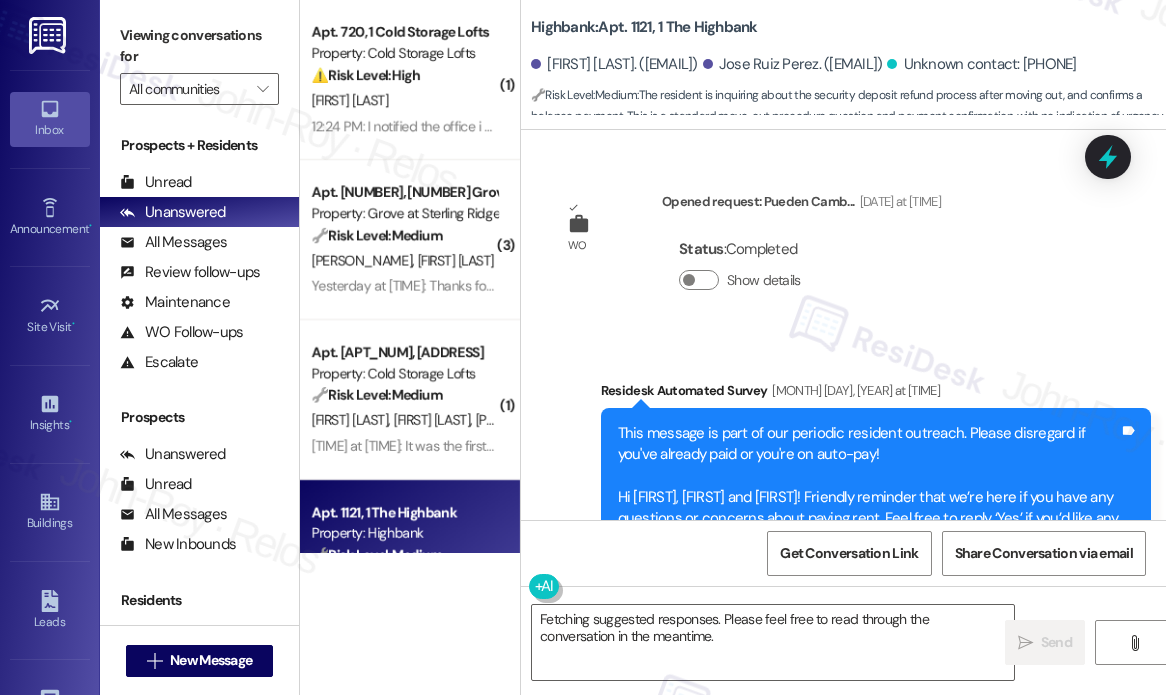 scroll, scrollTop: 0, scrollLeft: 0, axis: both 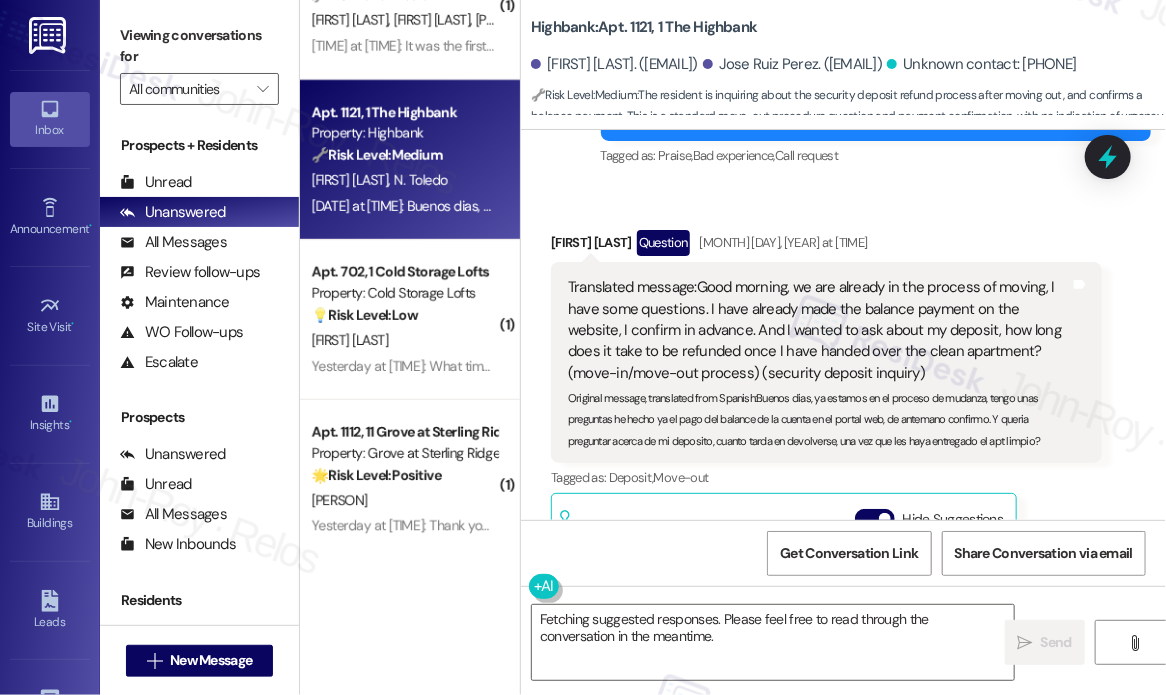 click on "Received via SMS Nora Toledo Question [DATE] at [TIME] Translated message:  Good morning, we are already in the process of moving, I have some questions. I have already made the balance payment on the website, I confirm in advance. And I wanted to ask about my deposit, how long does it take to be refunded once I have handed over the clean apartment? (move-in/move-out process) (security deposit inquiry) Original message, translated from   Spanish :  Buenos dias,  ya estamos en el proceso de mudanza, tengo unas preguntas he hecho ya el pago del balance de la cuenta en el portal web, de antemano confirmo. Y queria preguntar acerca de mi deposito, cuanto tarda en devolverse, una vez que les haya entregado el apt limpio?  Tags and notes Tagged as:   Deposit ,  Click to highlight conversations about Deposit Move-out Click to highlight conversations about Move-out  Related guidelines Hide Suggestions Created  a year ago Property level guideline  ( 73 % match) FAQs generated by ResiDesk AI Original Guideline" at bounding box center (843, 515) 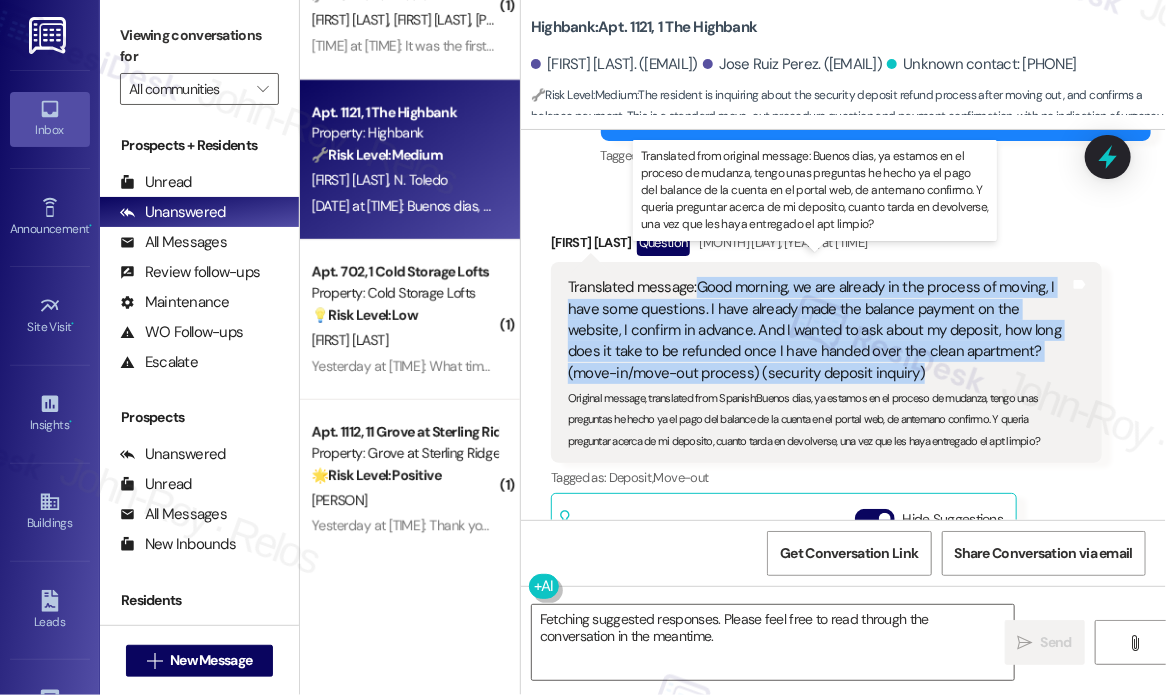 drag, startPoint x: 941, startPoint y: 351, endPoint x: 700, endPoint y: 272, distance: 253.61783 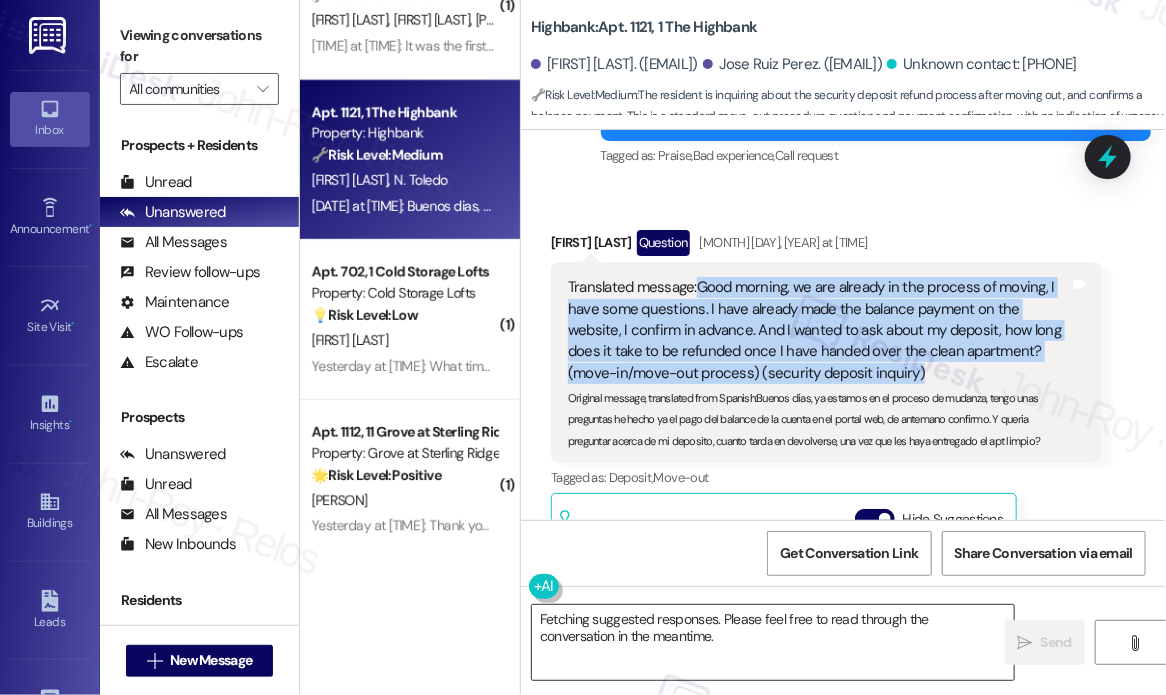 click on "Fetching suggested responses. Please feel free to read through the conversation in the meantime." at bounding box center (773, 642) 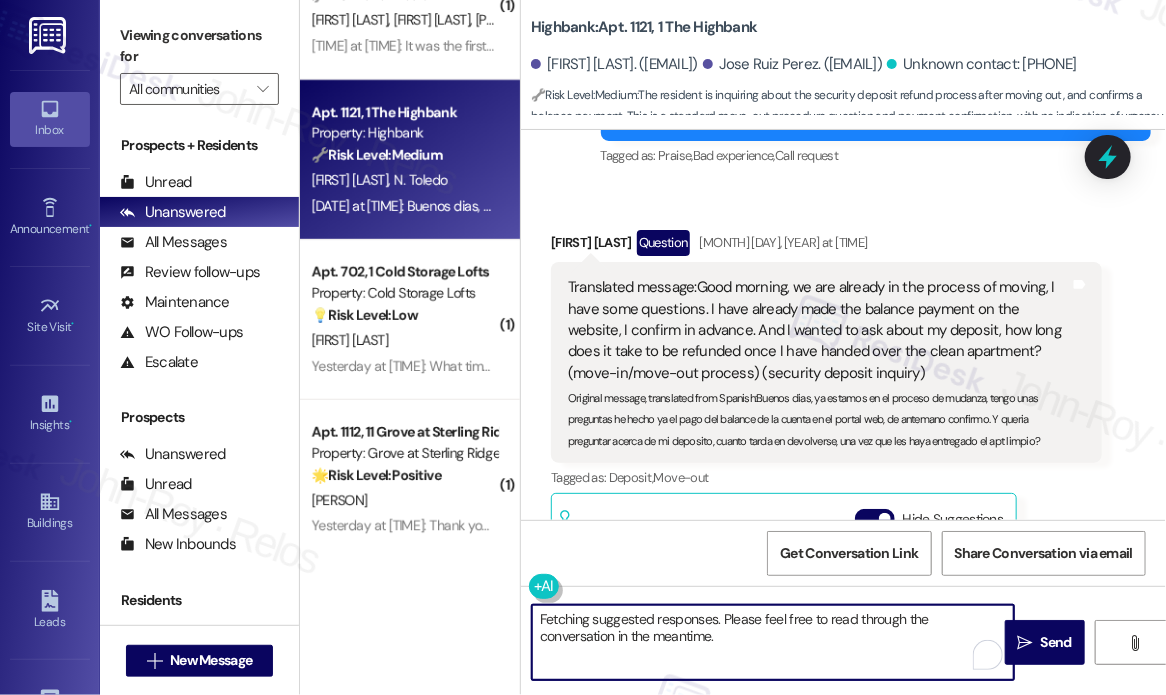 drag, startPoint x: 729, startPoint y: 639, endPoint x: 519, endPoint y: 608, distance: 212.27576 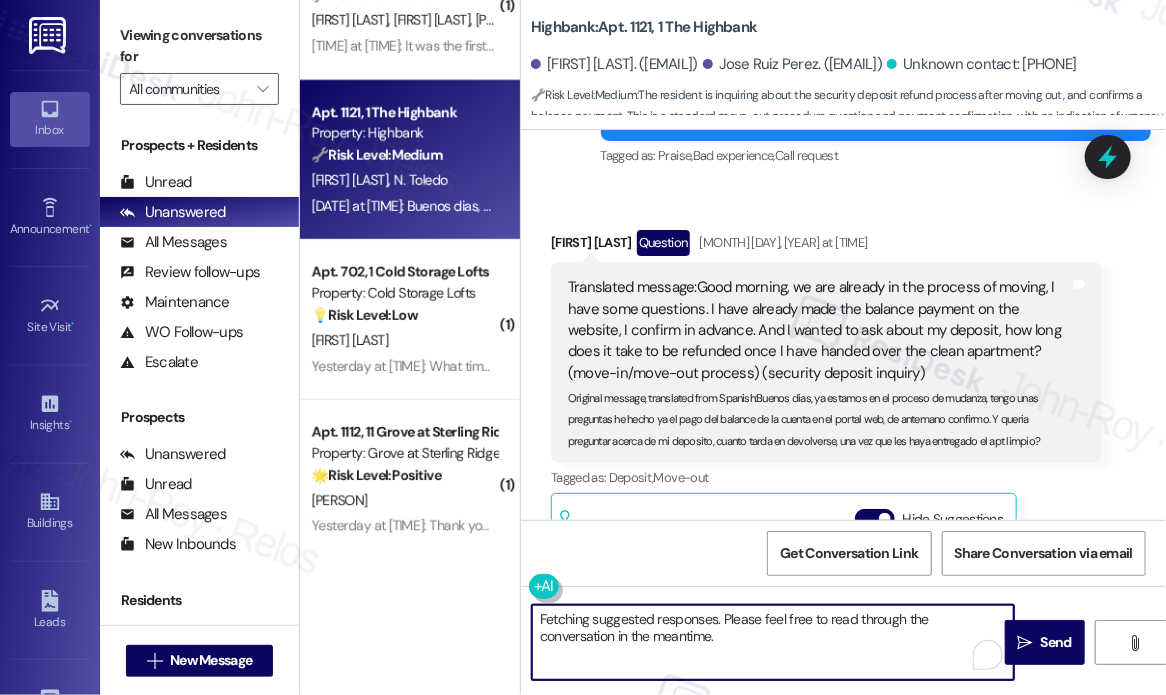 paste on "Thanks for reaching out and confirming your balance payment. Just to clarify — when is your planned move-out date," 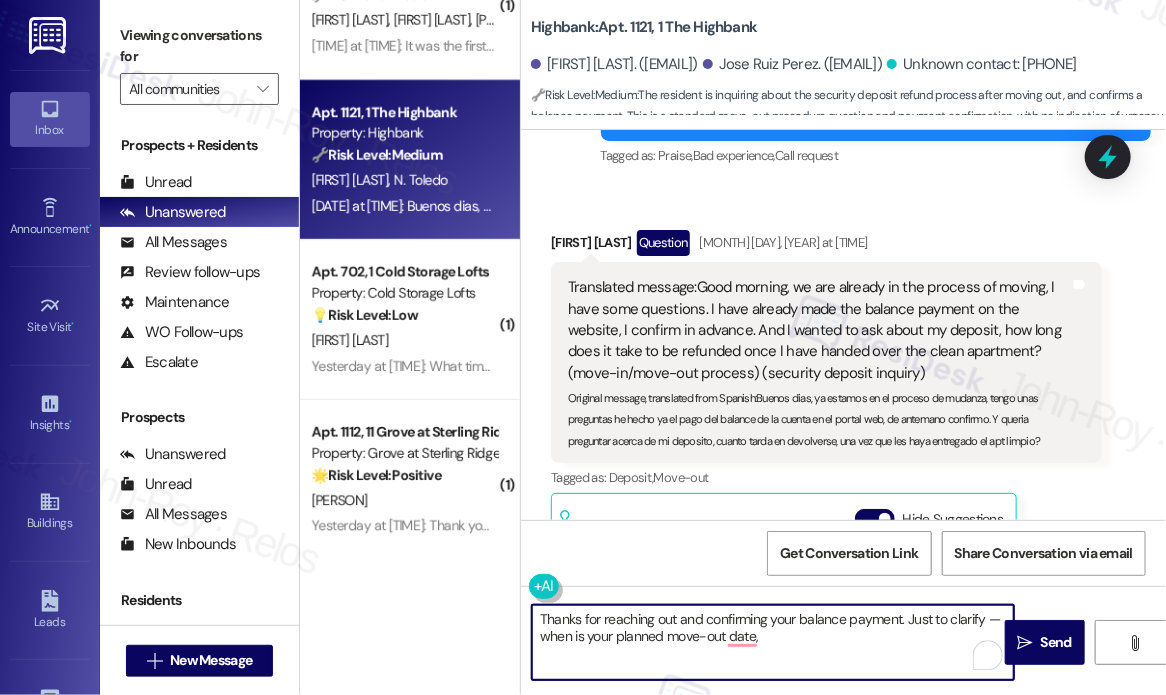 click on "Thanks for reaching out and confirming your balance payment. Just to clarify — when is your planned move-out date," at bounding box center [773, 642] 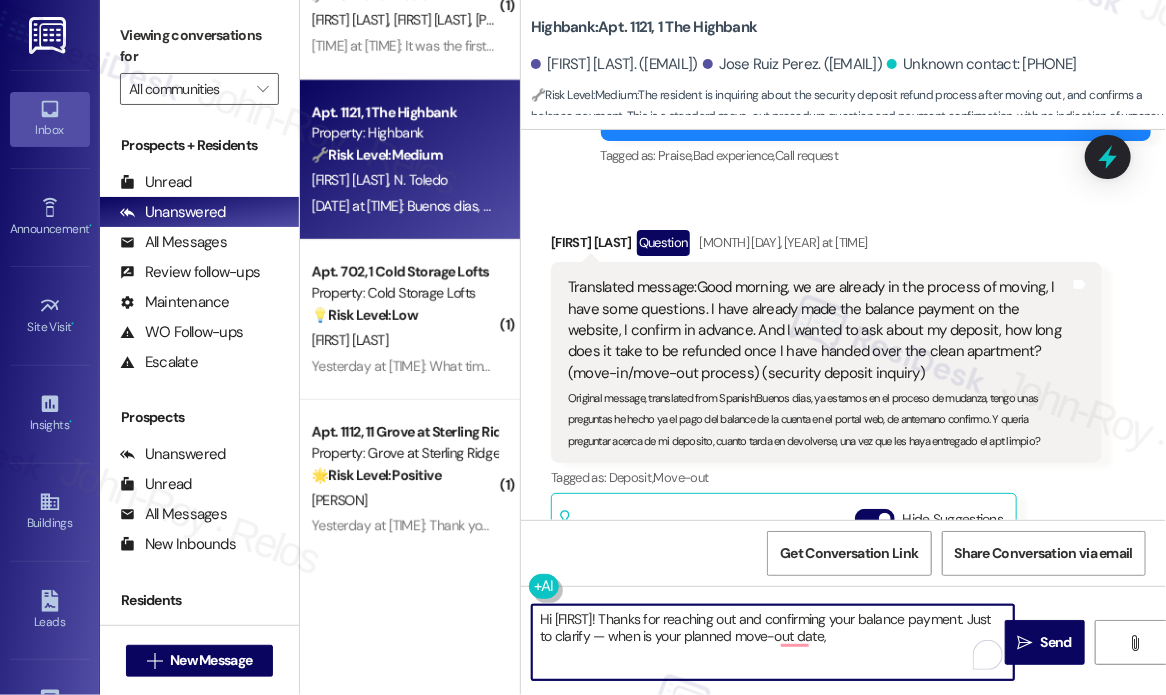 click on "Hi [FIRST]! Thanks for reaching out and confirming your balance payment. Just to clarify — when is your planned move-out date," at bounding box center (773, 642) 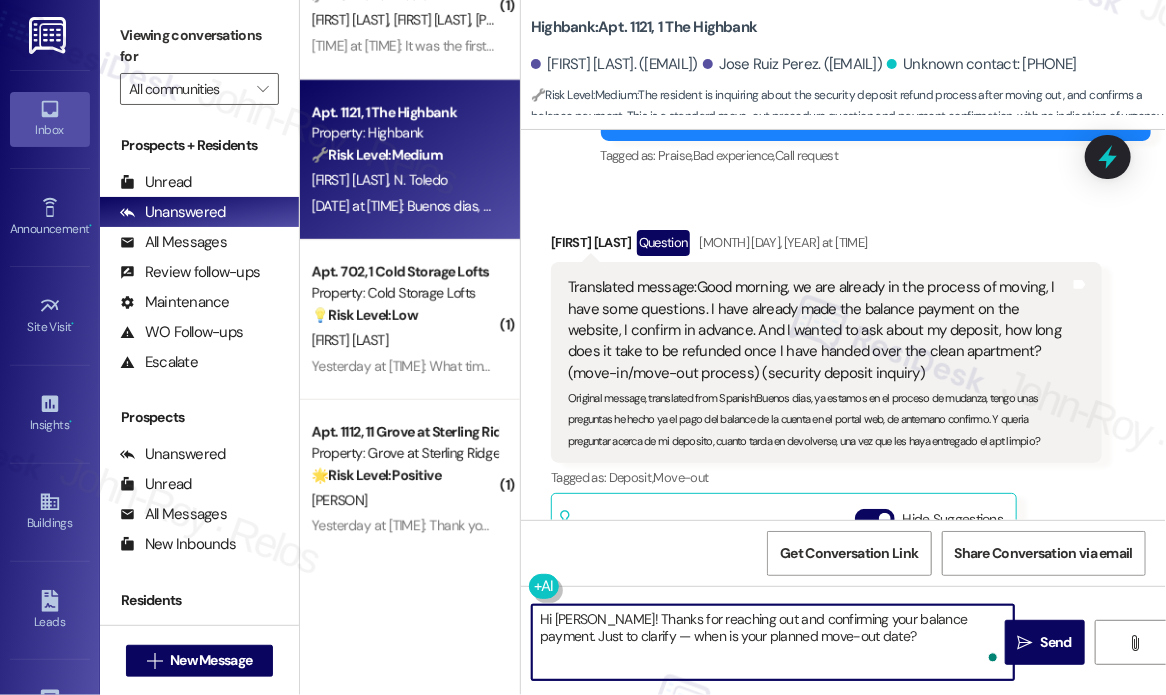 paste on "I’ll check on the typical timeline for the deposit refund once the apartment has been cleaned and returned." 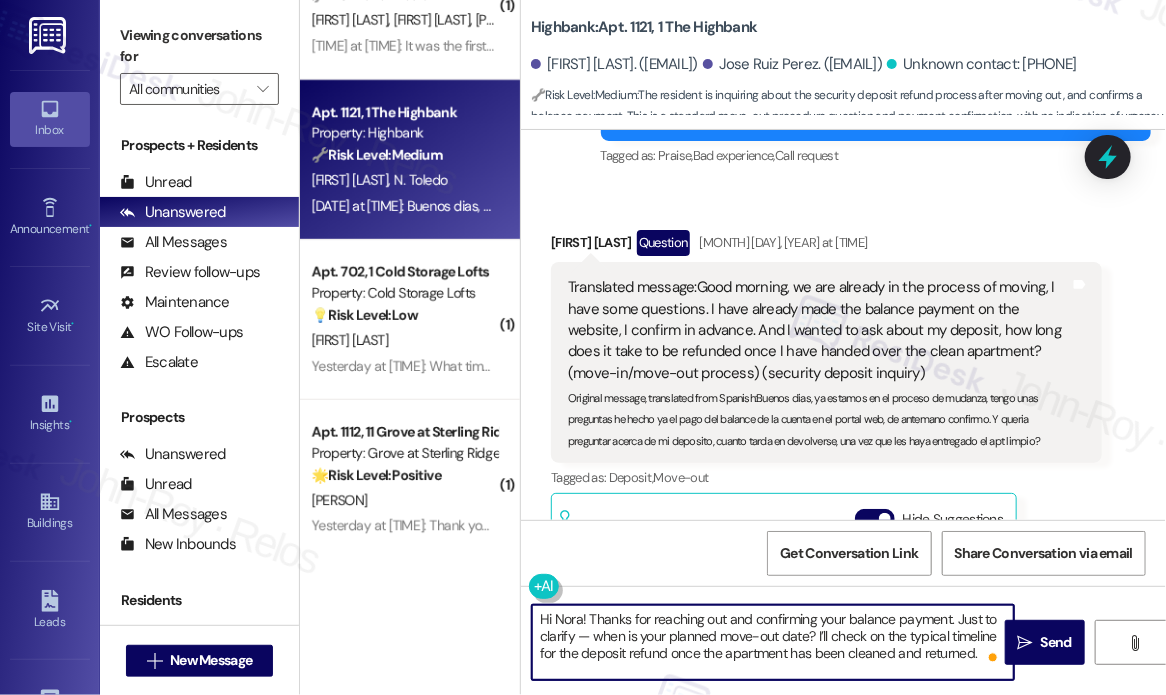 click on "Hi Nora! Thanks for reaching out and confirming your balance payment. Just to clarify — when is your planned move-out date? I’ll check on the typical timeline for the deposit refund once the apartment has been cleaned and returned." at bounding box center (773, 642) 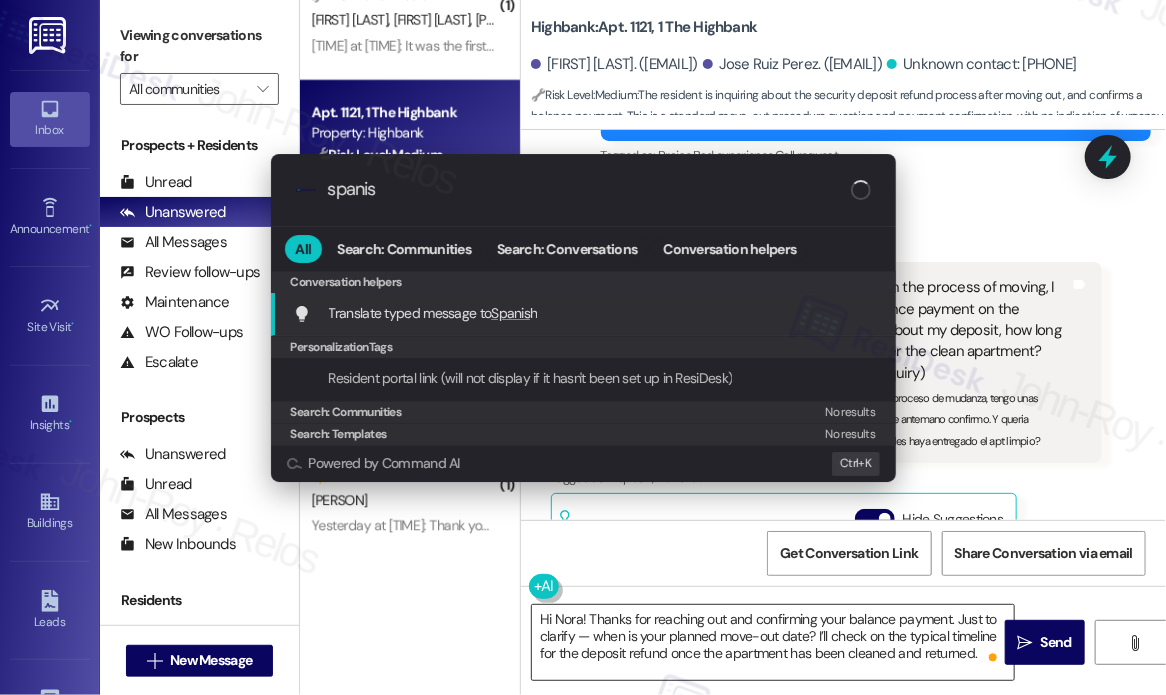type on "spanish" 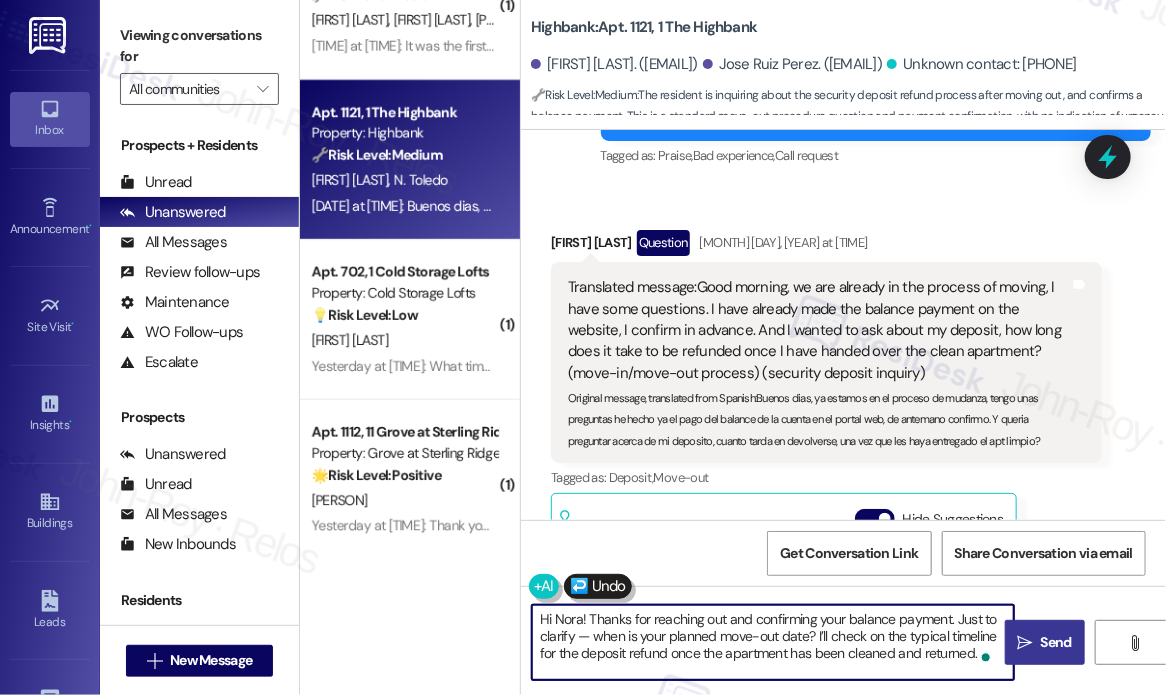 click on "Send" at bounding box center [1056, 642] 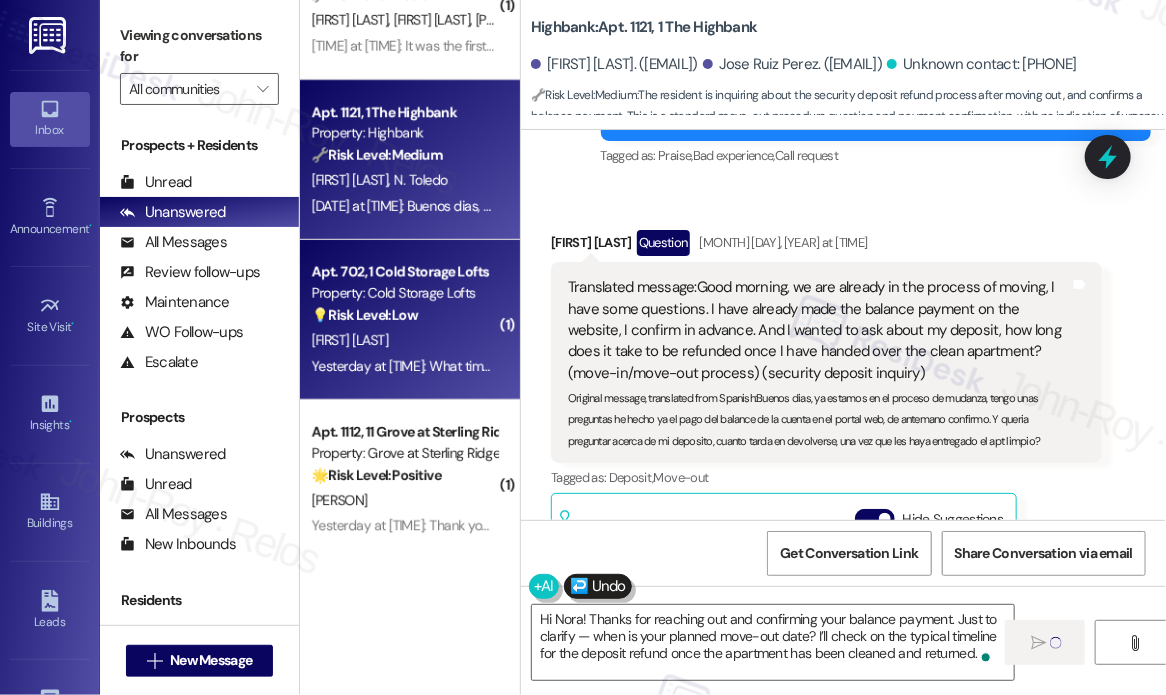 click on "[FIRST] [LAST]" at bounding box center [404, 340] 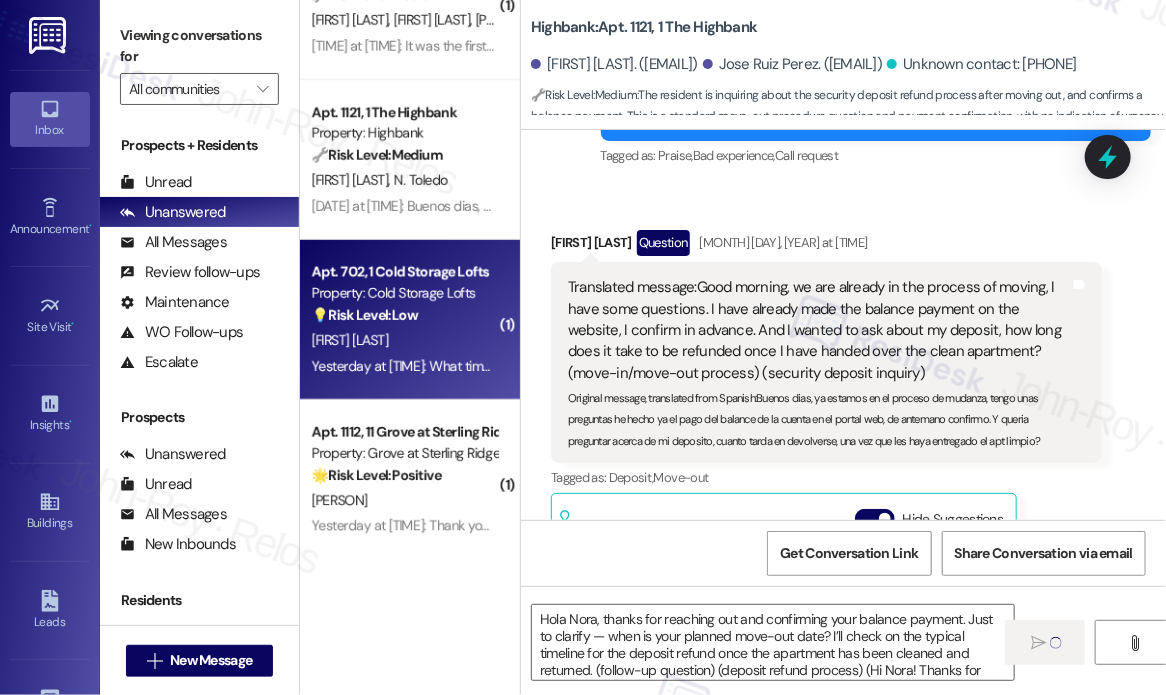 type on "Fetching suggested responses. Please feel free to read through the conversation in the meantime." 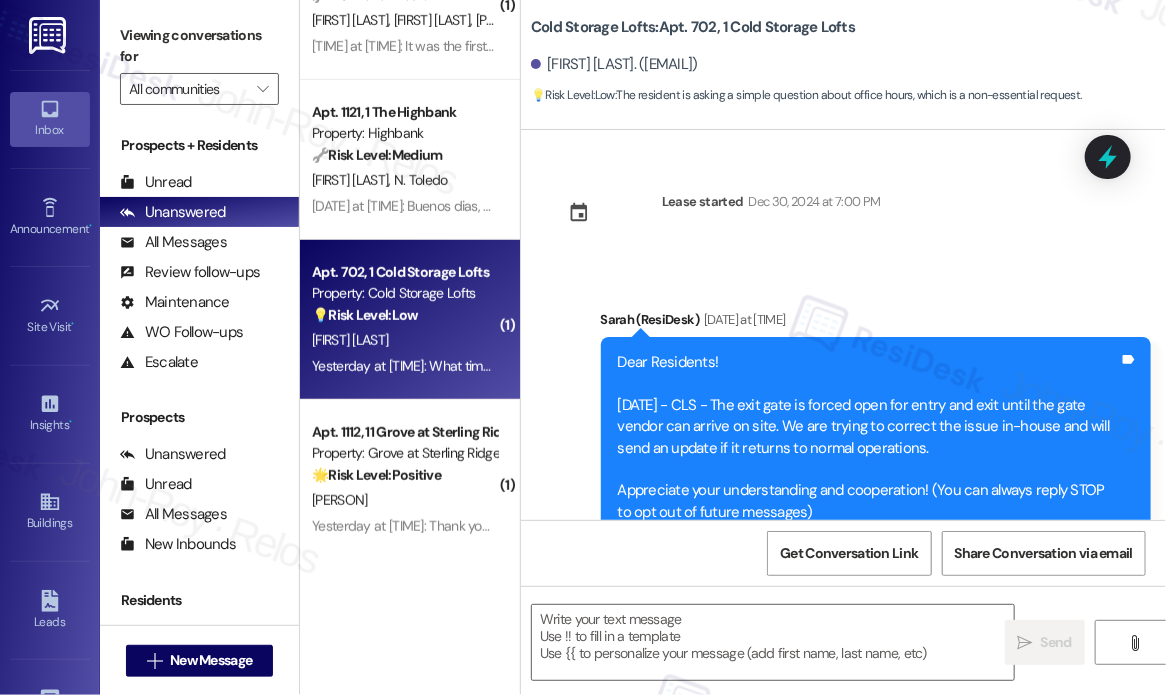 scroll, scrollTop: 32892, scrollLeft: 0, axis: vertical 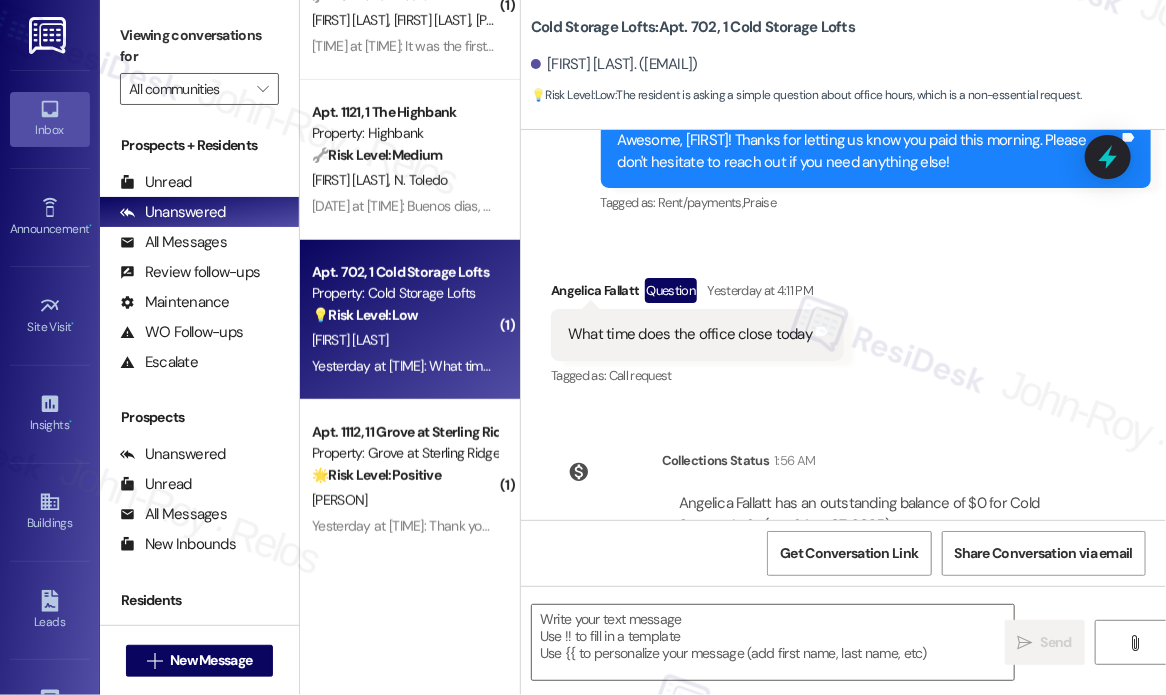 type on "Fetching suggested responses. Please feel free to read through the conversation in the meantime." 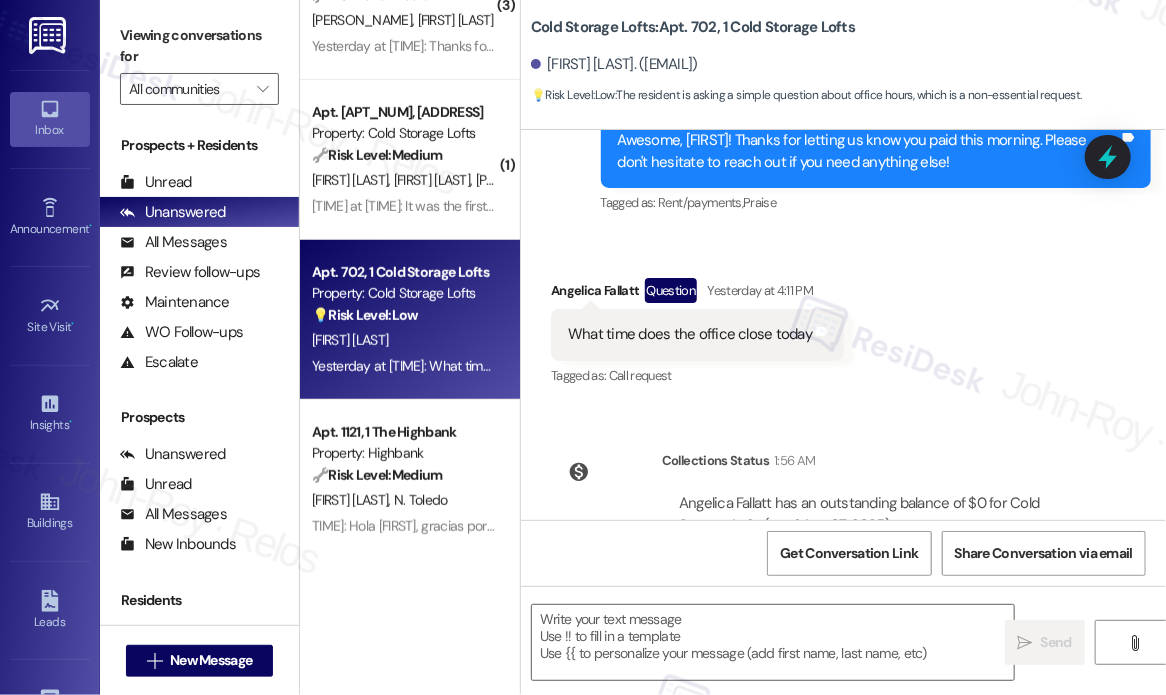 click on "Lease started Dec 30, 2024 at 7:00 PM Announcement, sent via SMS Sarah (ResiDesk) Jan 07, 2025 at 6:12 PM Dear Residents!
1.7.25 - CLS - The exit gate is forced open for entry and exit until the gate vendor can arrive on site. We are trying to correct the issue in-house and will send an update if it returns to normal operations.
Appreciate your understanding and cooperation! (You can always reply STOP to opt out of future messages) Tags and notes Tagged as: Access , Click to highlight conversations about Access Maintenance request Click to highlight conversations about Maintenance request Announcement, sent via SMS Sarah (ResiDesk) Jan 07, 2025 at 8:10 PM Dear Residents,
Thanks!
Tags and notes Tagged as: Parking , Click to highlight conversations about Parking Parking issue , Click to highlight conversations about Parking issue Access Click to highlight conversations about Access Announcement, sent via SMS Sarah (ResiDesk) Jan 08, 2025 at 10:38 AM
Thank you! Tagged as:" at bounding box center (843, 325) 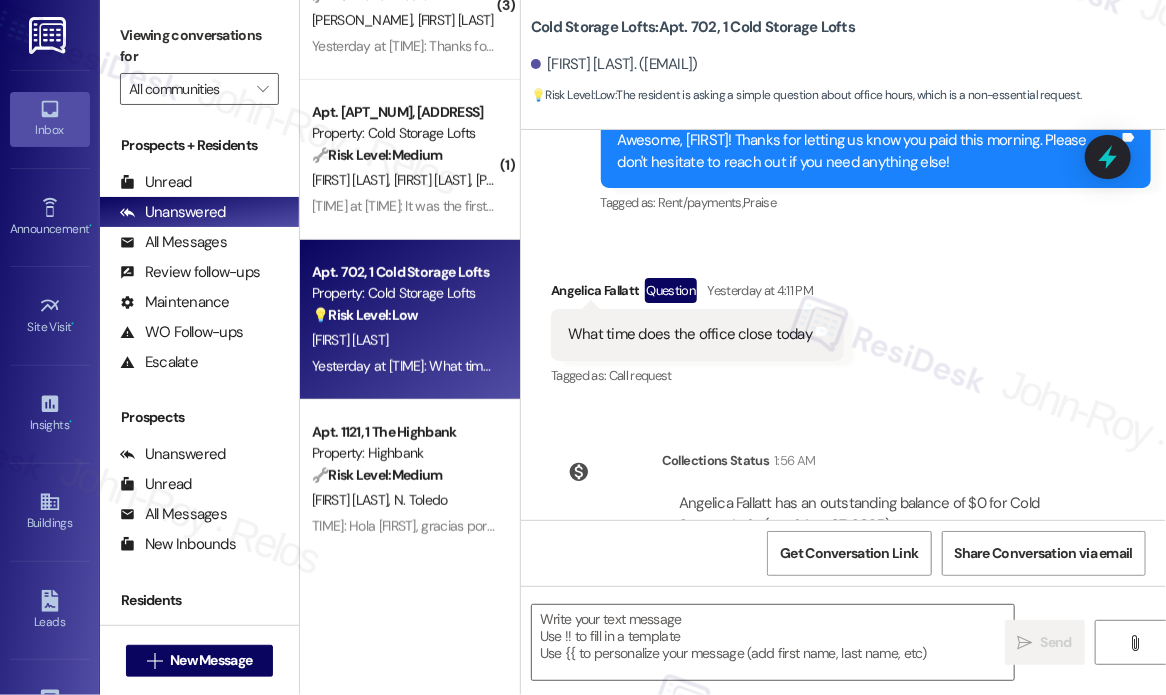 click on "What time does the office close today" at bounding box center [690, 334] 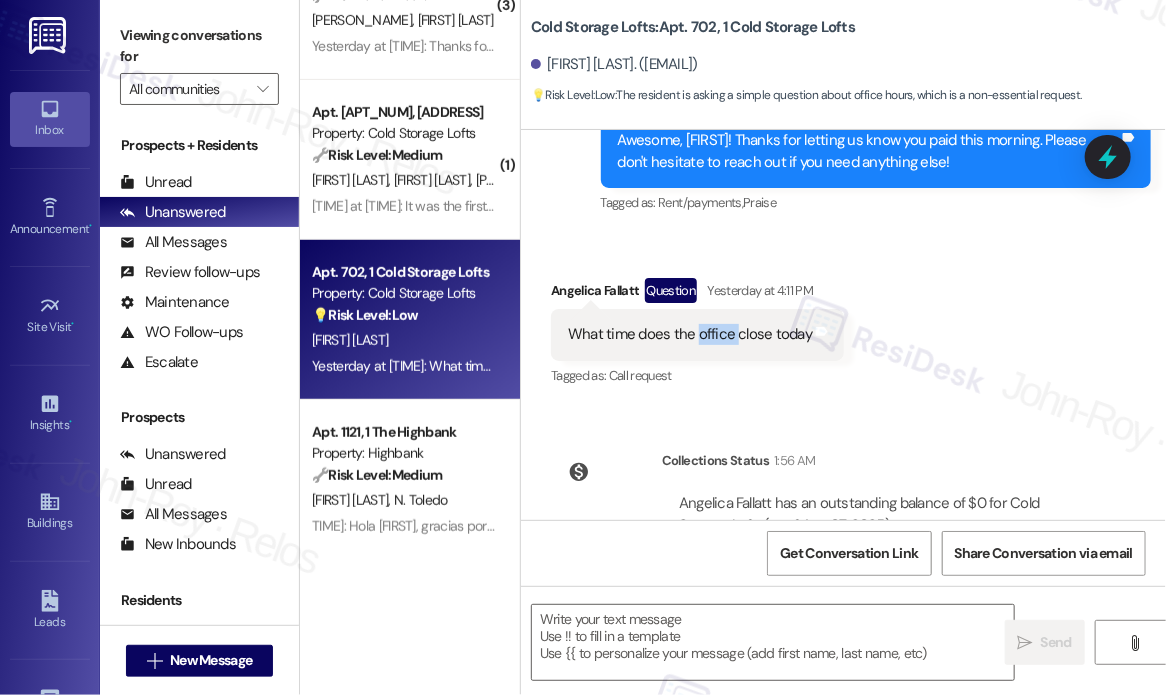 click on "What time does the office close today" at bounding box center (690, 334) 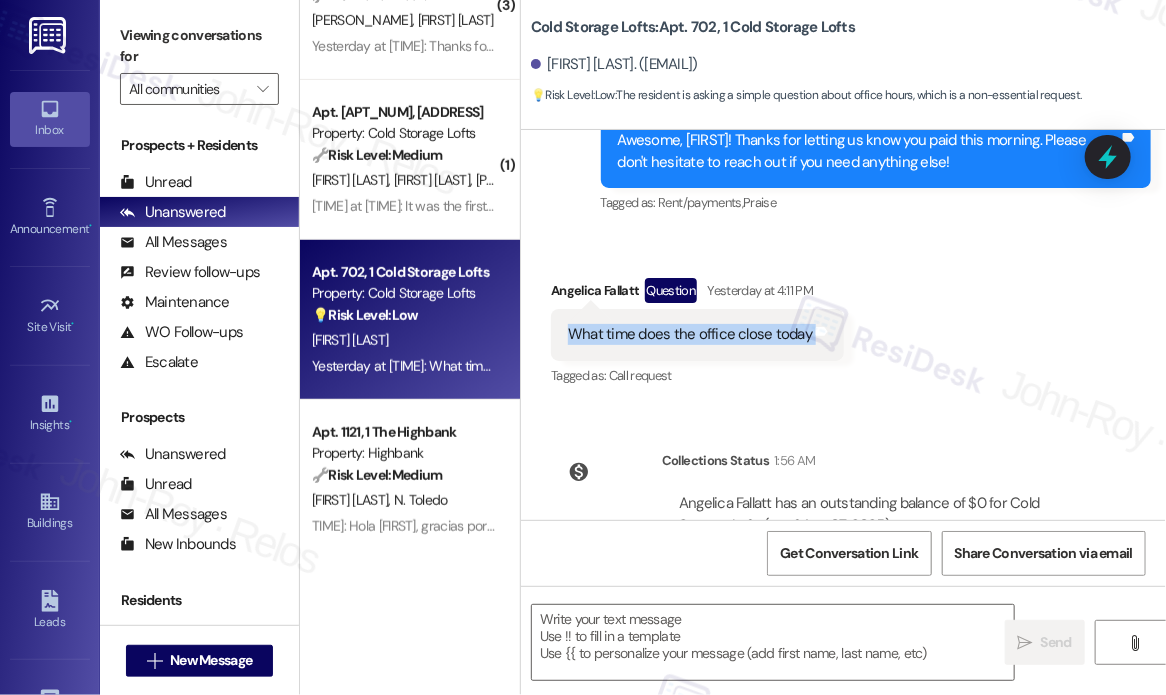 click on "What time does the office close today" at bounding box center (690, 334) 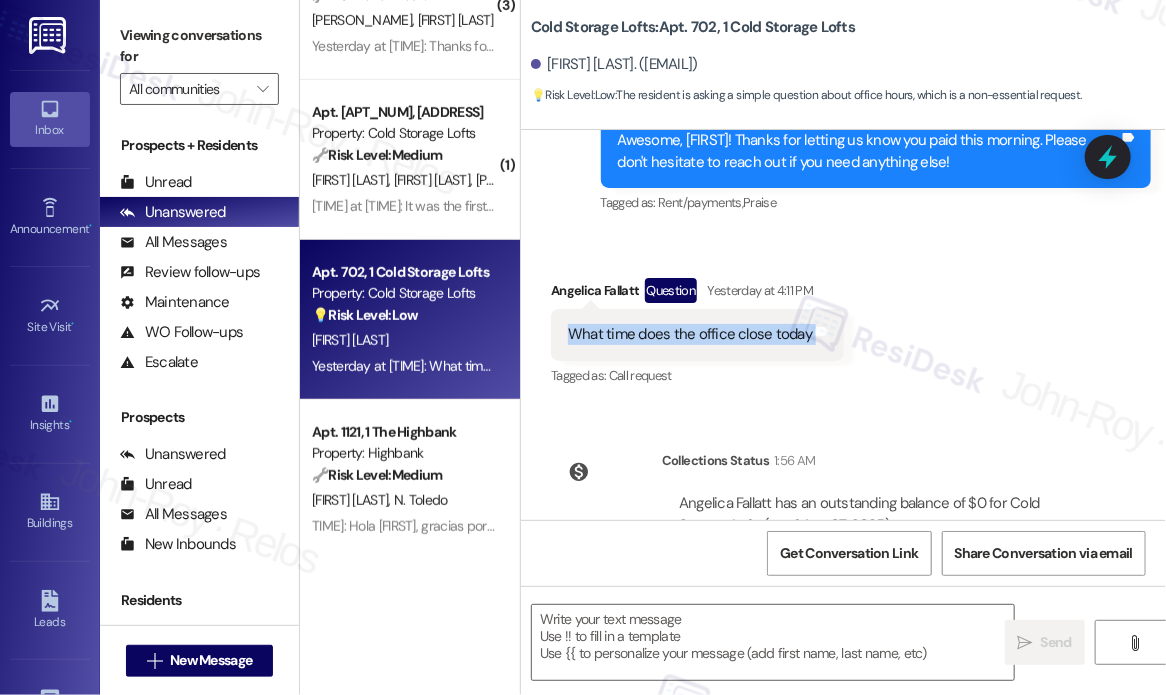 click on "Received via SMS [FIRST] [LAST] Question Yesterday at 4:11 PM What time does the office close today Tags and notes Tagged as:   Call request Click to highlight conversations about Call request" at bounding box center [843, 319] 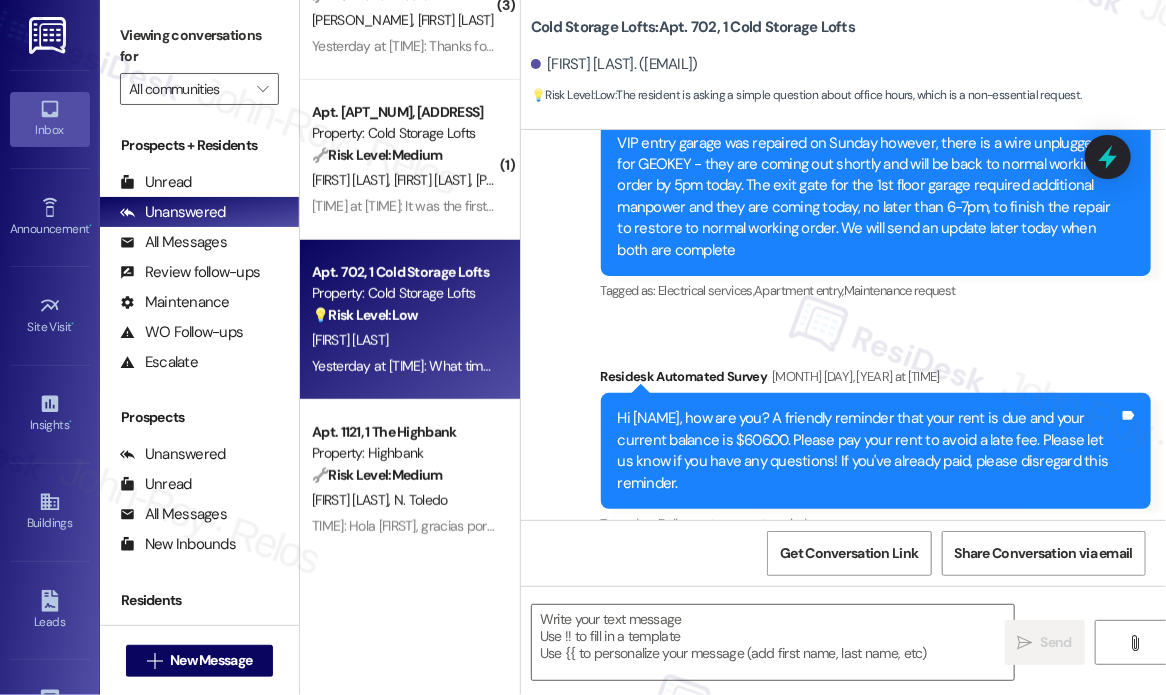 scroll, scrollTop: 32092, scrollLeft: 0, axis: vertical 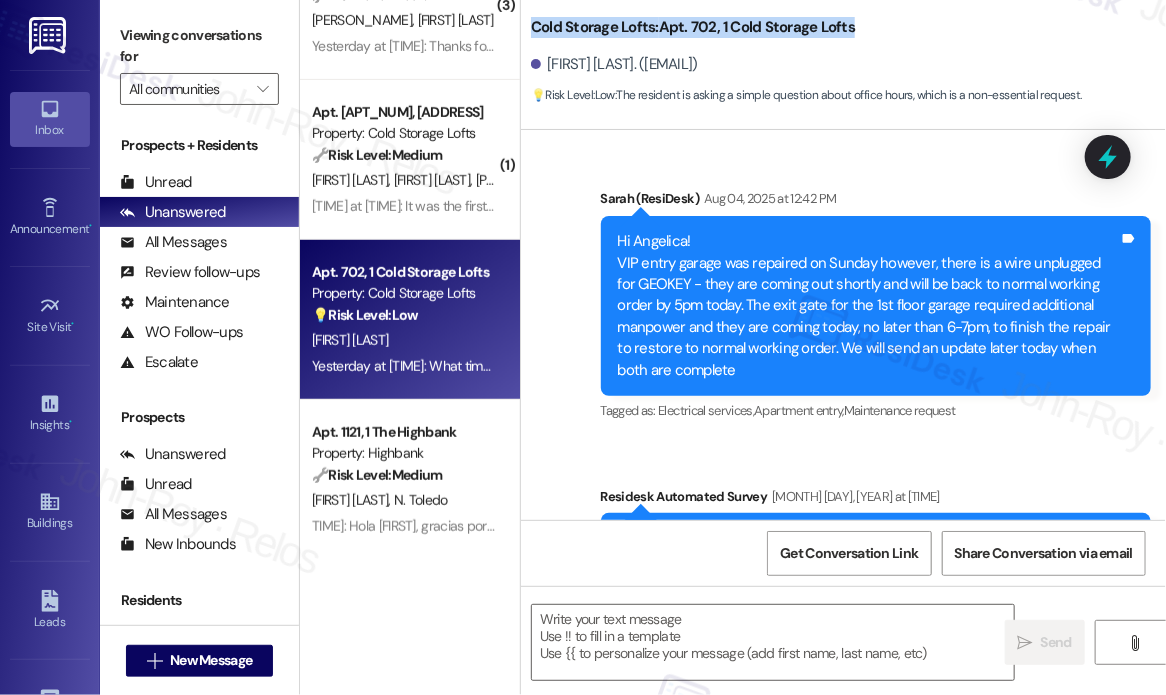 drag, startPoint x: 856, startPoint y: 24, endPoint x: 535, endPoint y: 29, distance: 321.03894 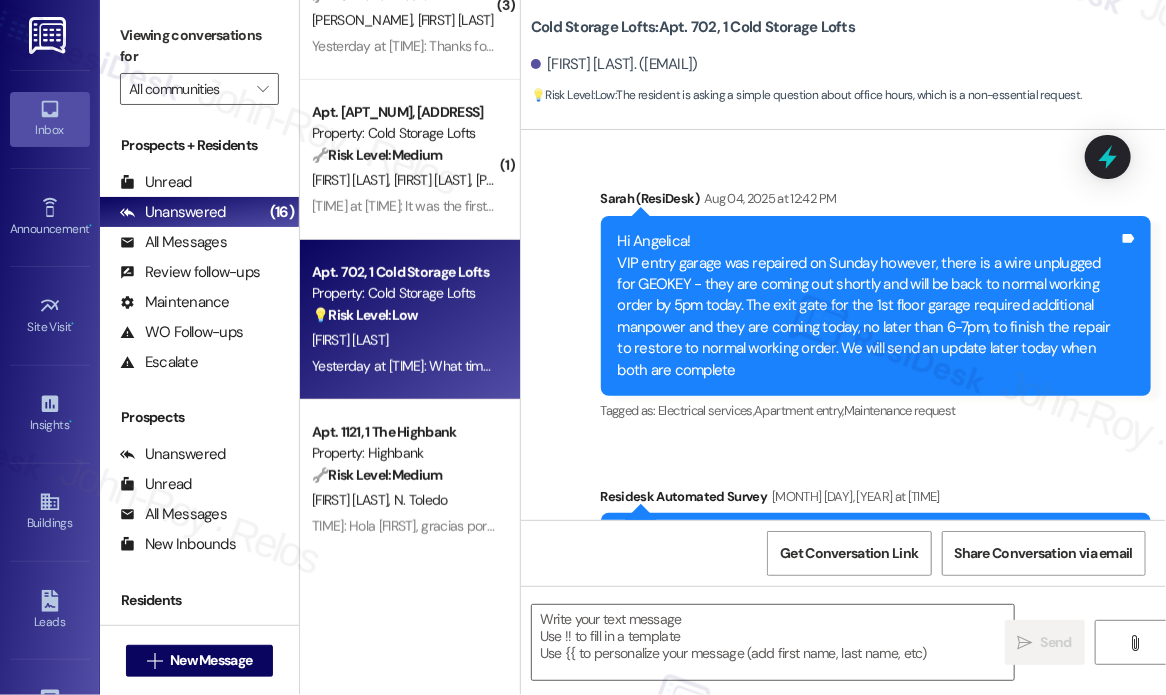 click on "Property: Cold Storage Lofts" at bounding box center (404, 293) 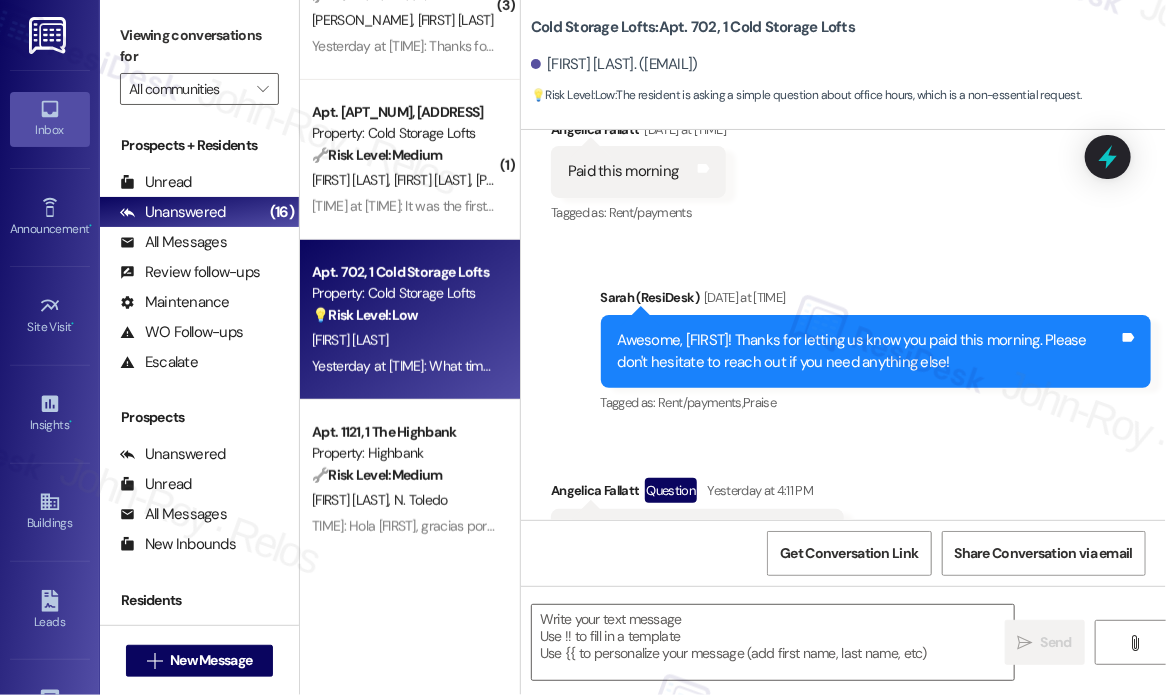 scroll, scrollTop: 32892, scrollLeft: 0, axis: vertical 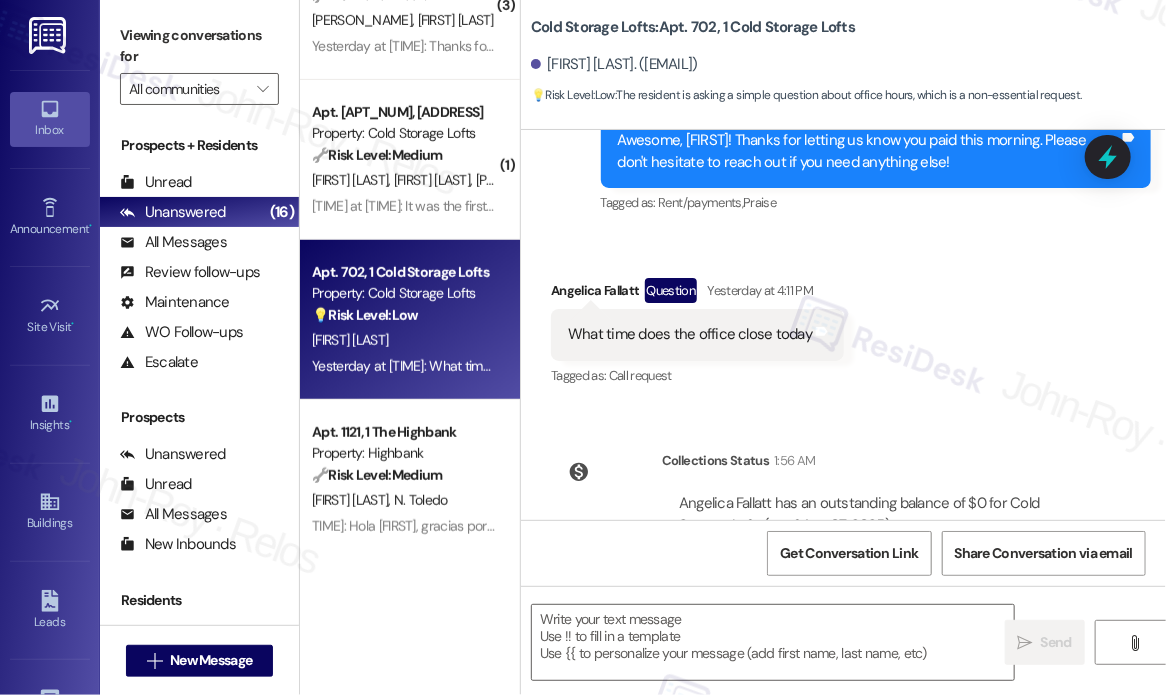 click on "What time does the office close today" at bounding box center (690, 334) 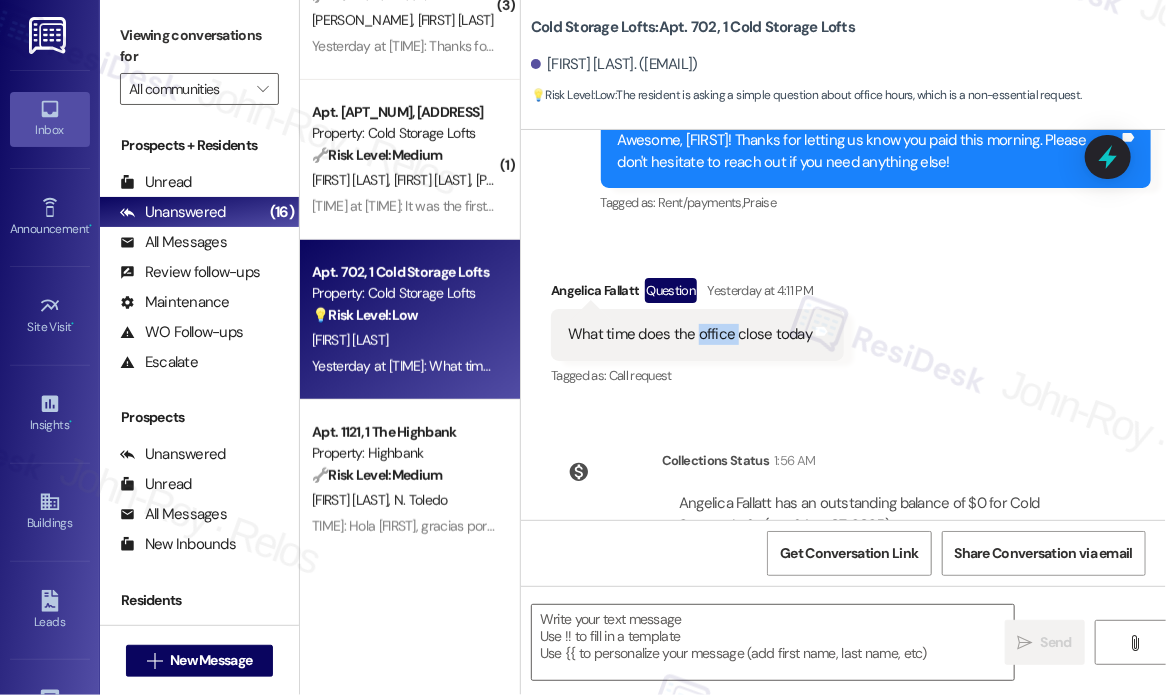 click on "What time does the office close today" at bounding box center (690, 334) 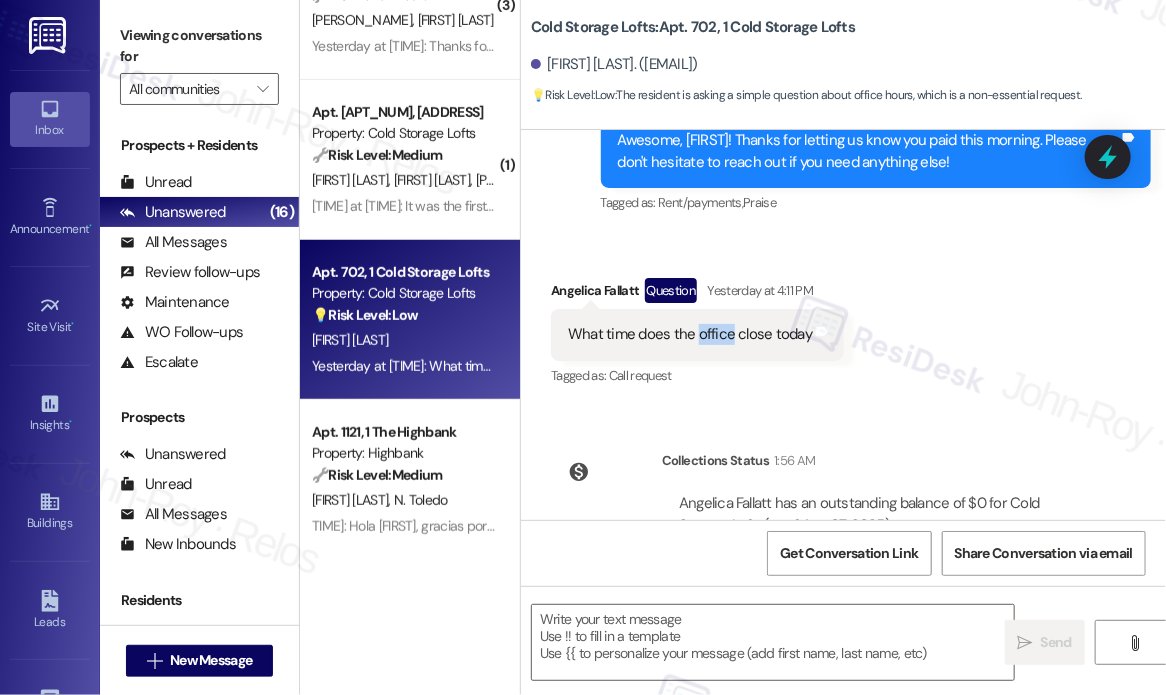 click on "What time does the office close today" at bounding box center [690, 334] 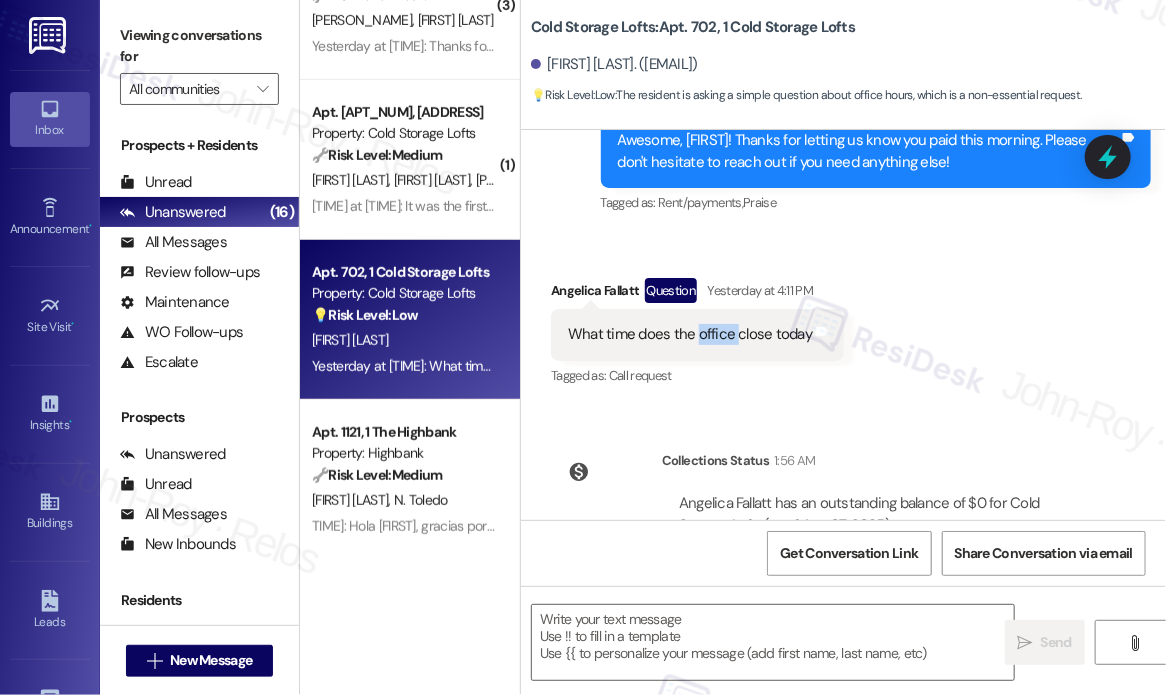 click on "What time does the office close today" at bounding box center (690, 334) 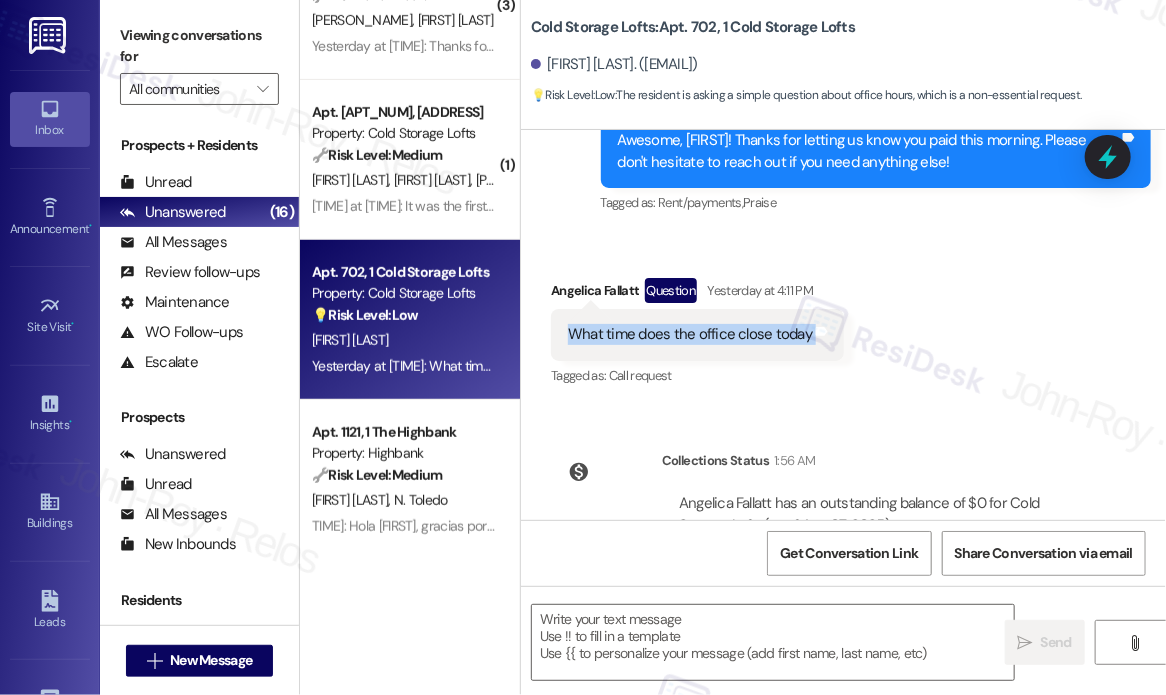 click on "What time does the office close today" at bounding box center [690, 334] 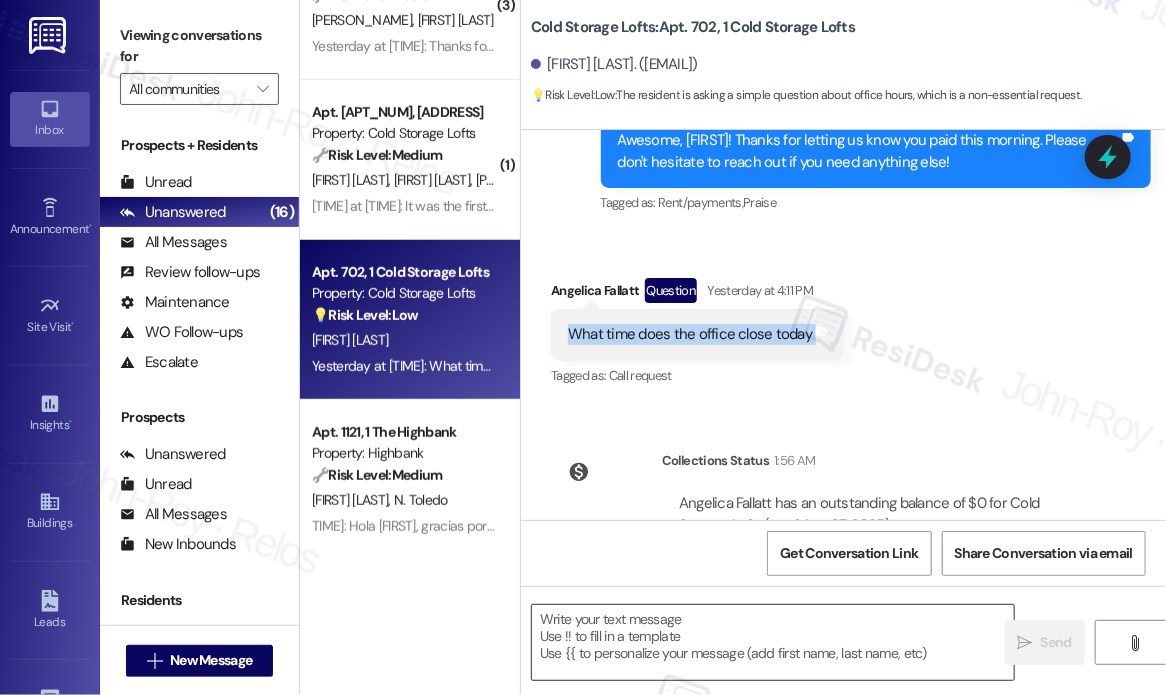 click at bounding box center [773, 642] 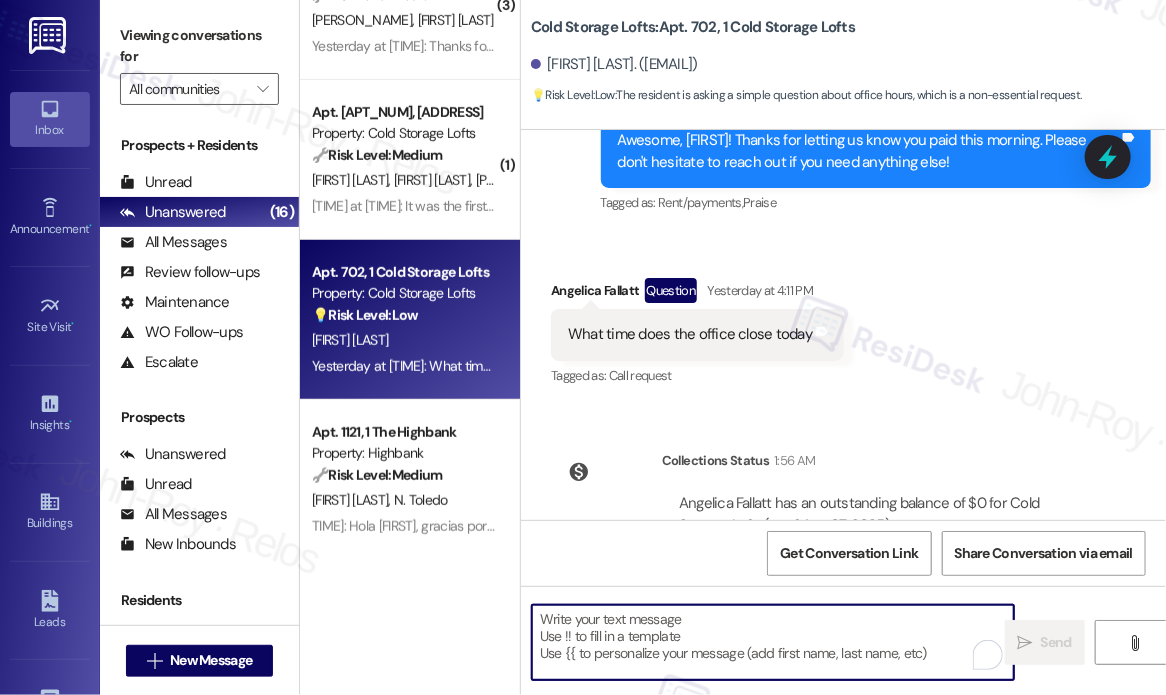 paste on "The office closes at 5:30 PM today — weekday hours are 10:00 AM to 5:30 PM, Saturdays 10:00 AM to 4:00 PM, and closed on Sundays. Let me know if there’s anything I can help you with before they close!" 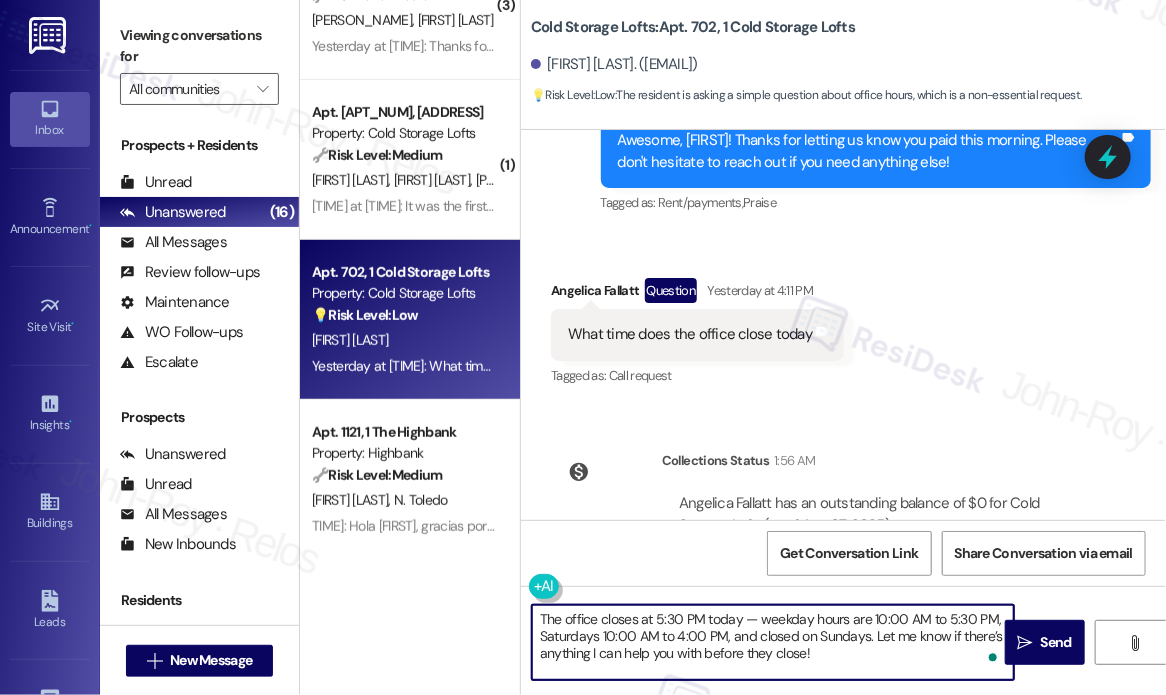 click on "The office closes at 5:30 PM today — weekday hours are 10:00 AM to 5:30 PM, Saturdays 10:00 AM to 4:00 PM, and closed on Sundays. Let me know if there’s anything I can help you with before they close!" at bounding box center [773, 642] 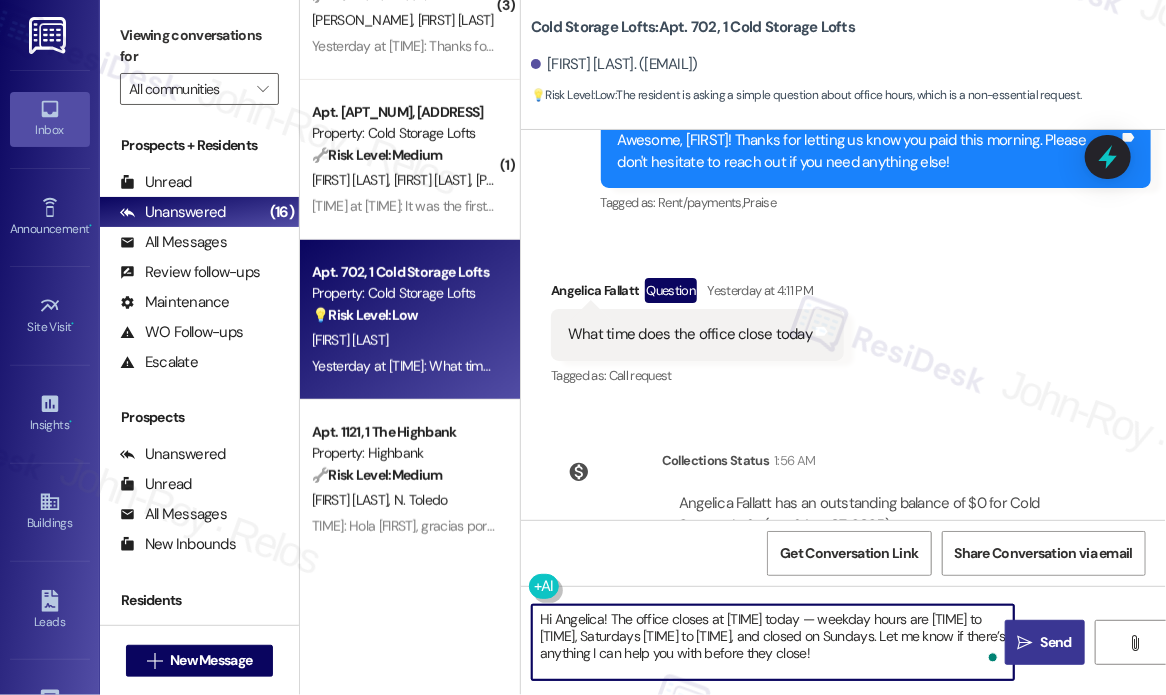 type on "Hi Angelica! The office closes at [TIME] today — weekday hours are [TIME] to [TIME], Saturdays [TIME] to [TIME], and closed on Sundays. Let me know if there’s anything I can help you with before they close!" 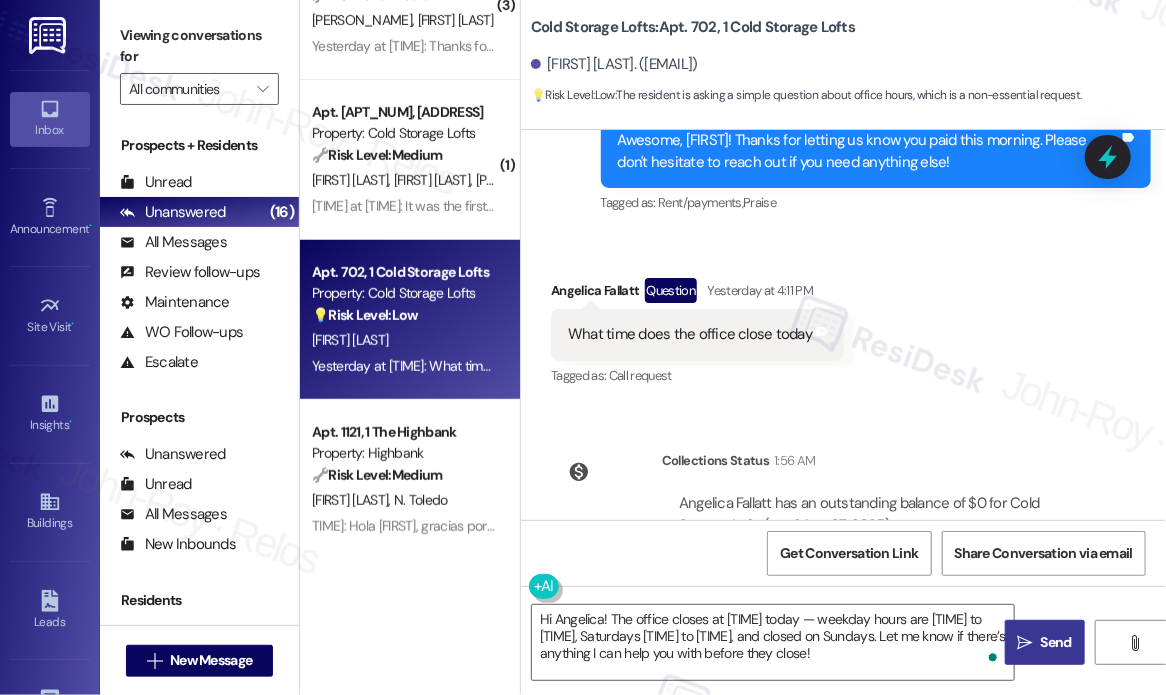 click on "Send" at bounding box center (1056, 642) 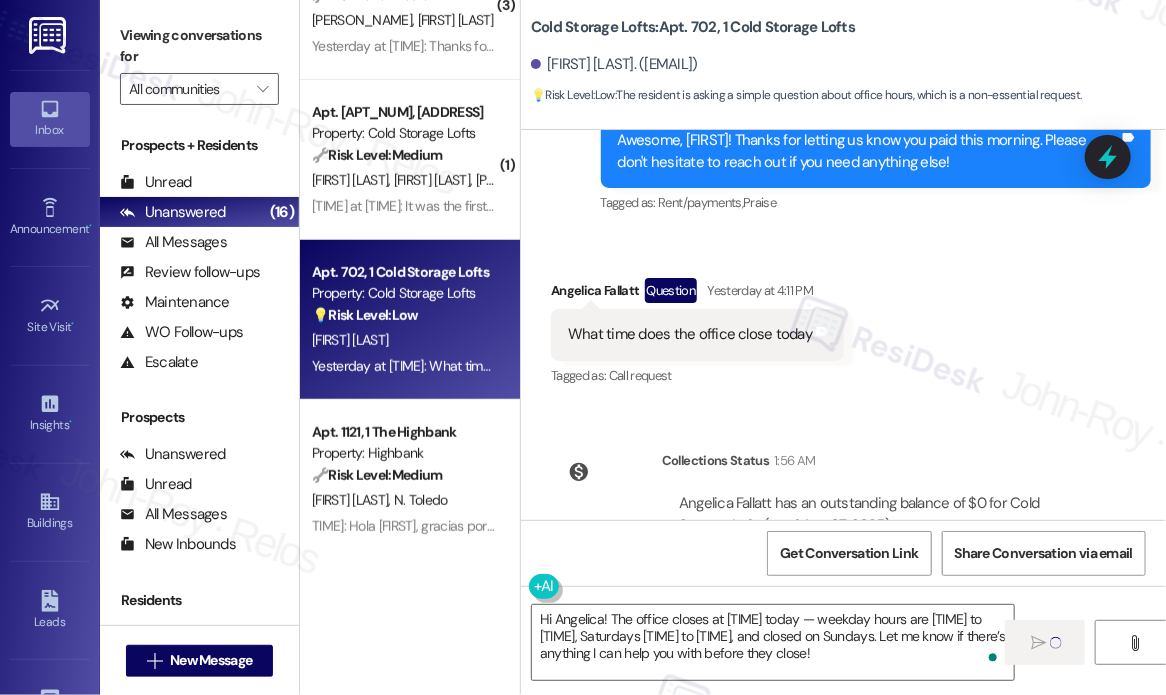 type 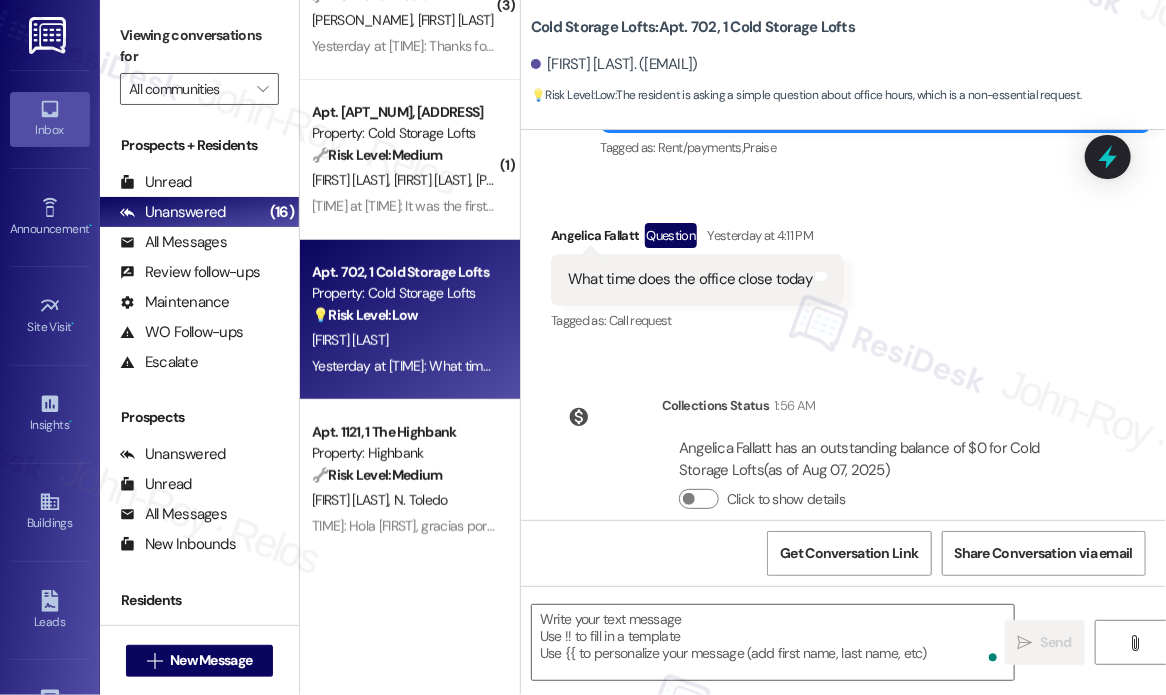 scroll, scrollTop: 33075, scrollLeft: 0, axis: vertical 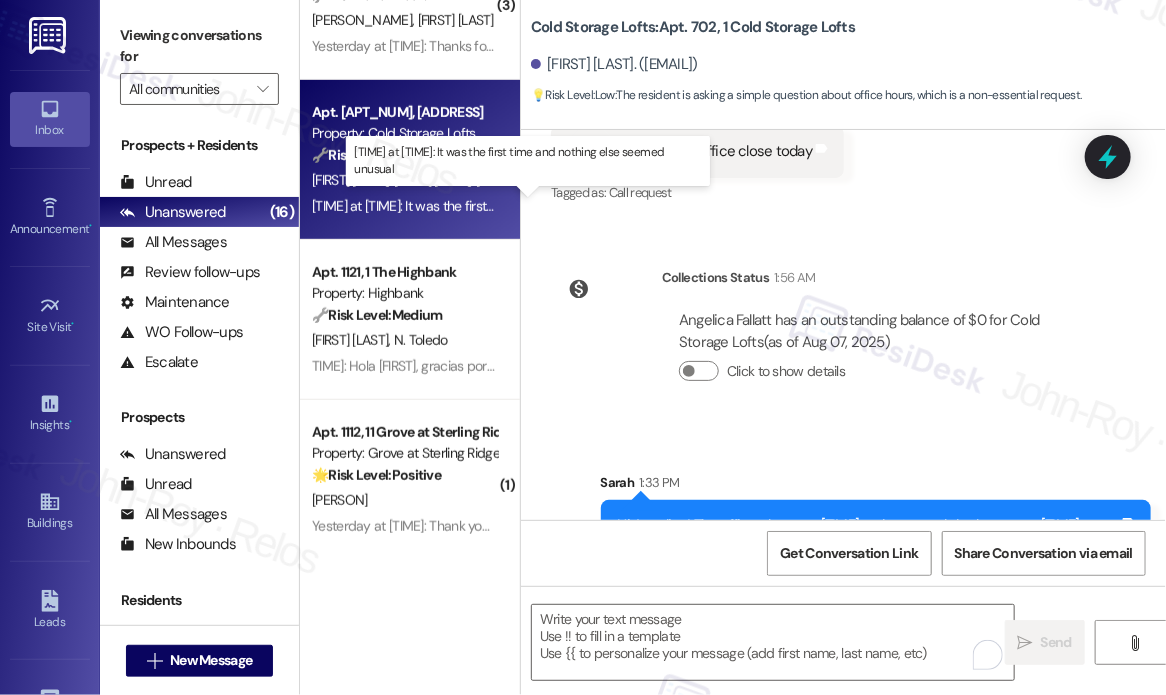 click on "[DAY] at [TIME]: It was the first time and nothing else seemed unusual [DAY] at [TIME]: It was the first time and nothing else seemed unusual" at bounding box center (512, 206) 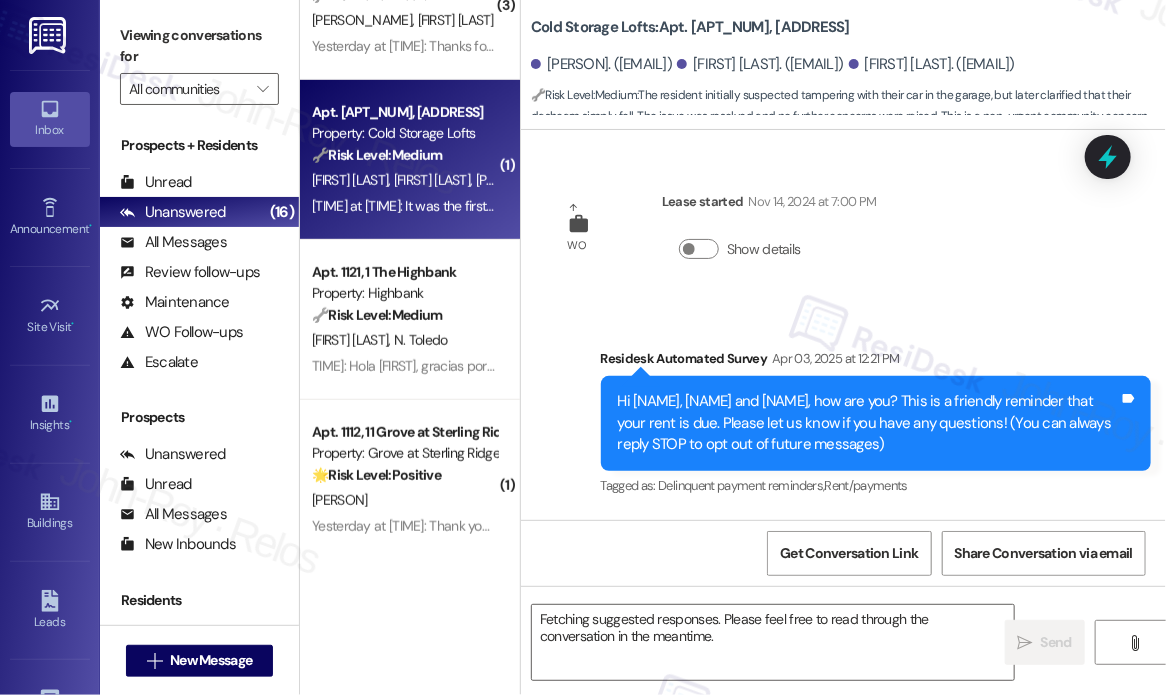 scroll, scrollTop: 24794, scrollLeft: 0, axis: vertical 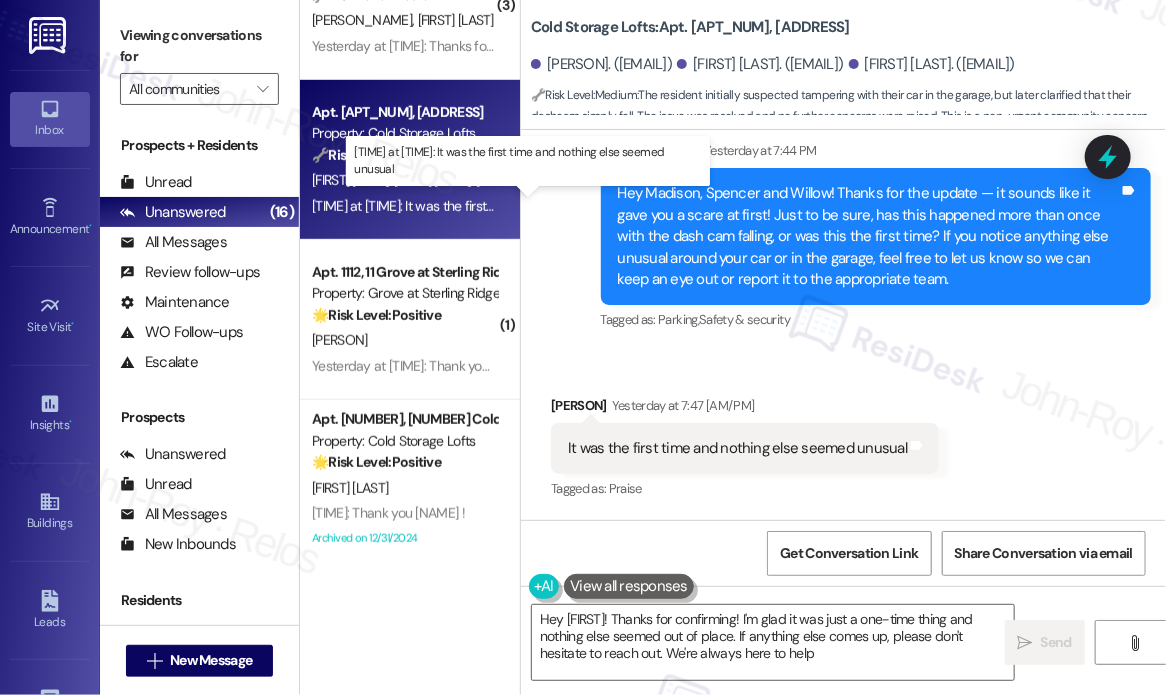 type on "Hey {{first_name}}, thanks for confirming! I'm glad it was just a one-time thing and nothing else seemed out of place. If anything else comes up, please don't hesitate to reach out. We're always here to help!" 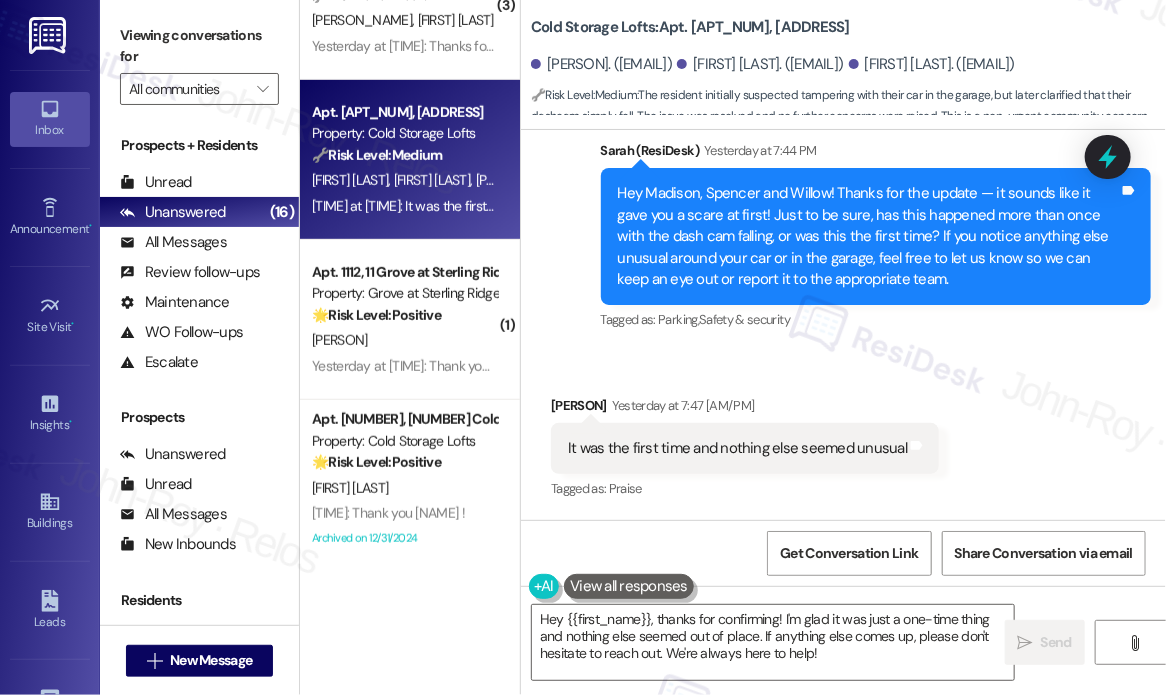 click on "Received via SMS [FIRST] [LAST] Yesterday at [TIME] It was the first time and nothing else seemed unusual  Tags and notes Tagged as:   Praise Click to highlight conversations about Praise" at bounding box center (843, 434) 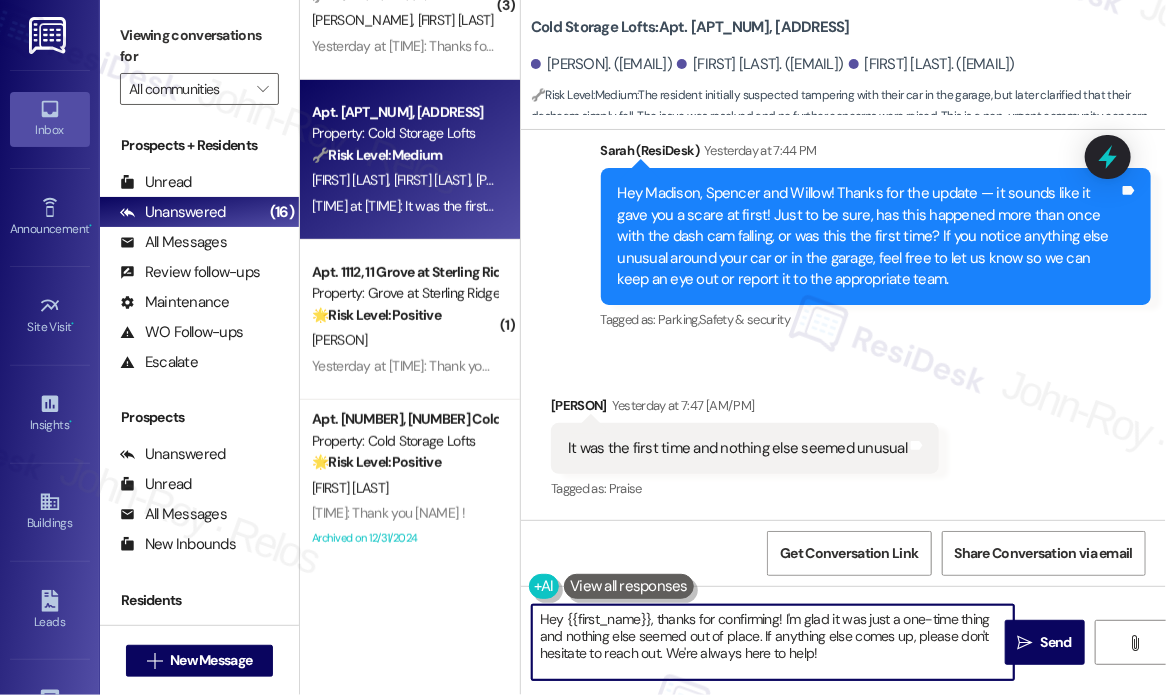 click on "Hey {{first_name}}, thanks for confirming! I'm glad it was just a one-time thing and nothing else seemed out of place. If anything else comes up, please don't hesitate to reach out. We're always here to help!" at bounding box center (773, 642) 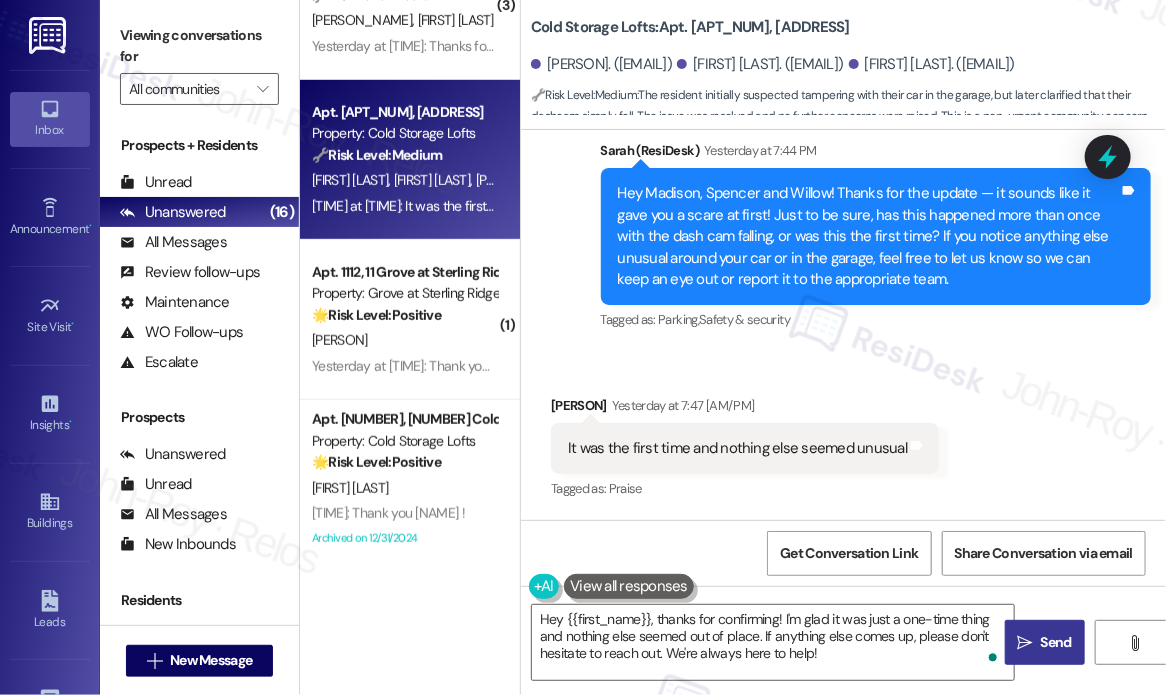 click on "Send" at bounding box center [1056, 642] 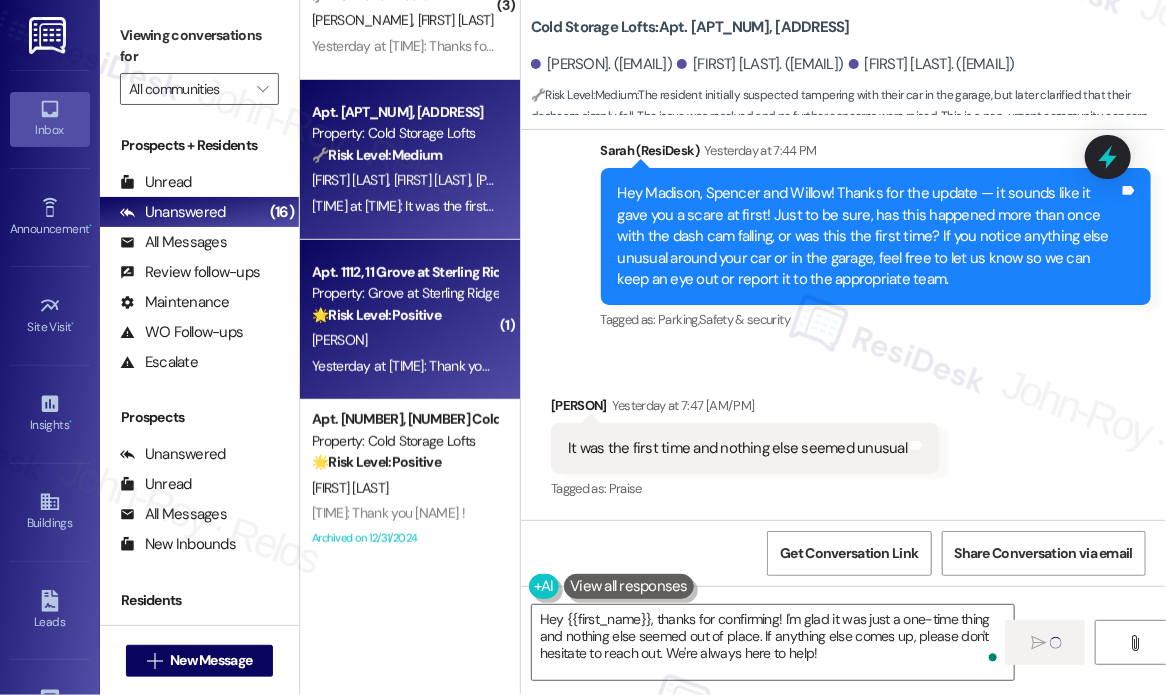click on "[TIME]: Thank you so much, it was perfect timing right before surgery 😅 [TIME]: Thank you so much, it was perfect timing right before surgery 😅" at bounding box center (558, 366) 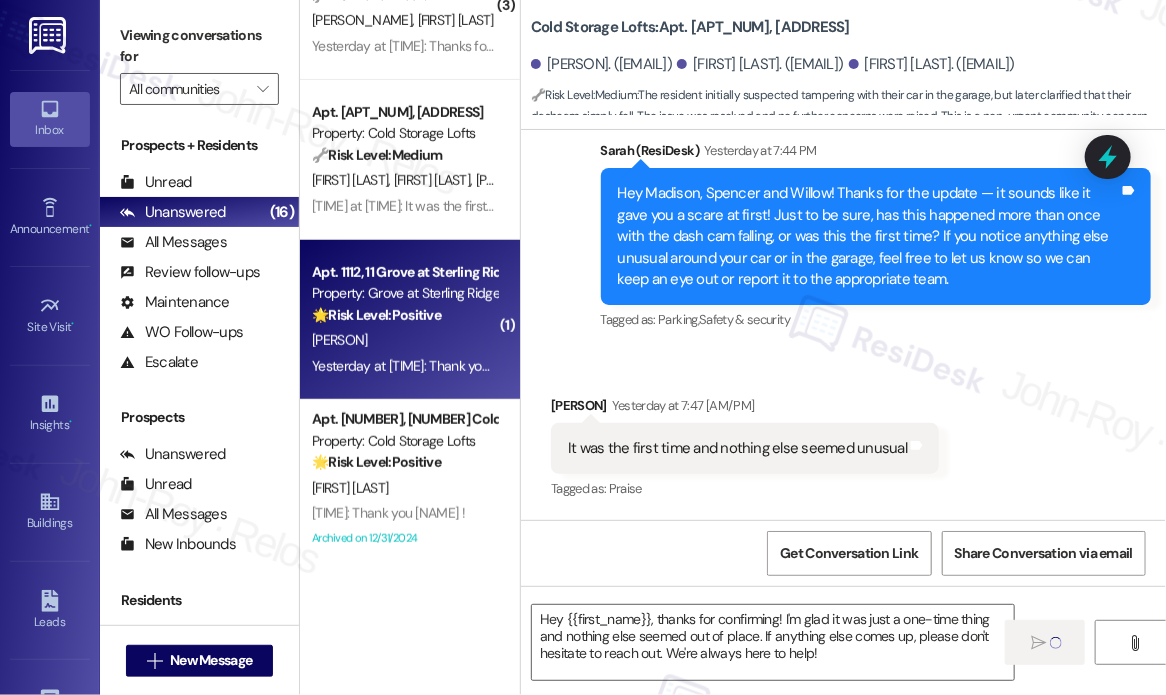 type on "Fetching suggested responses. Please feel free to read through the conversation in the meantime." 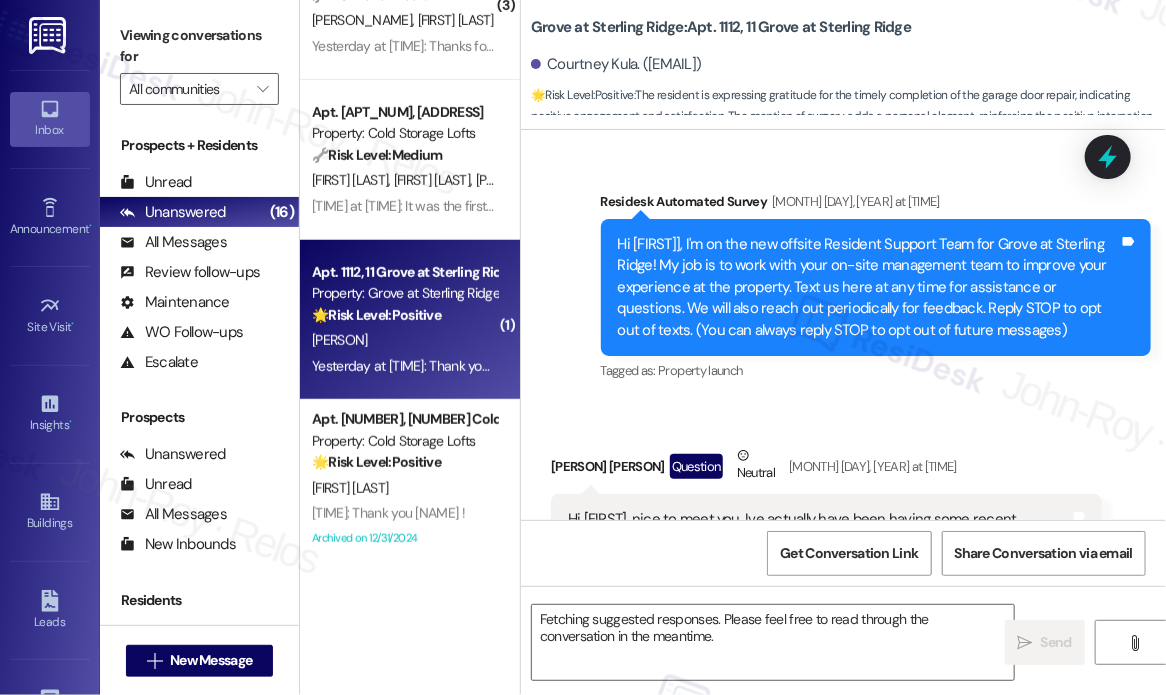 scroll, scrollTop: 19824, scrollLeft: 0, axis: vertical 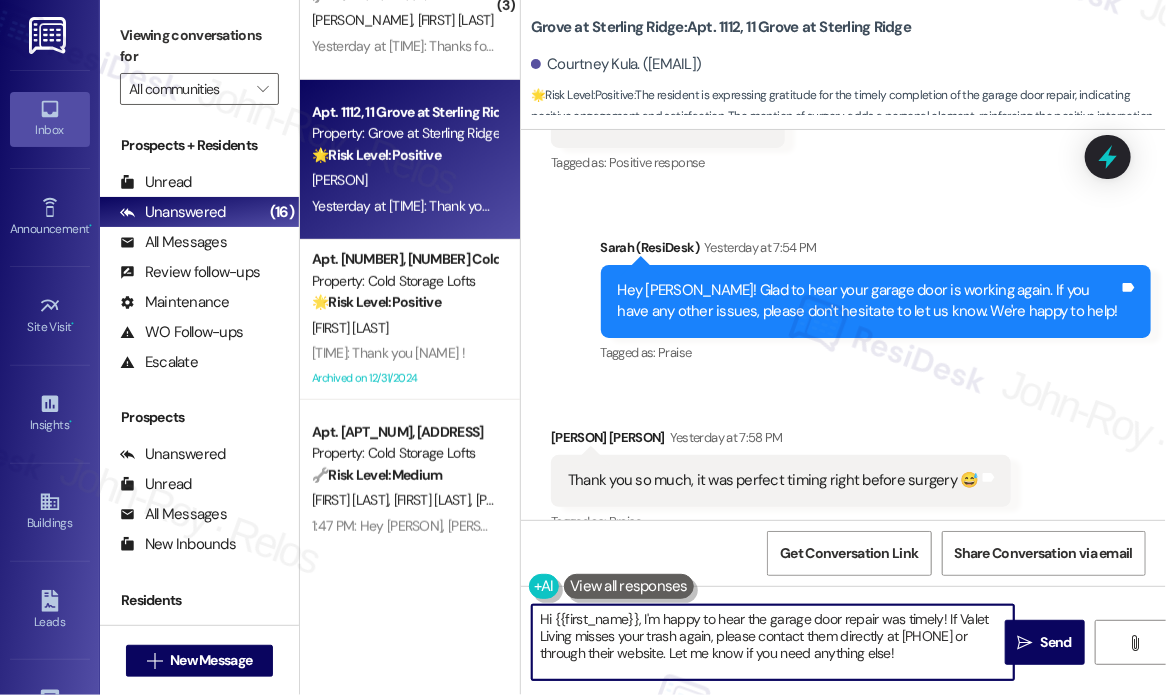 click on "Hi {{first_name}}, I'm happy to hear the garage door repair was timely! If Valet Living misses your trash again, please contact them directly at [PHONE] or through their website. Let me know if you need anything else!" at bounding box center [773, 642] 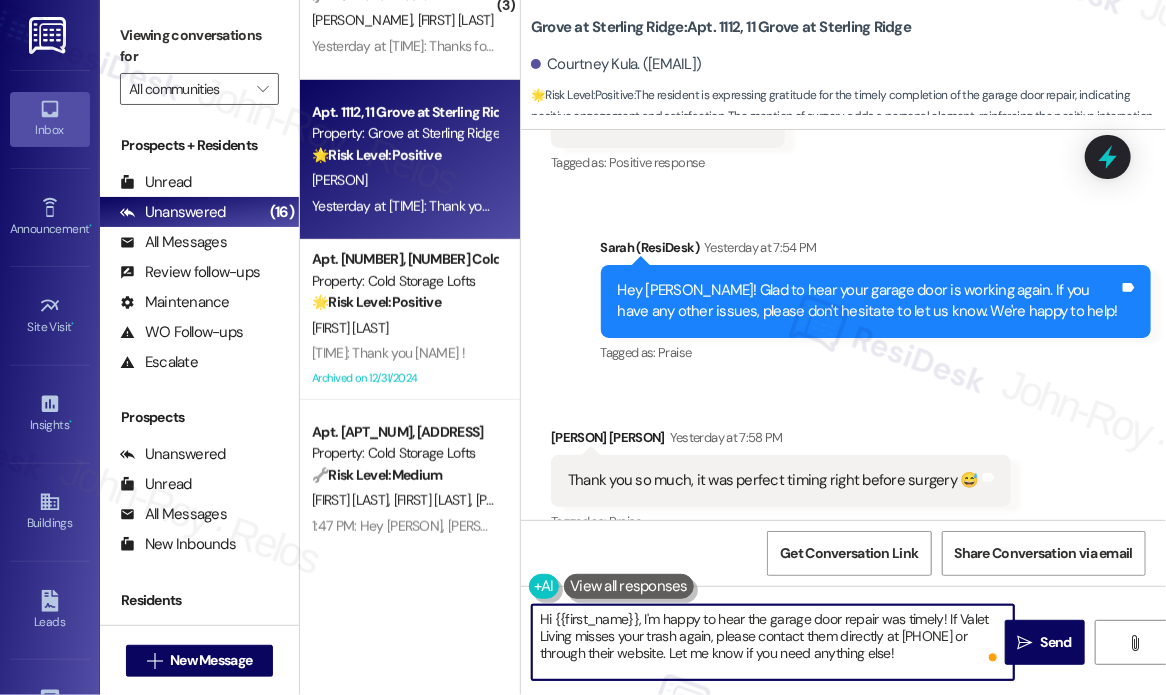 click on "Hi {{first_name}}, I'm happy to hear the garage door repair was timely! If Valet Living misses your trash again, please contact them directly at [PHONE] or through their website. Let me know if you need anything else!" at bounding box center (773, 642) 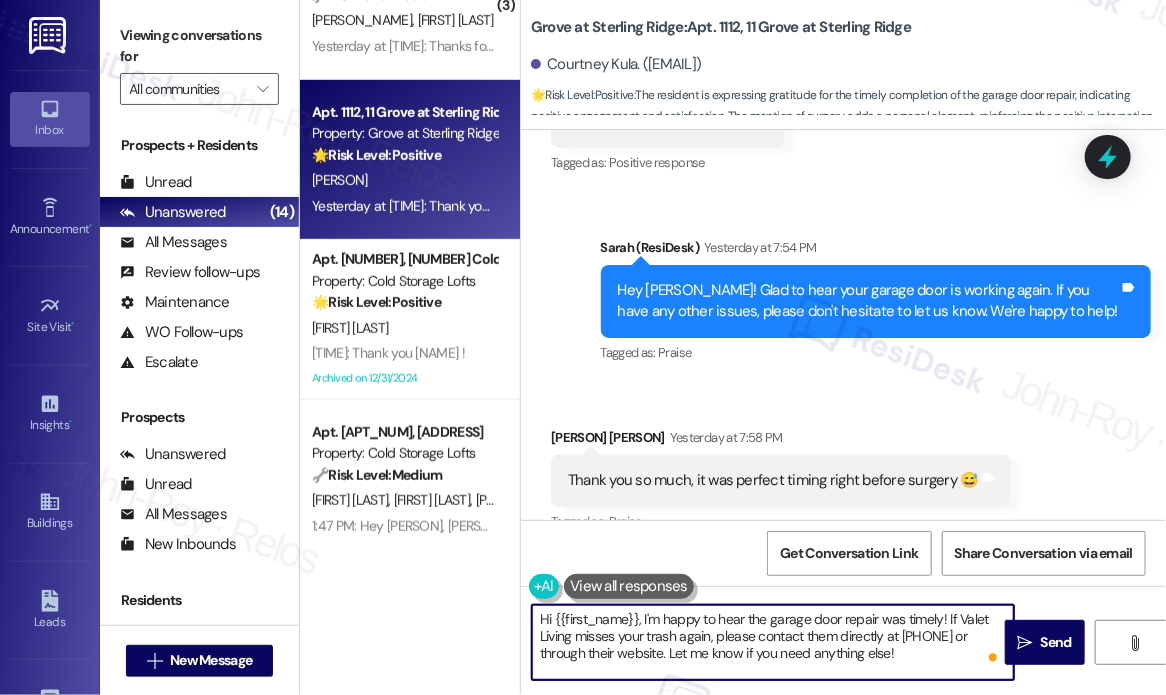 drag, startPoint x: 665, startPoint y: 652, endPoint x: 949, endPoint y: 620, distance: 285.79712 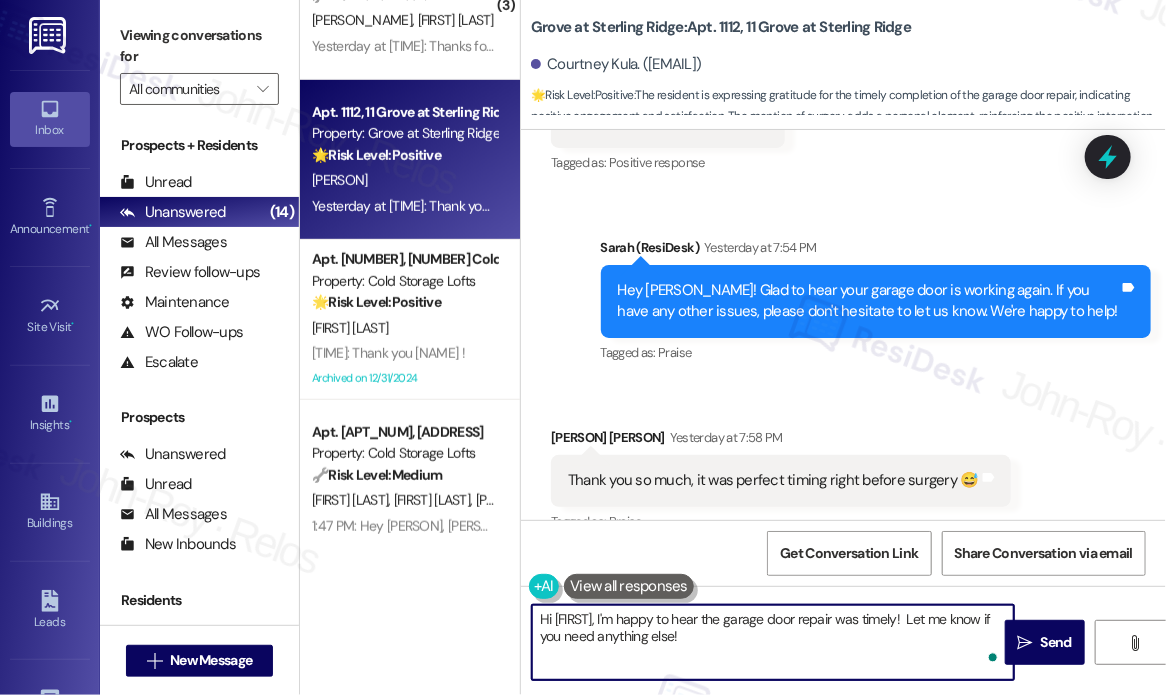 type on "Hi {{first_name}}, I'm happy to hear the garage door repair was timely! Let me know if you need anything else!" 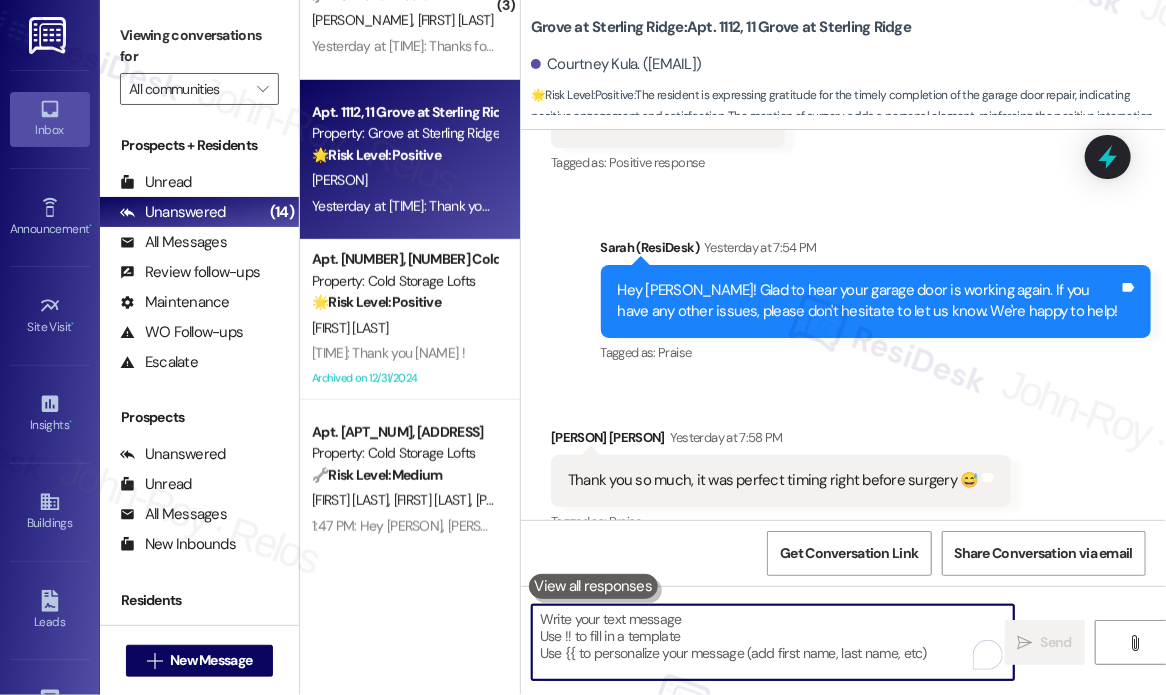 scroll, scrollTop: 19824, scrollLeft: 0, axis: vertical 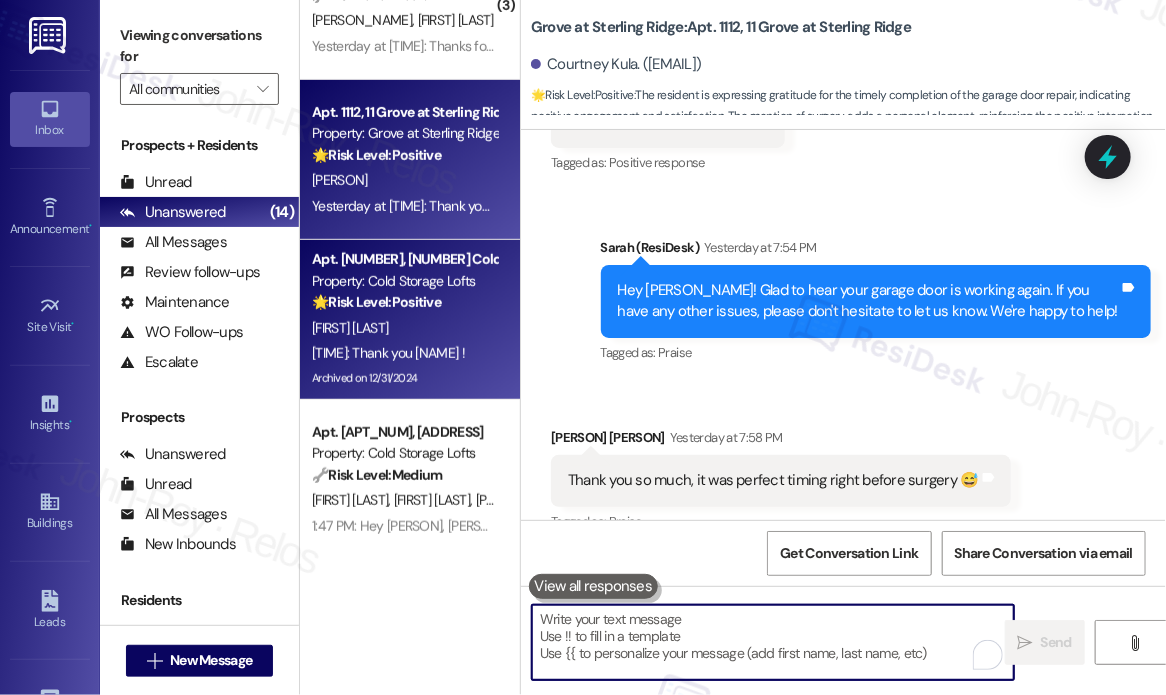 type 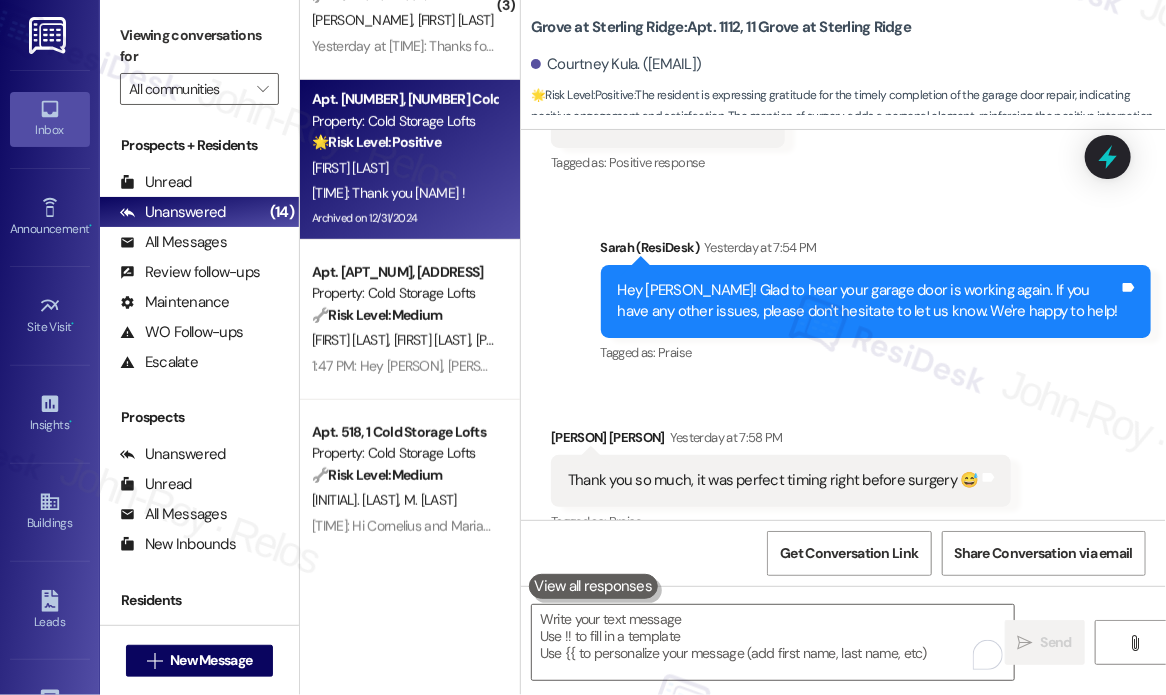 click on "[FIRST] [LAST]" at bounding box center [404, 168] 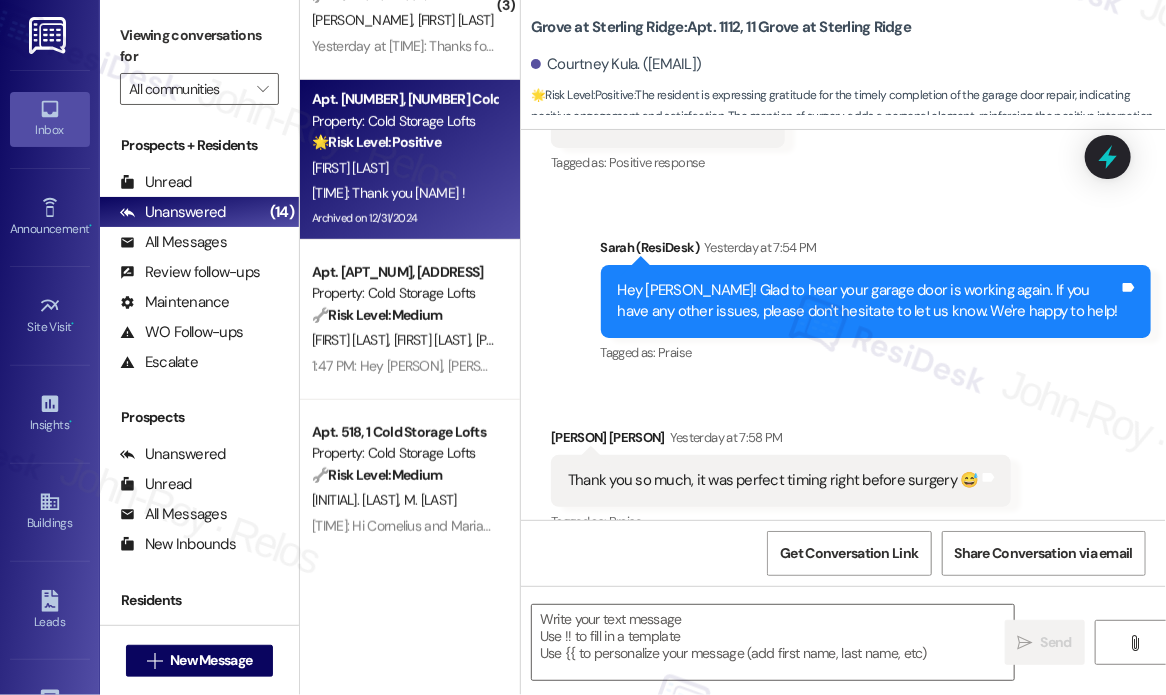 type on "Fetching suggested responses. Please feel free to read through the conversation in the meantime." 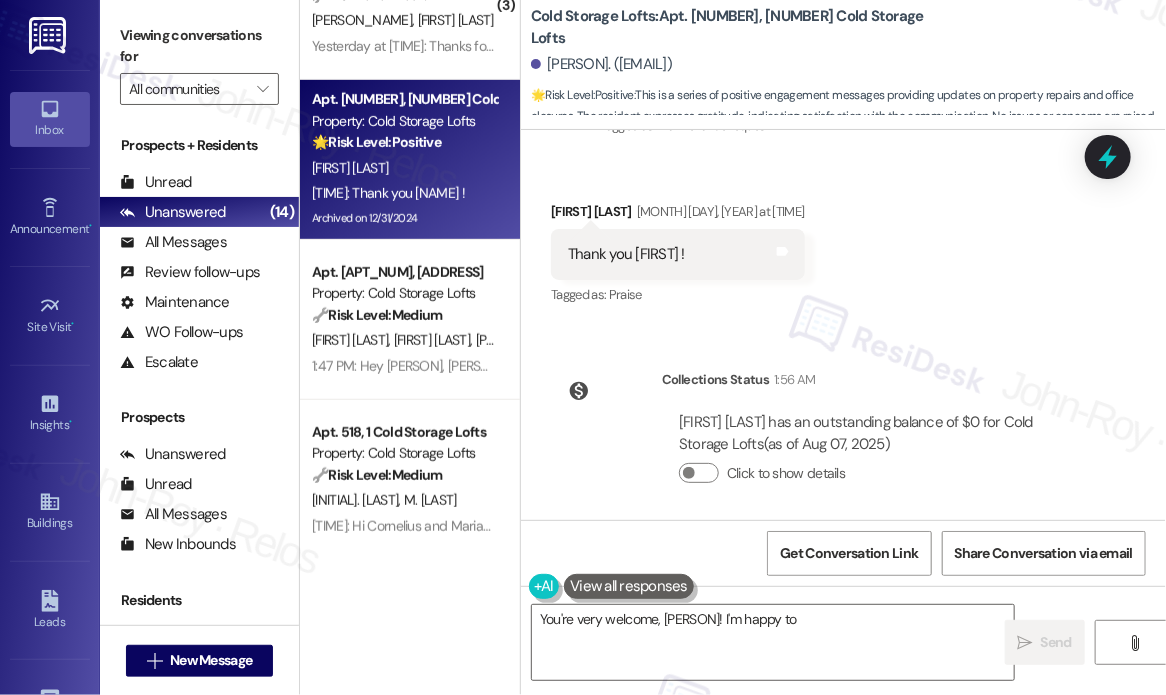 scroll, scrollTop: 39682, scrollLeft: 0, axis: vertical 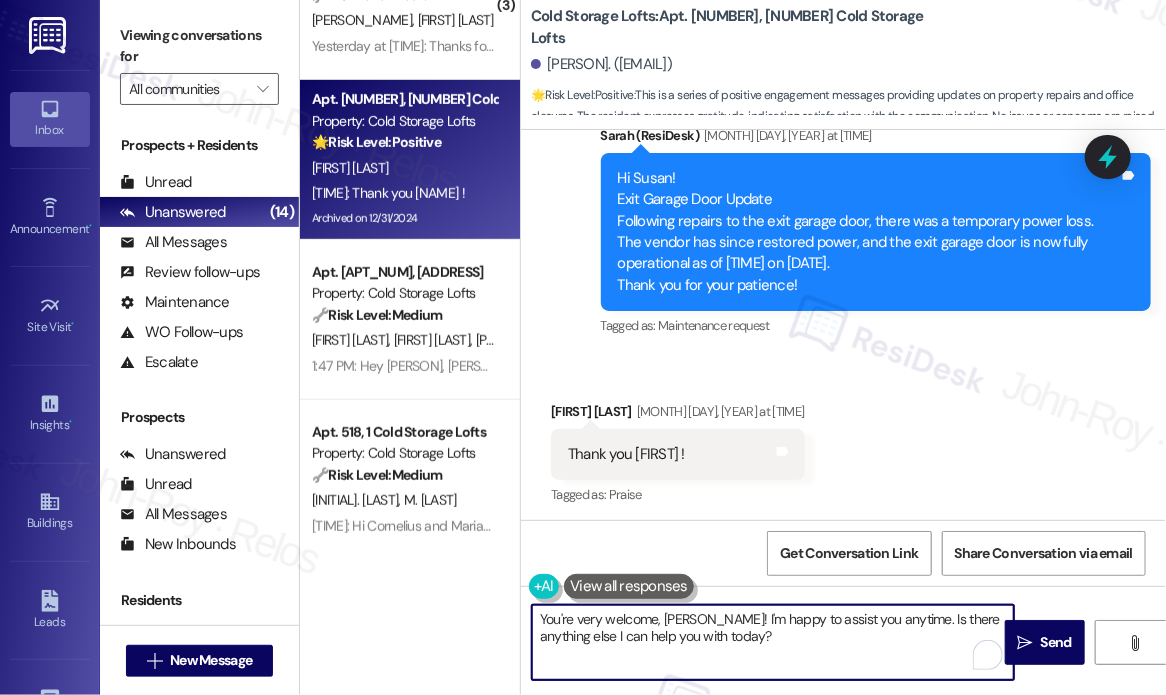 drag, startPoint x: 888, startPoint y: 619, endPoint x: 897, endPoint y: 655, distance: 37.107952 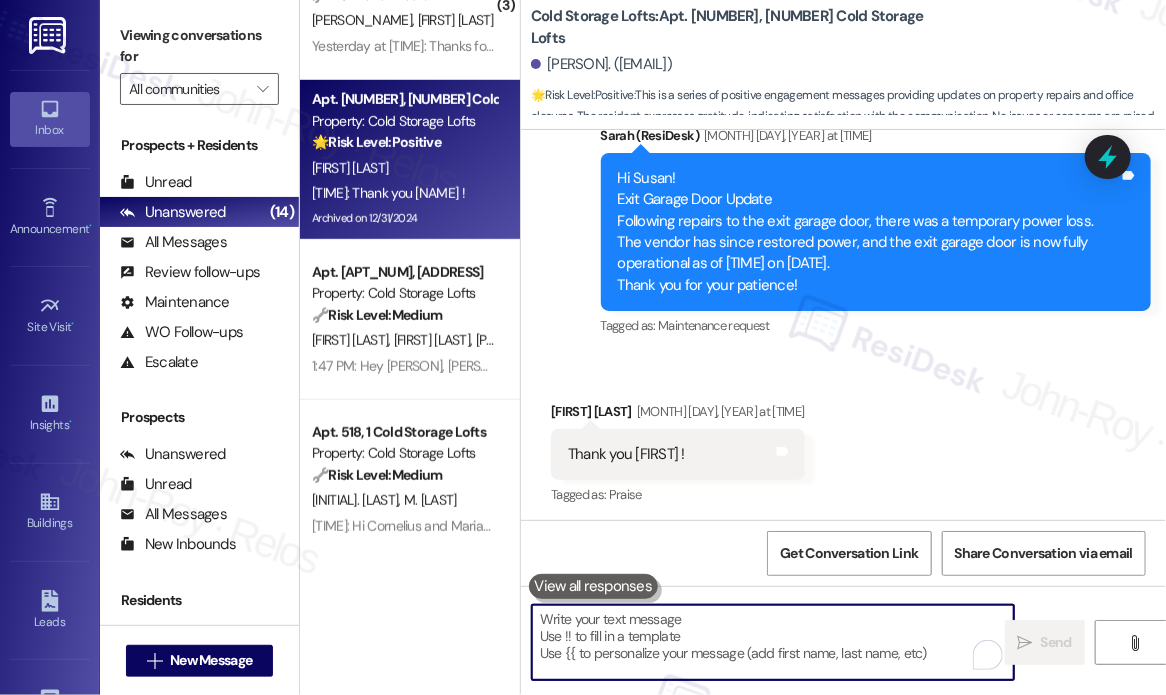 scroll, scrollTop: 39676, scrollLeft: 0, axis: vertical 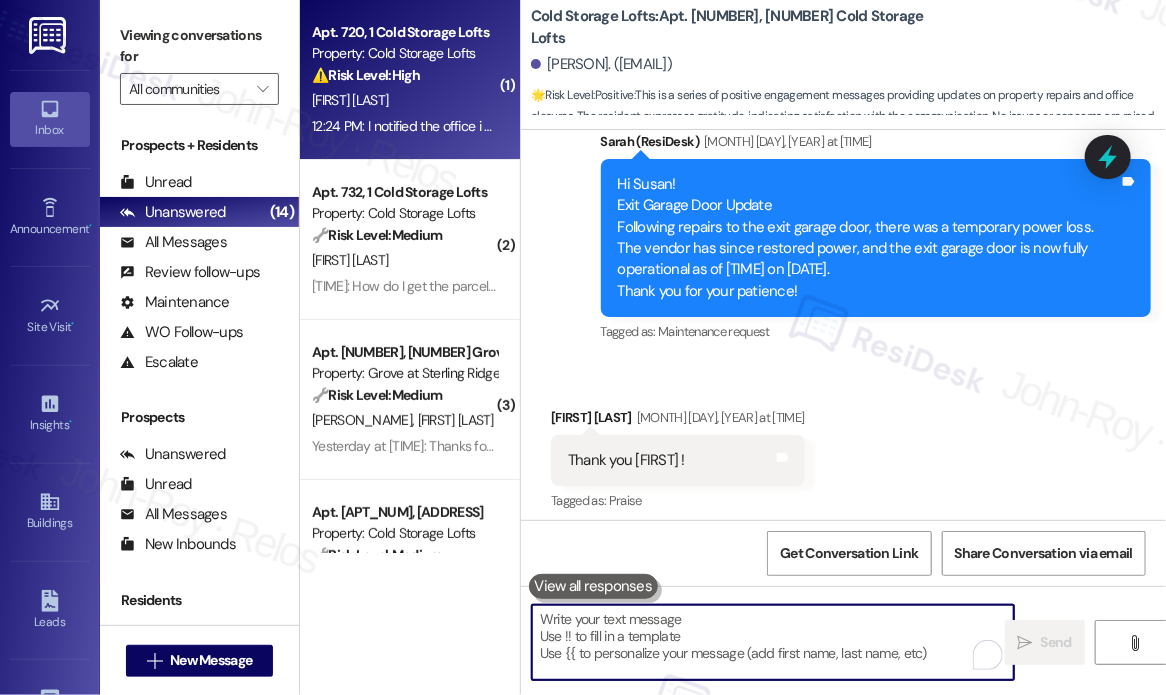 type 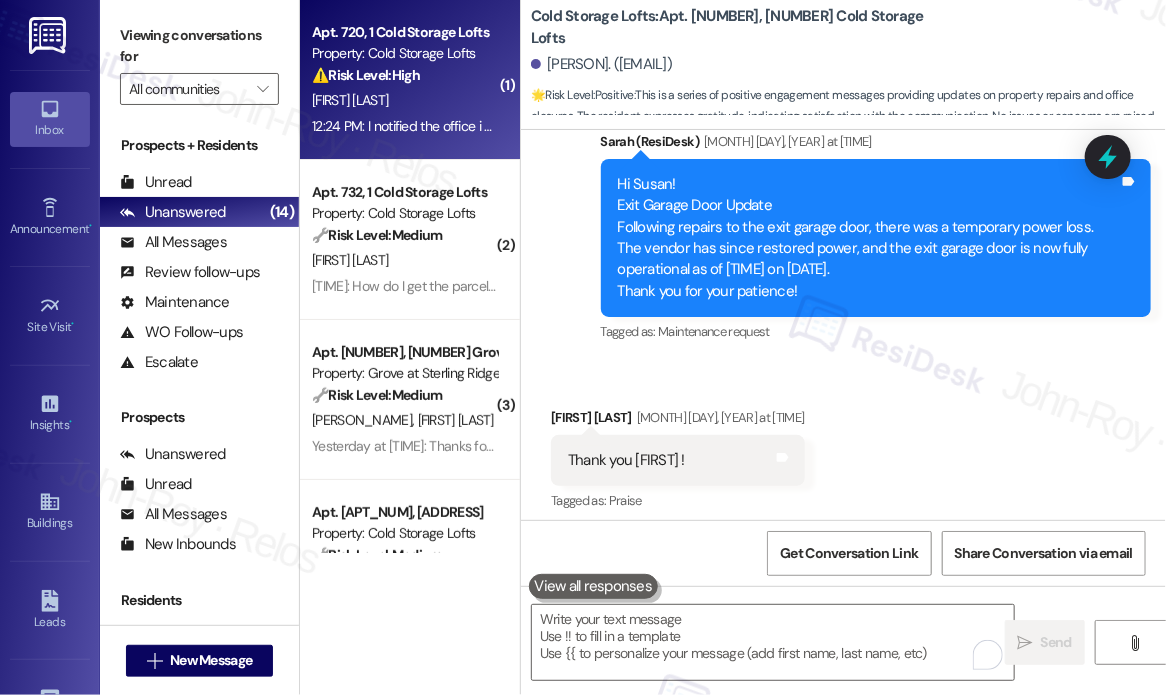 click on "[TIME]: I notified the office i would be paying late due to a change in my payroll system  [TIME]: I notified the office i would be paying late due to a change in my payroll system" at bounding box center [570, 126] 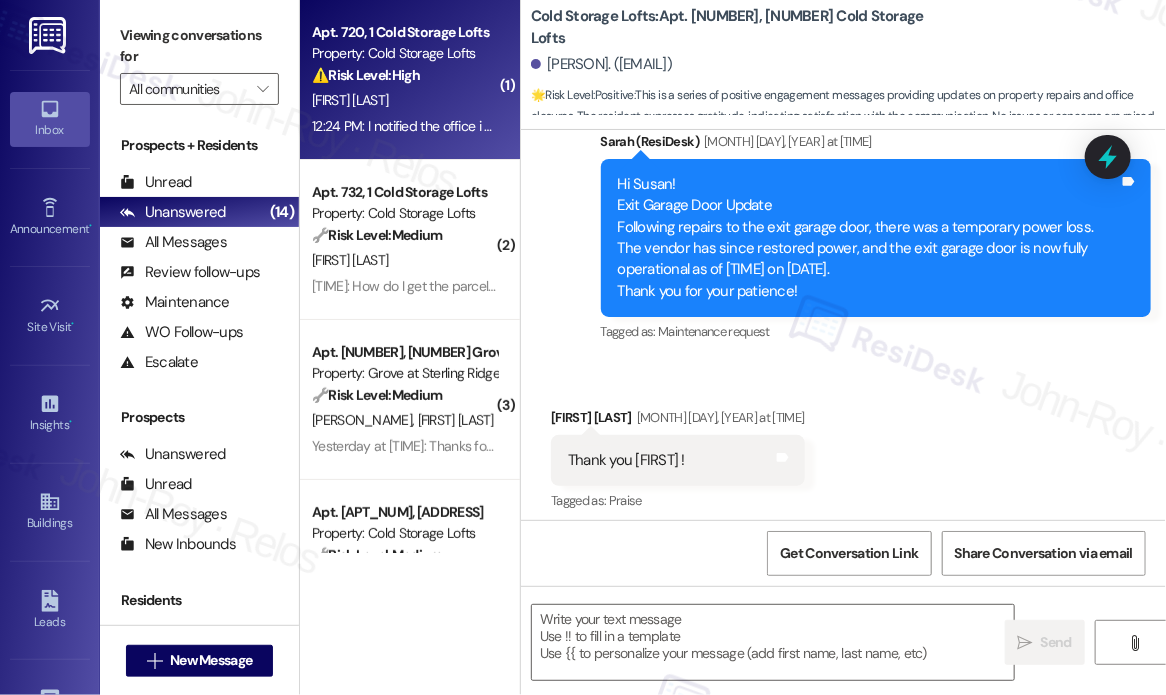 type on "Fetching suggested responses. Please feel free to read through the conversation in the meantime." 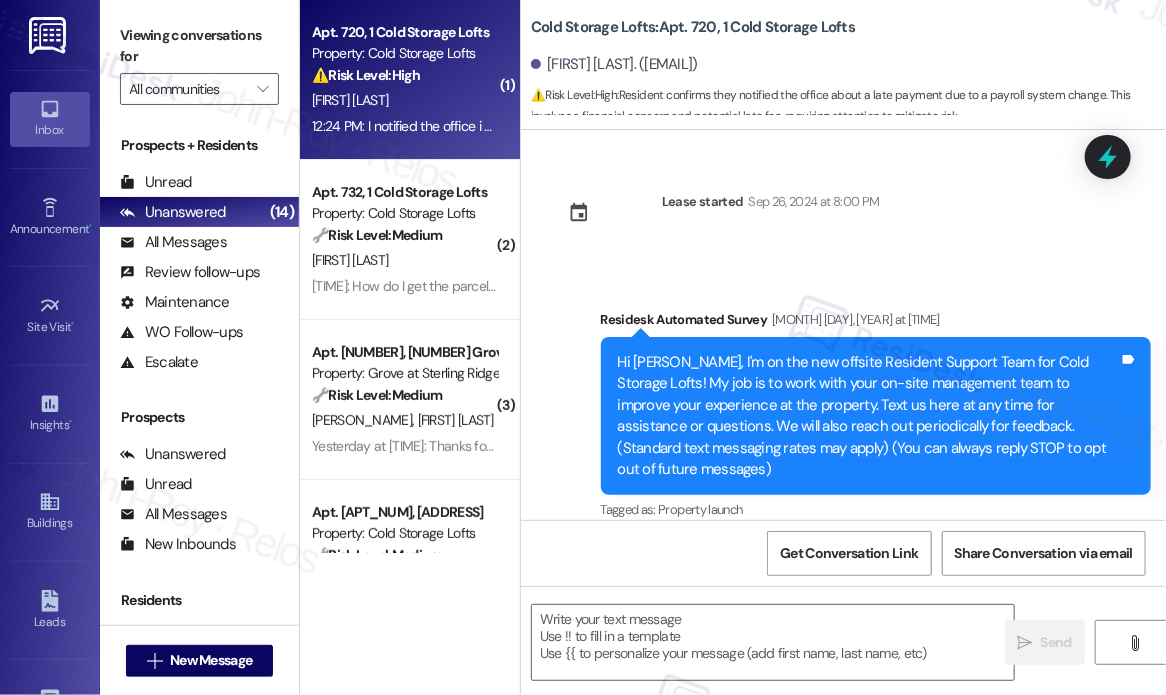 type on "Fetching suggested responses. Please feel free to read through the conversation in the meantime." 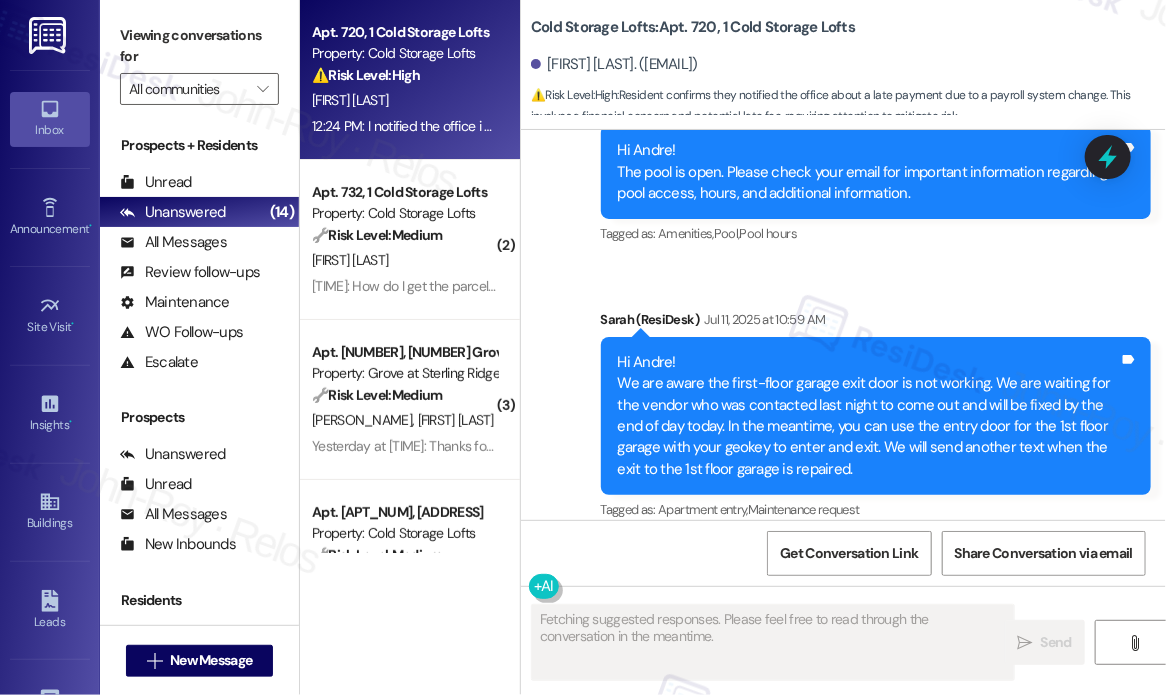 click on "[FIRST] [LAST]" at bounding box center [404, 260] 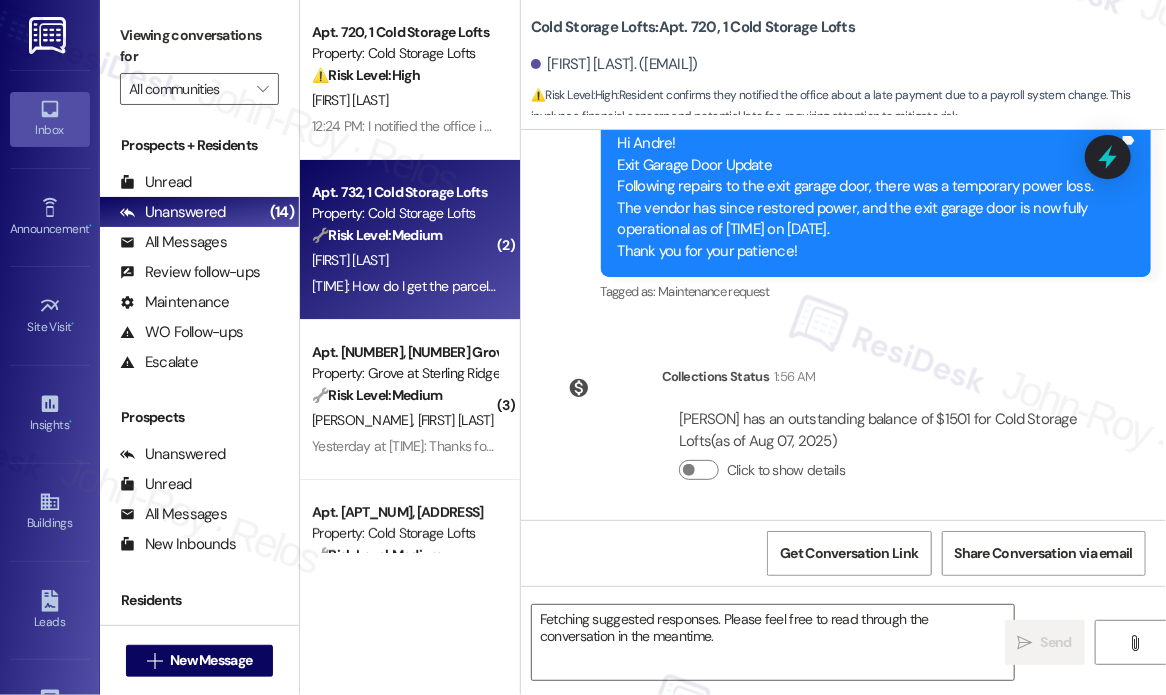 scroll, scrollTop: 34110, scrollLeft: 0, axis: vertical 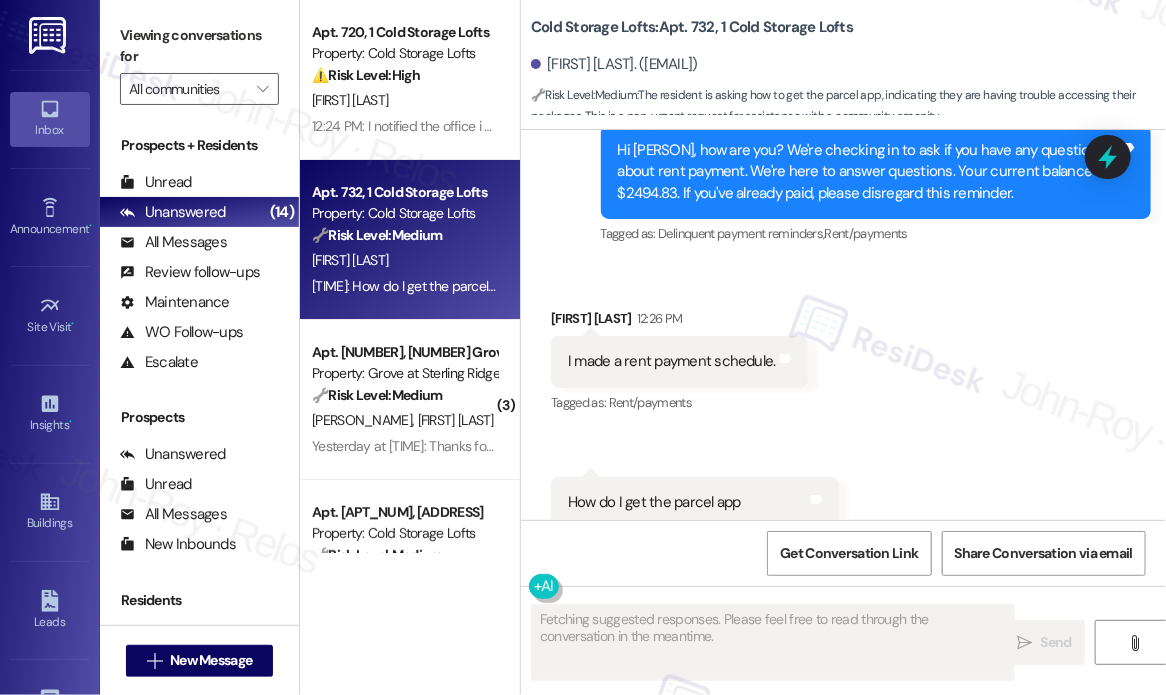 click on "Received via SMS [FIRST] [LAST] [TIME] I made a rent payment schedule.   Tags and notes Tagged as:   Rent/payments Click to highlight conversations about Rent/payments Received via SMS [TIME] [FIRST] [LAST] Question [TIME] How do I get the parcel app Tags and notes Tagged as:   Access Click to highlight conversations about Access  Related guidelines Show suggestions" at bounding box center (843, 447) 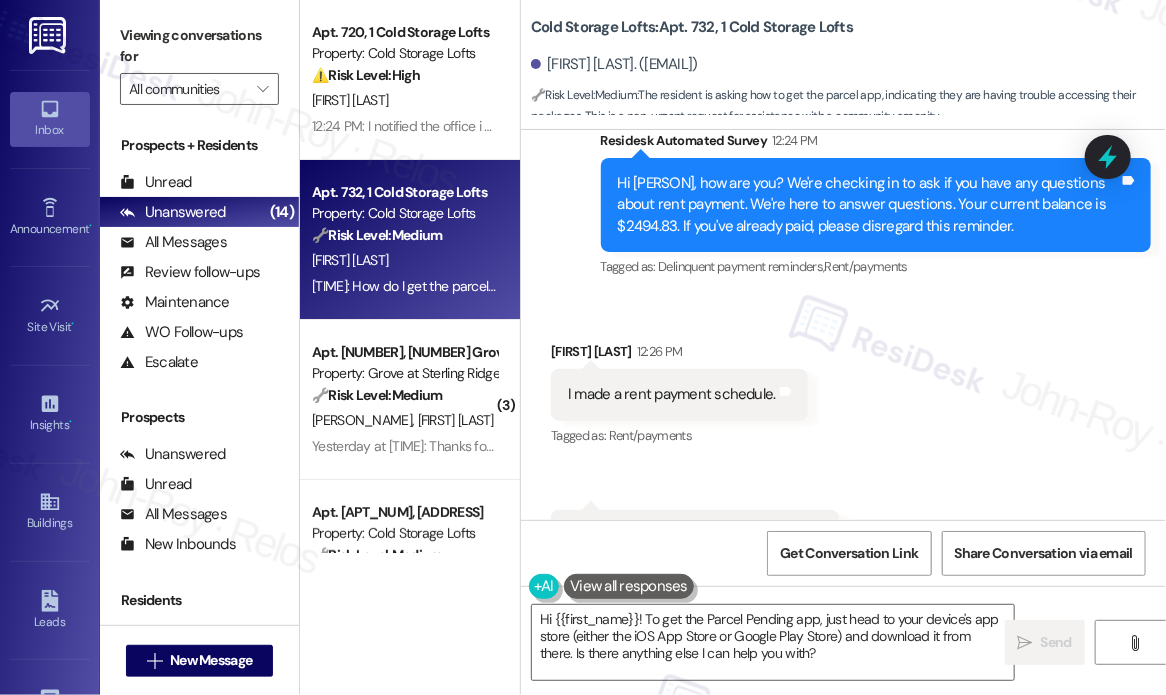 scroll, scrollTop: 20177, scrollLeft: 0, axis: vertical 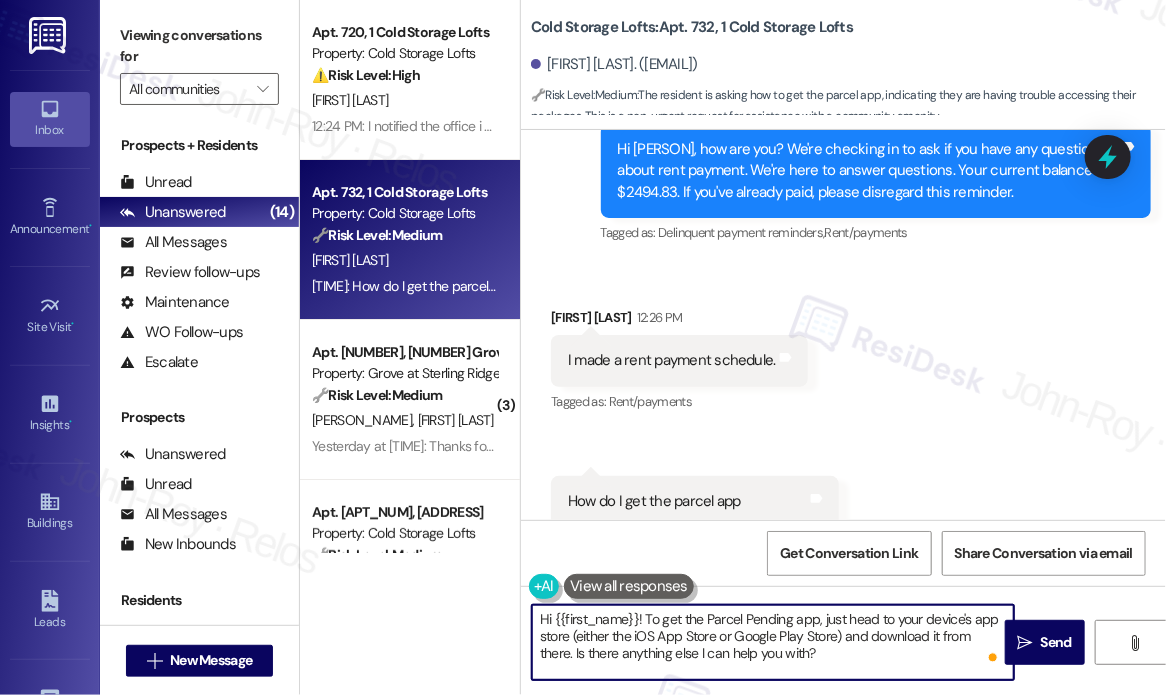 drag, startPoint x: 802, startPoint y: 661, endPoint x: 544, endPoint y: 660, distance: 258.00195 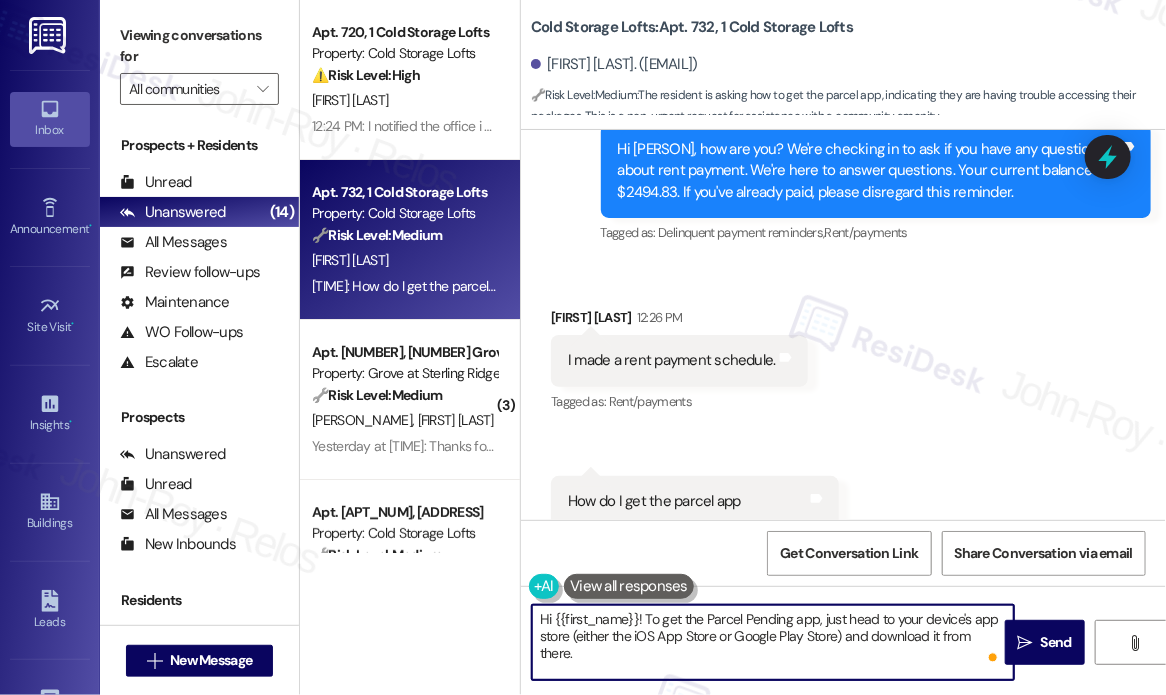 click on "Hi {{first_name}}! To get the Parcel Pending app, just head to your device's app store (either the iOS App Store or Google Play Store) and download it from there." at bounding box center [773, 642] 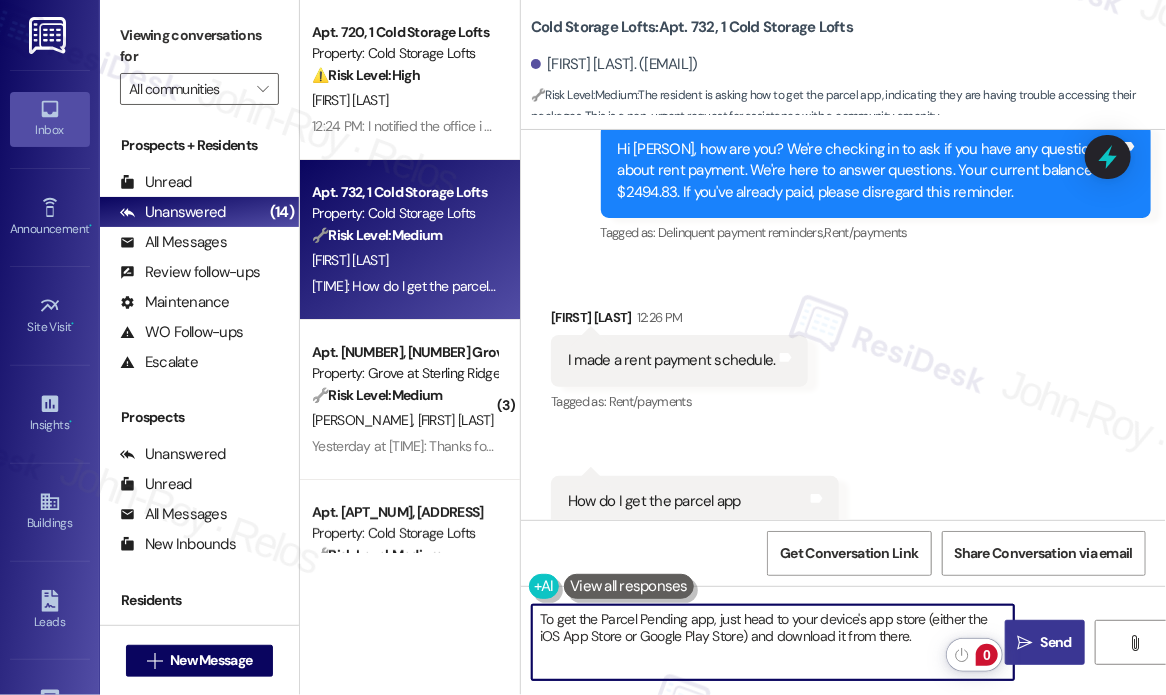 type on "To get the Parcel Pending app, just head to your device's app store (either the iOS App Store or Google Play Store) and download it from there." 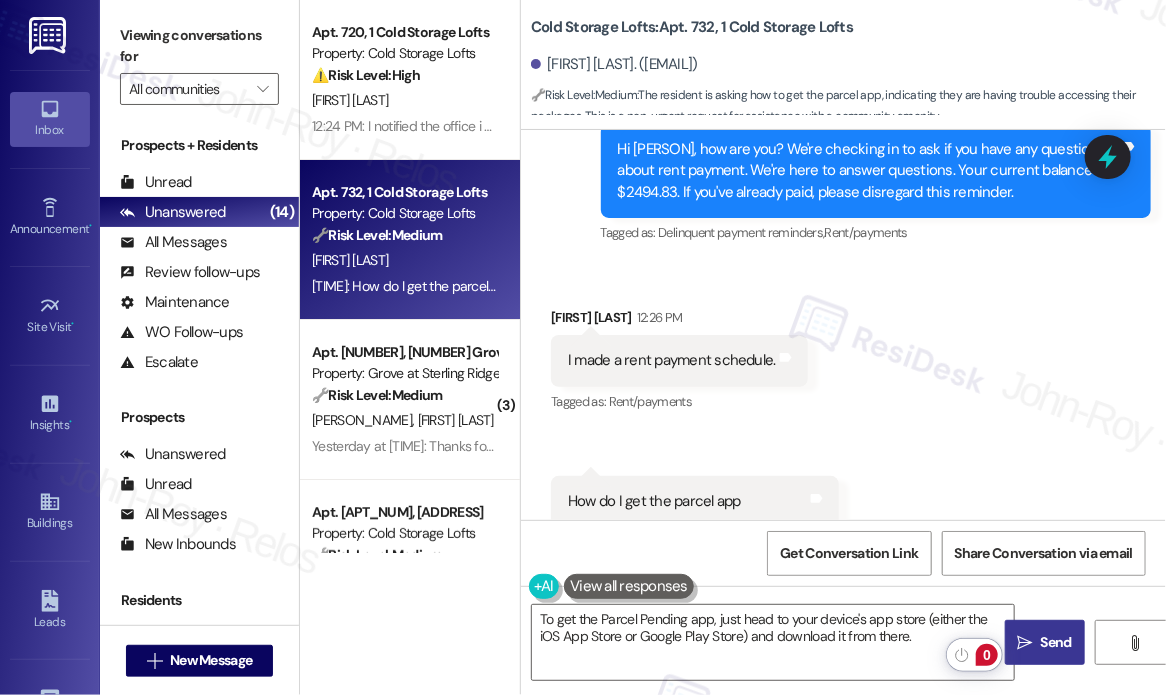 click on "Send" at bounding box center [1056, 642] 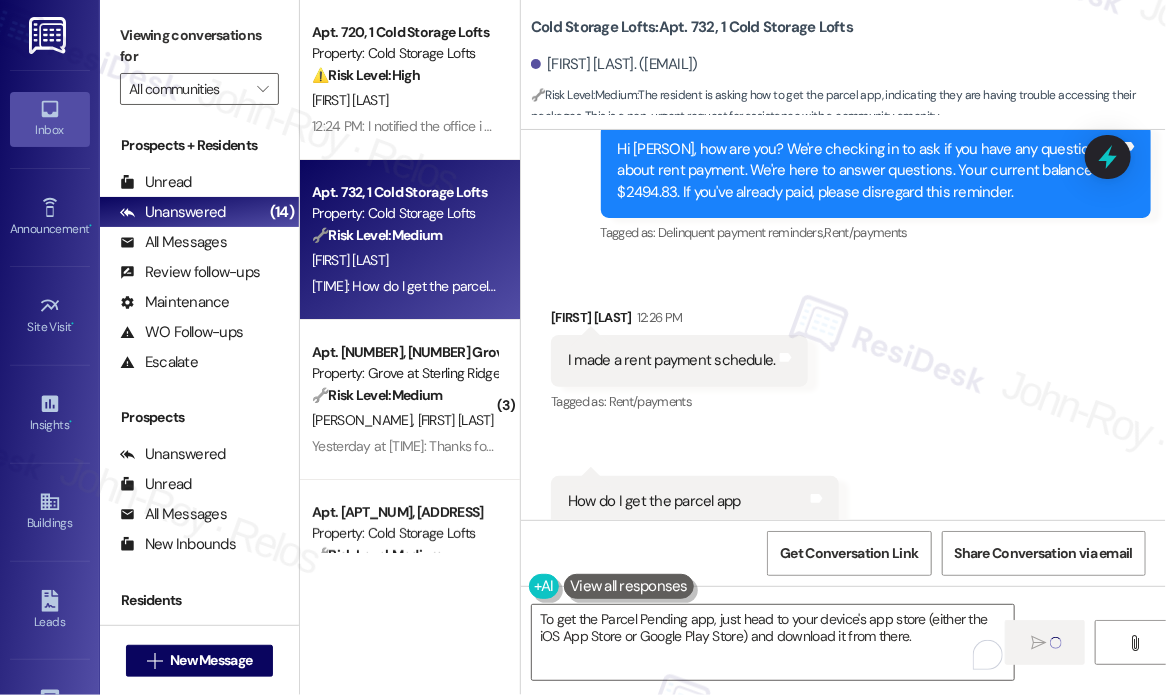 type 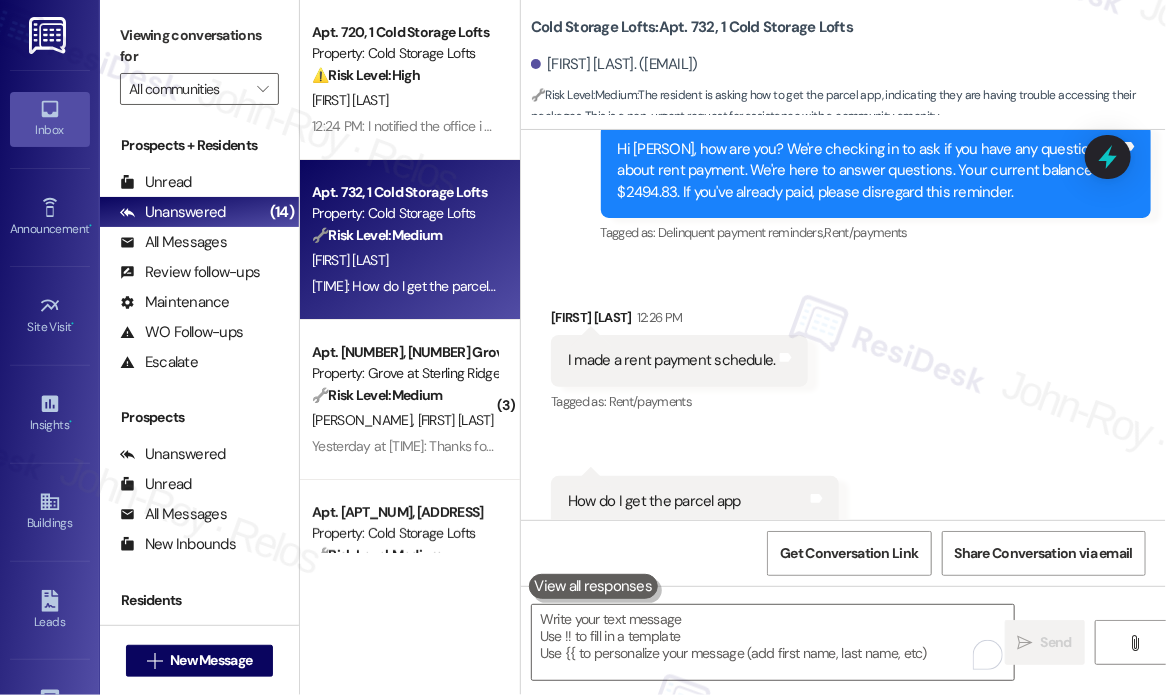 scroll, scrollTop: 20176, scrollLeft: 0, axis: vertical 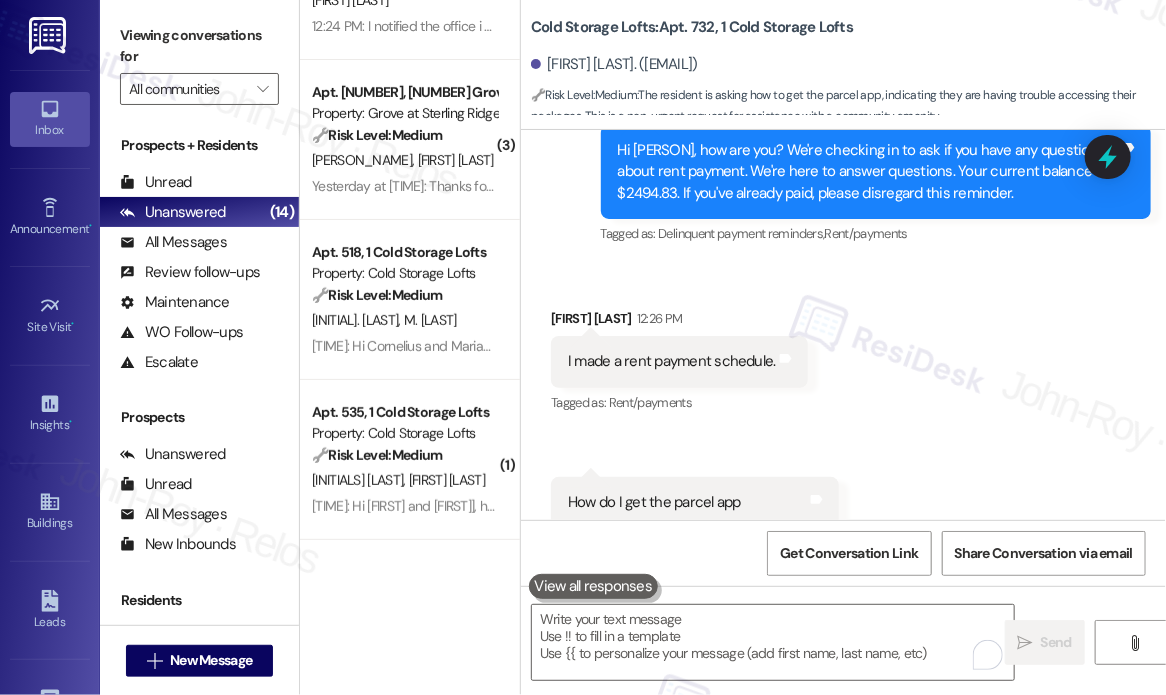 click on "🔧  Risk Level:  Medium" at bounding box center [377, 295] 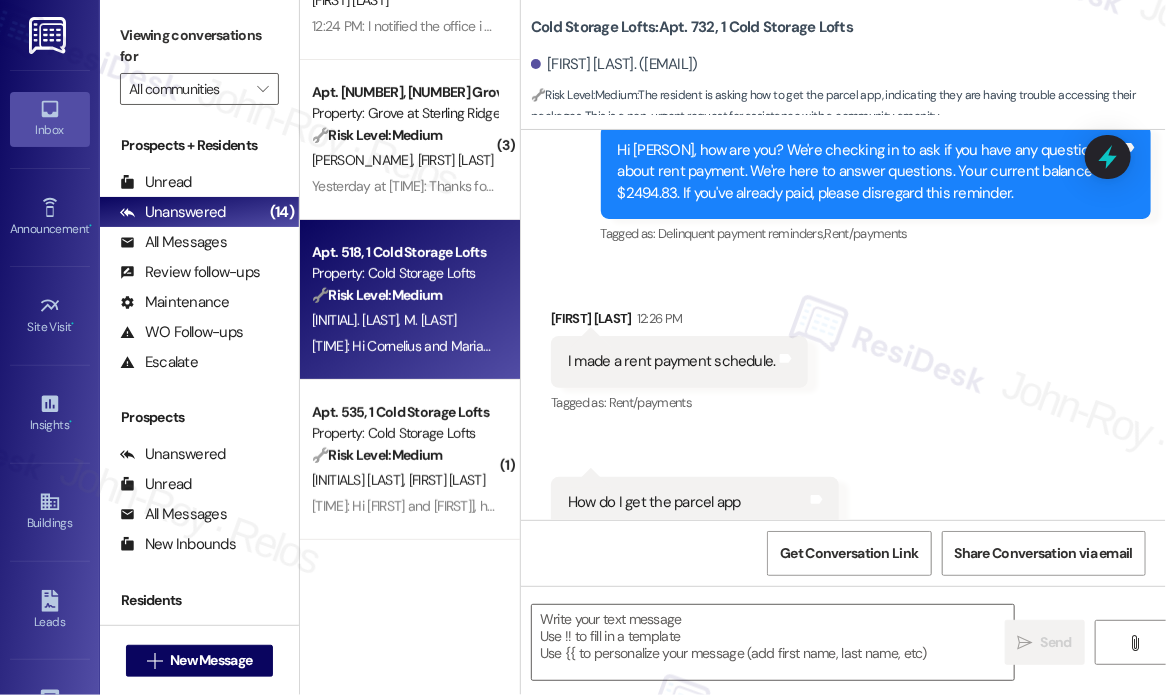 type on "Fetching suggested responses. Please feel free to read through the conversation in the meantime." 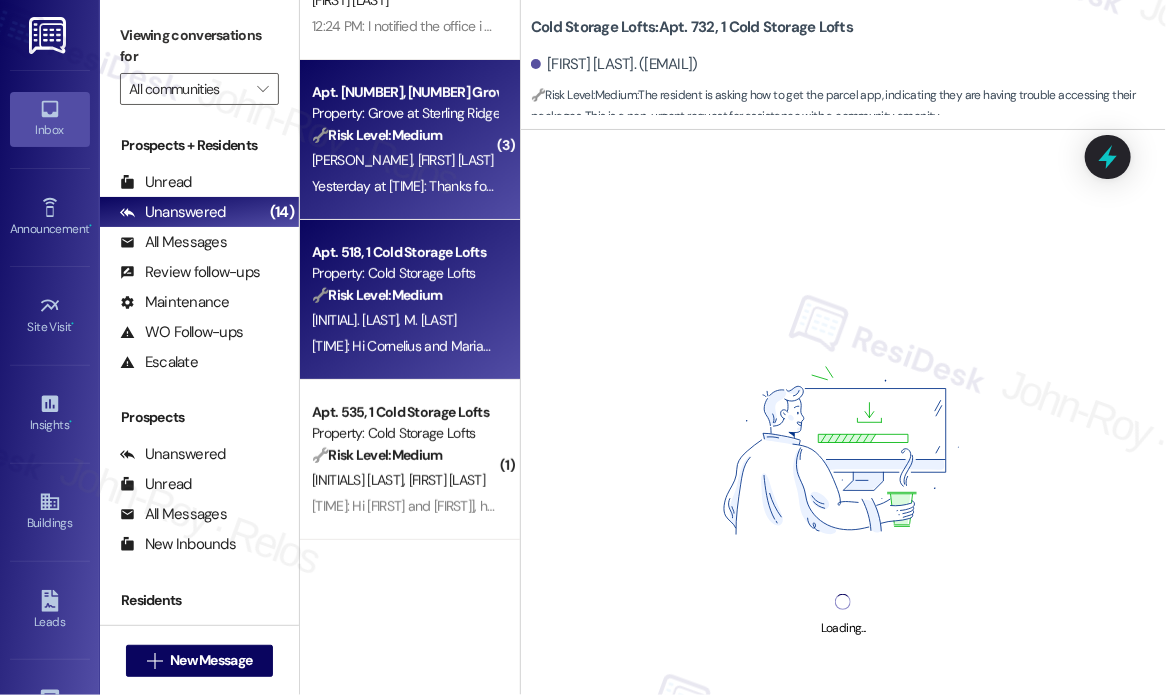 click on "Yesterday at [TIME]: Thanks for following up Yesterday at [TIME]: Thanks for following up" at bounding box center [437, 186] 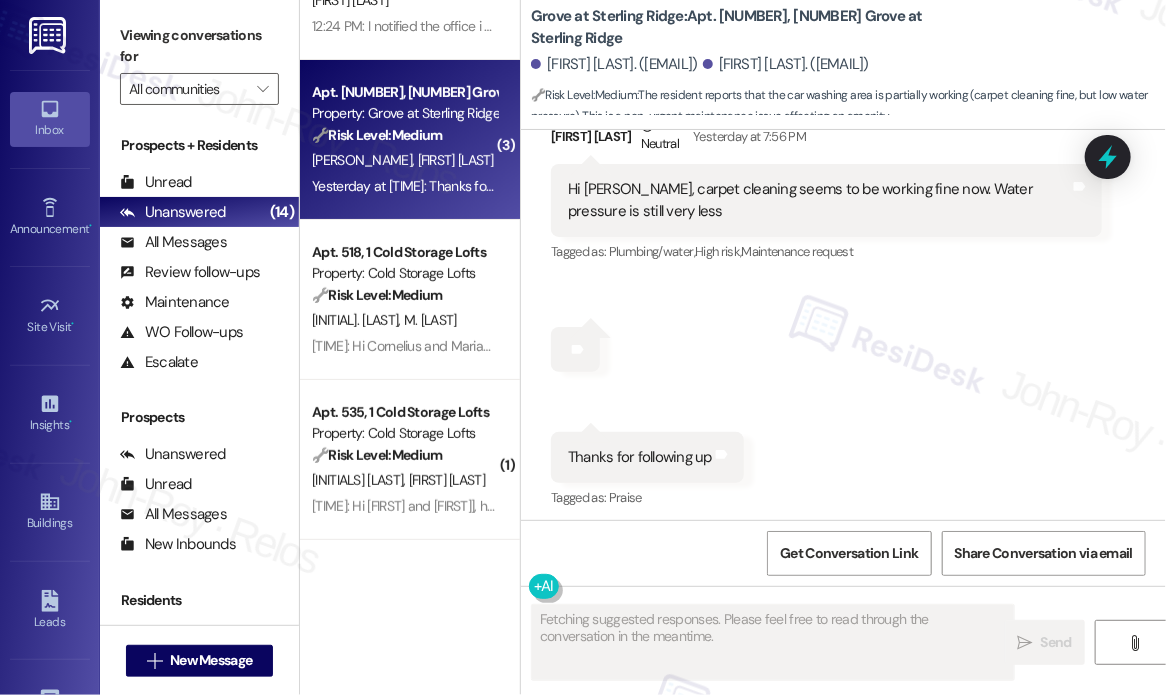 scroll, scrollTop: 4669, scrollLeft: 0, axis: vertical 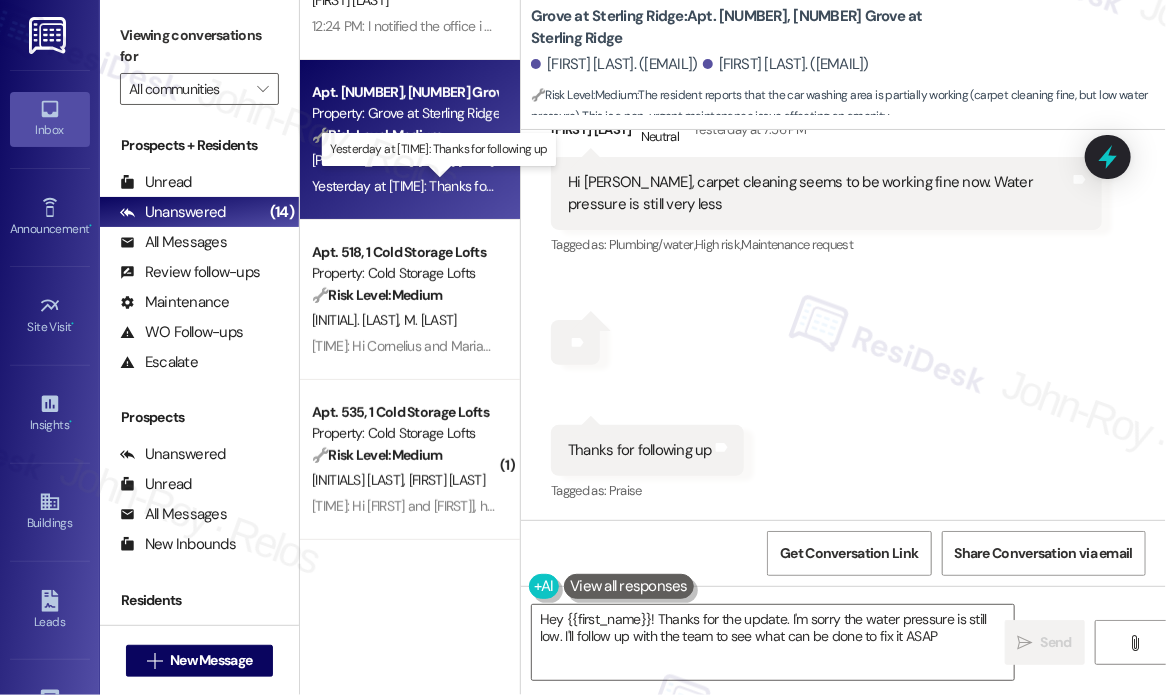 type on "Hey {{first_name}}! Thanks for the update. I'm sorry the water pressure is still low. I'll follow up with the team to see what can be done to fix it ASAP!" 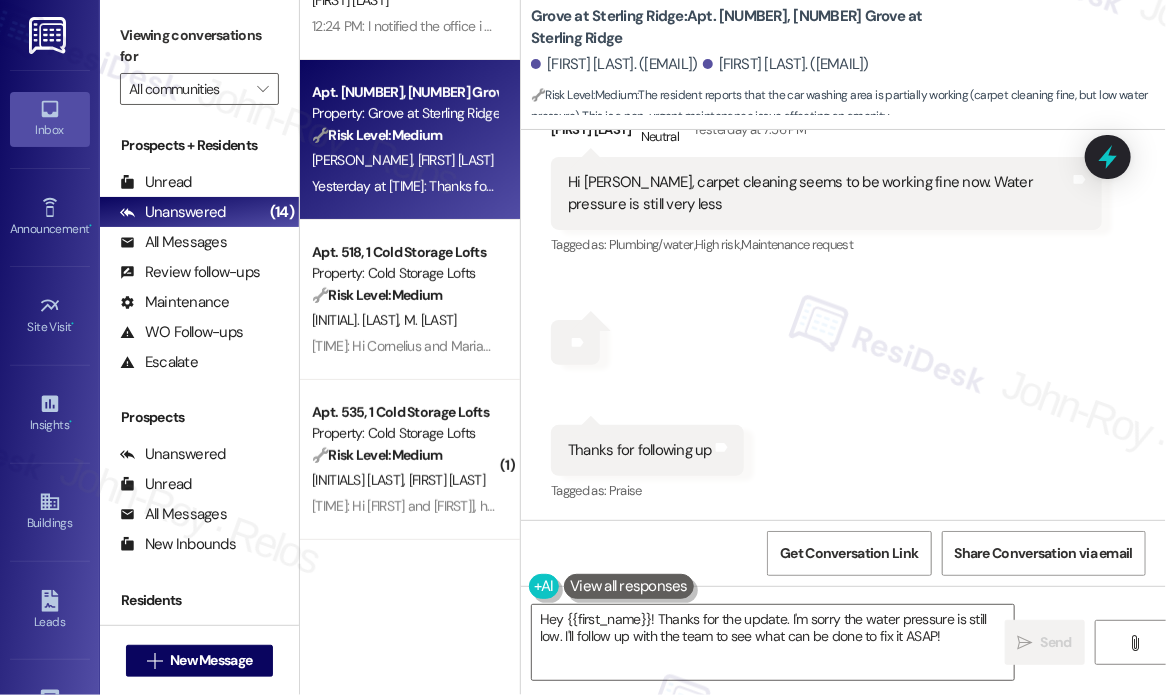 click on "Received via SMS [FIRST] [LAST]   Neutral [TIME]: Hi [FIRST], carpet cleaning seems to be working fine now. Water pressure is still very less Tags and notes Tagged as:   Plumbing/water ,  Click to highlight conversations about Plumbing/water High risk ,  Click to highlight conversations about High risk Maintenance request Click to highlight conversations about Maintenance request Received via SMS [TIME] [FIRST] [LAST] Yesterday at [TIME] Tags and notes Received via SMS [TIME] [FIRST] [LAST] Yesterday at [TIME] Thanks for following up Tags and notes Tagged as:   Praise Click to highlight conversations about Praise" at bounding box center [843, 292] 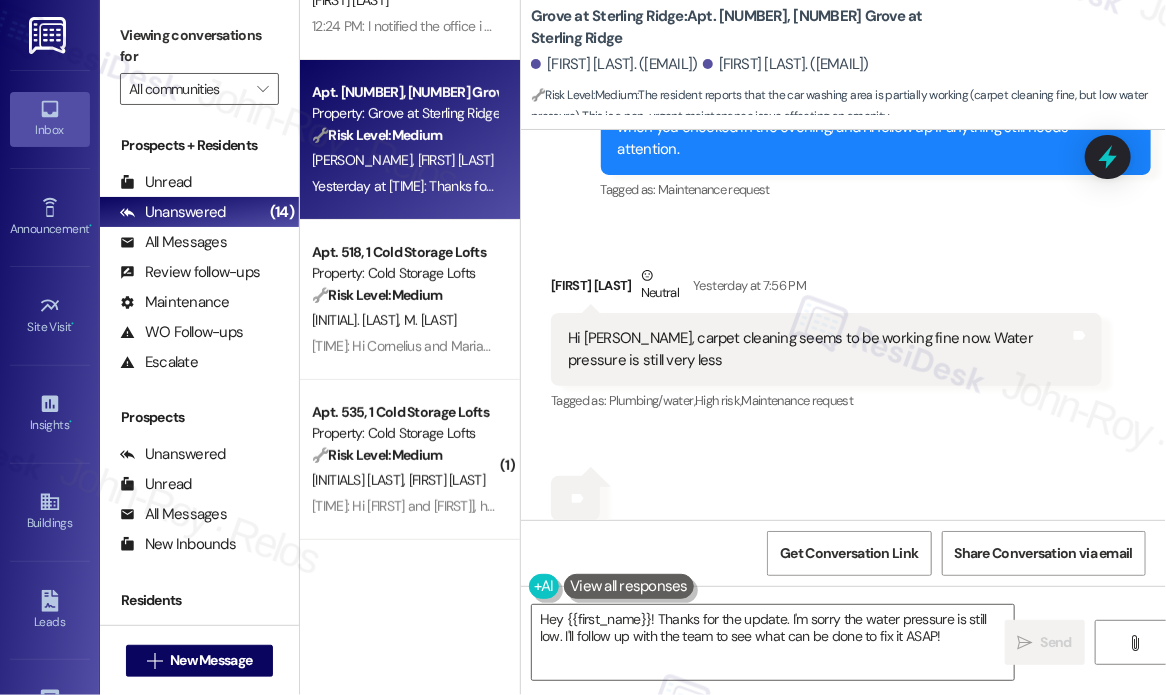 scroll, scrollTop: 4670, scrollLeft: 0, axis: vertical 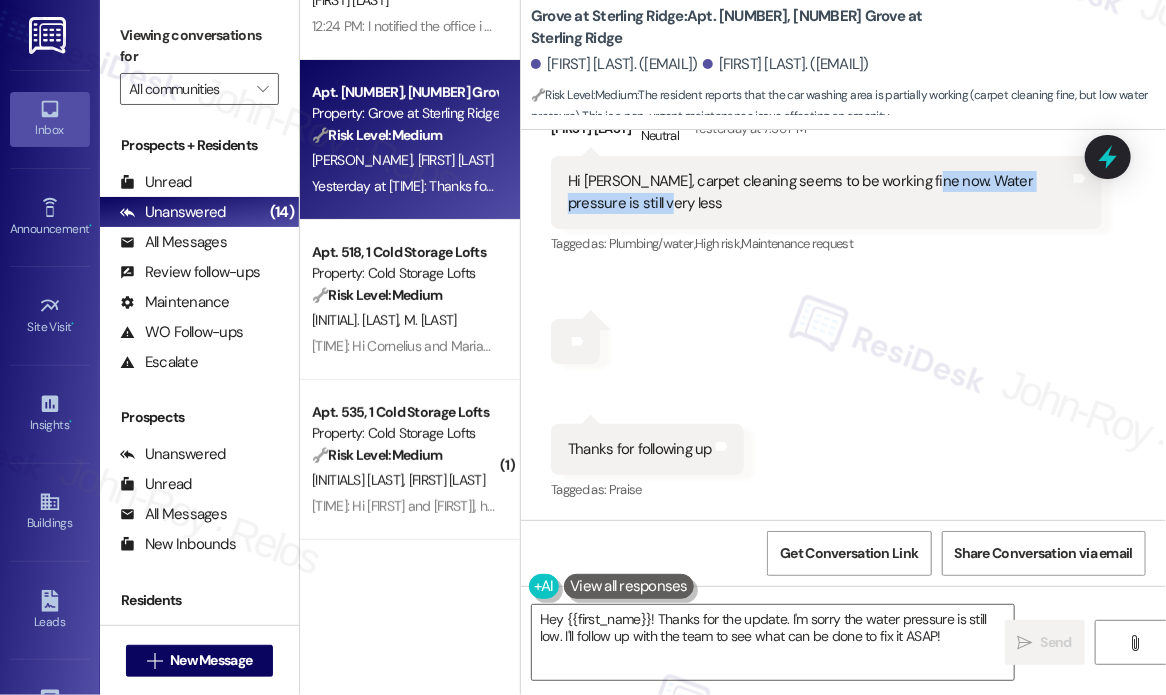 drag, startPoint x: 634, startPoint y: 204, endPoint x: 914, endPoint y: 180, distance: 281.0267 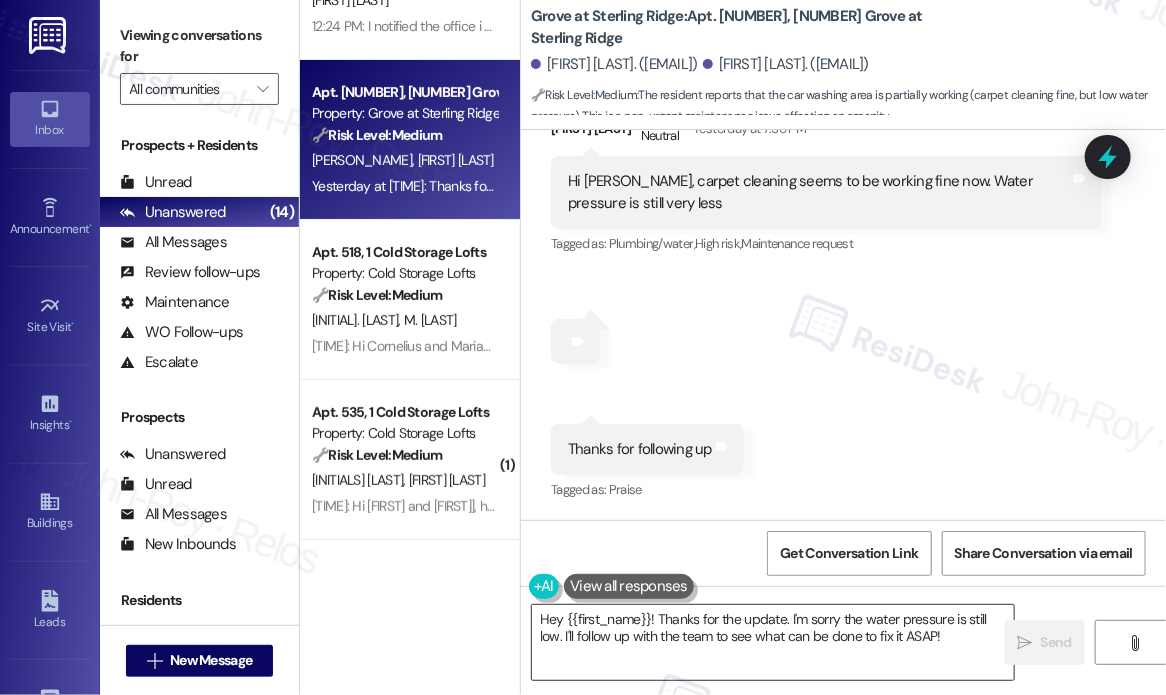 click on "Hey {{first_name}}! Thanks for the update. I'm sorry the water pressure is still low. I'll follow up with the team to see what can be done to fix it ASAP!" at bounding box center [773, 642] 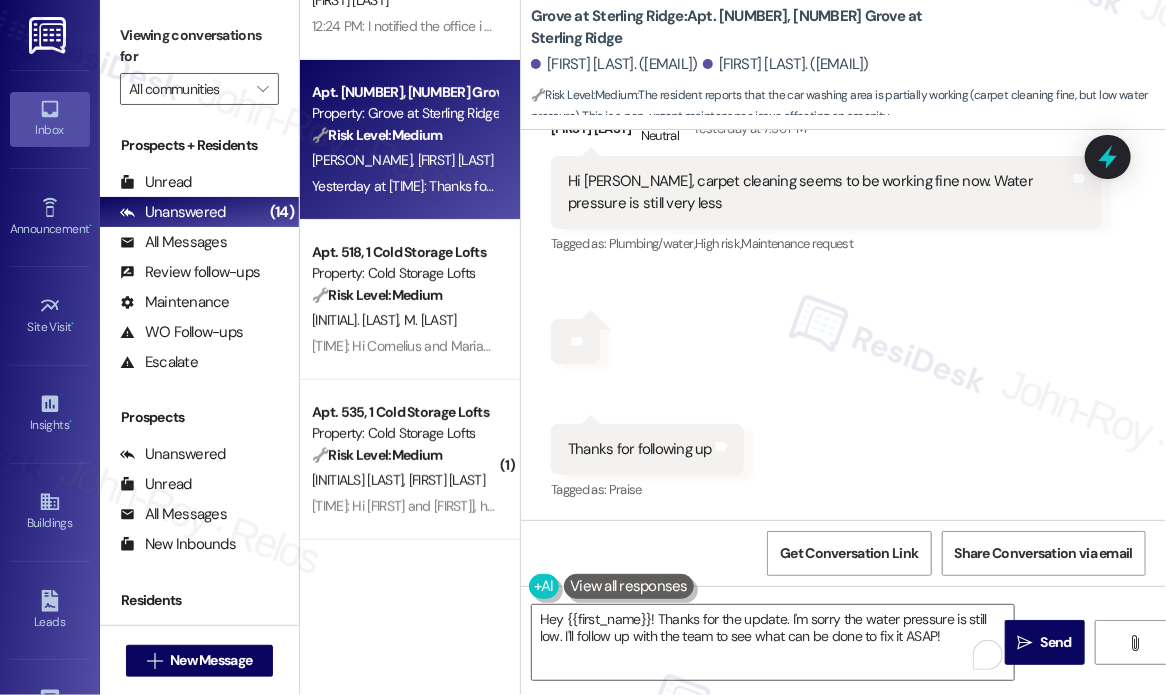 click on "Received via SMS [FIRST] [LAST]   Neutral [TIME]: Hi [FIRST], carpet cleaning seems to be working fine now. Water pressure is still very less Tags and notes Tagged as:   Plumbing/water ,  Click to highlight conversations about Plumbing/water High risk ,  Click to highlight conversations about High risk Maintenance request Click to highlight conversations about Maintenance request Received via SMS [TIME] [FIRST] [LAST] Yesterday at [TIME] Tags and notes Received via SMS [TIME] [FIRST] [LAST] Yesterday at [TIME] Thanks for following up Tags and notes Tagged as:   Praise Click to highlight conversations about Praise" at bounding box center (843, 291) 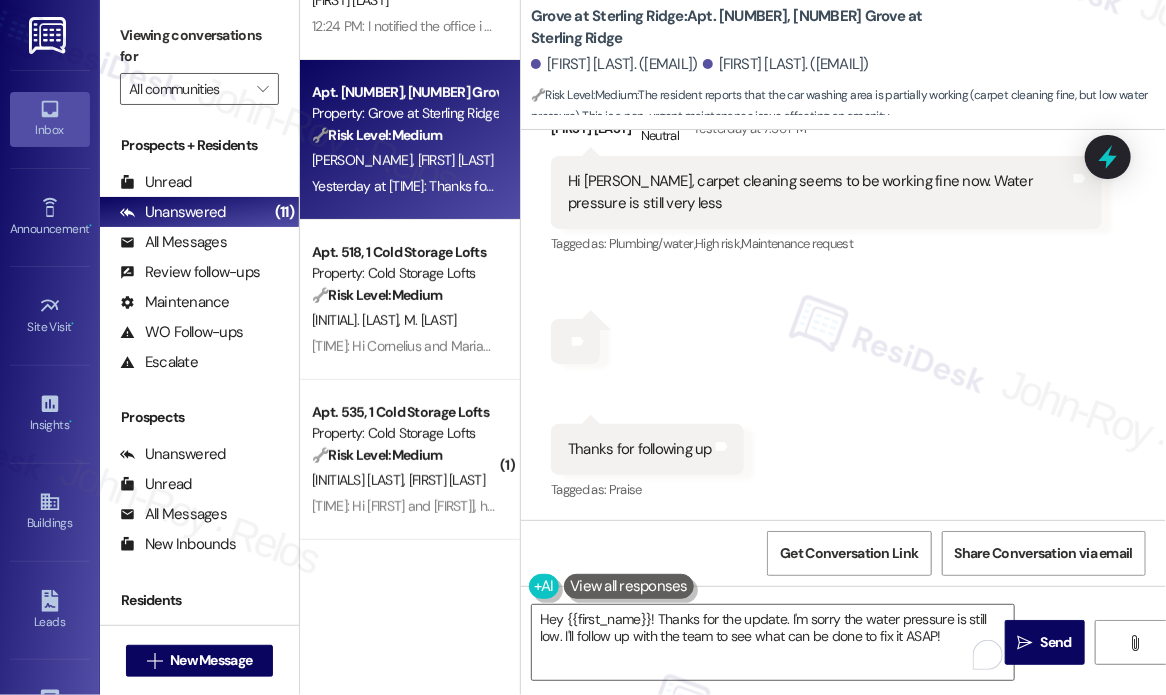 click on "Received via SMS [FIRST] [LAST]   Neutral [TIME]: Hi [FIRST], carpet cleaning seems to be working fine now. Water pressure is still very less Tags and notes Tagged as:   Plumbing/water ,  Click to highlight conversations about Plumbing/water High risk ,  Click to highlight conversations about High risk Maintenance request Click to highlight conversations about Maintenance request Received via SMS [TIME] [FIRST] [LAST] Yesterday at [TIME] Tags and notes Received via SMS [TIME] [FIRST] [LAST] Yesterday at [TIME] Thanks for following up Tags and notes Tagged as:   Praise Click to highlight conversations about Praise" at bounding box center (843, 291) 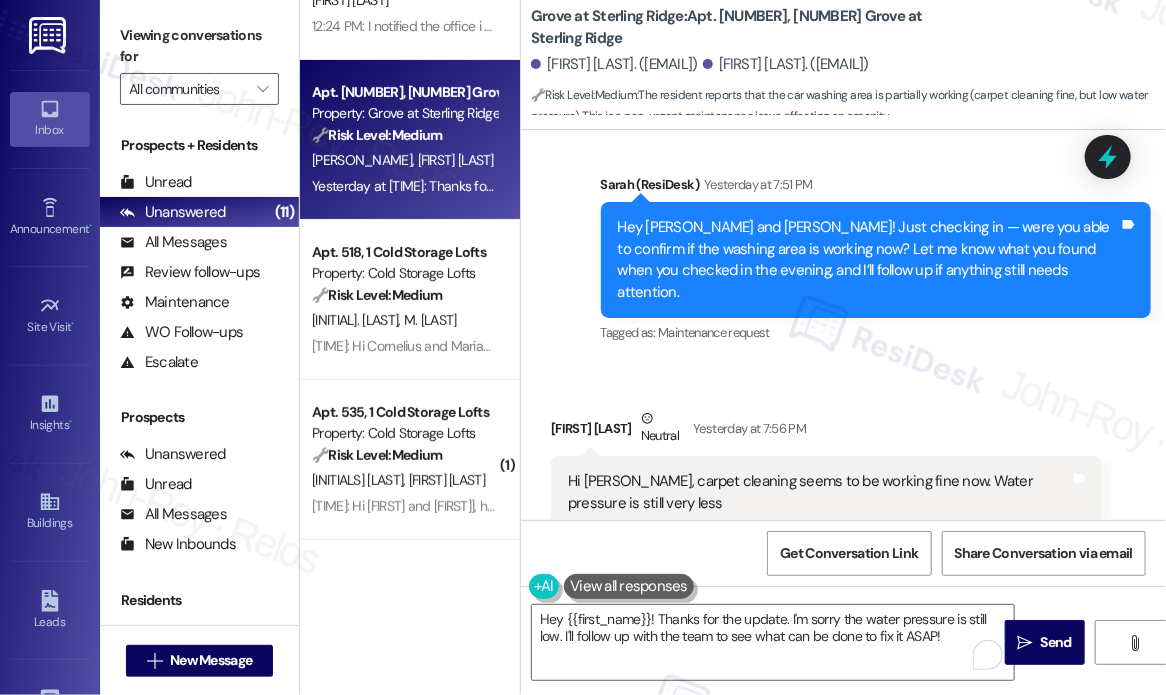 scroll, scrollTop: 4470, scrollLeft: 0, axis: vertical 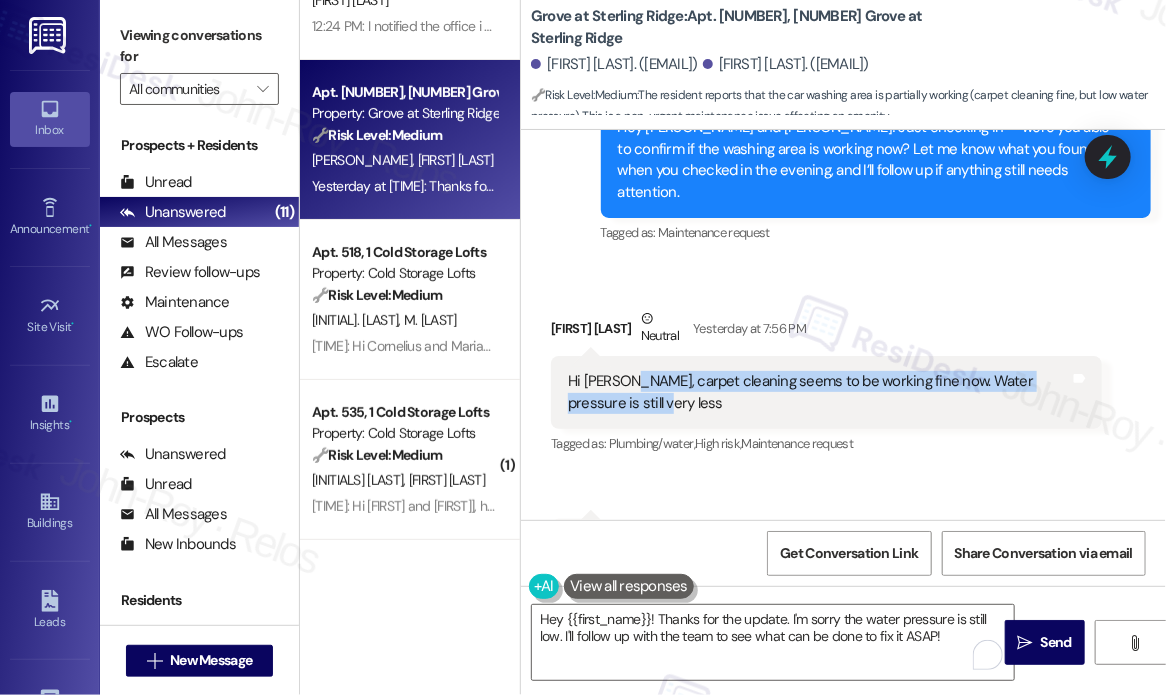 drag, startPoint x: 706, startPoint y: 407, endPoint x: 624, endPoint y: 383, distance: 85.44004 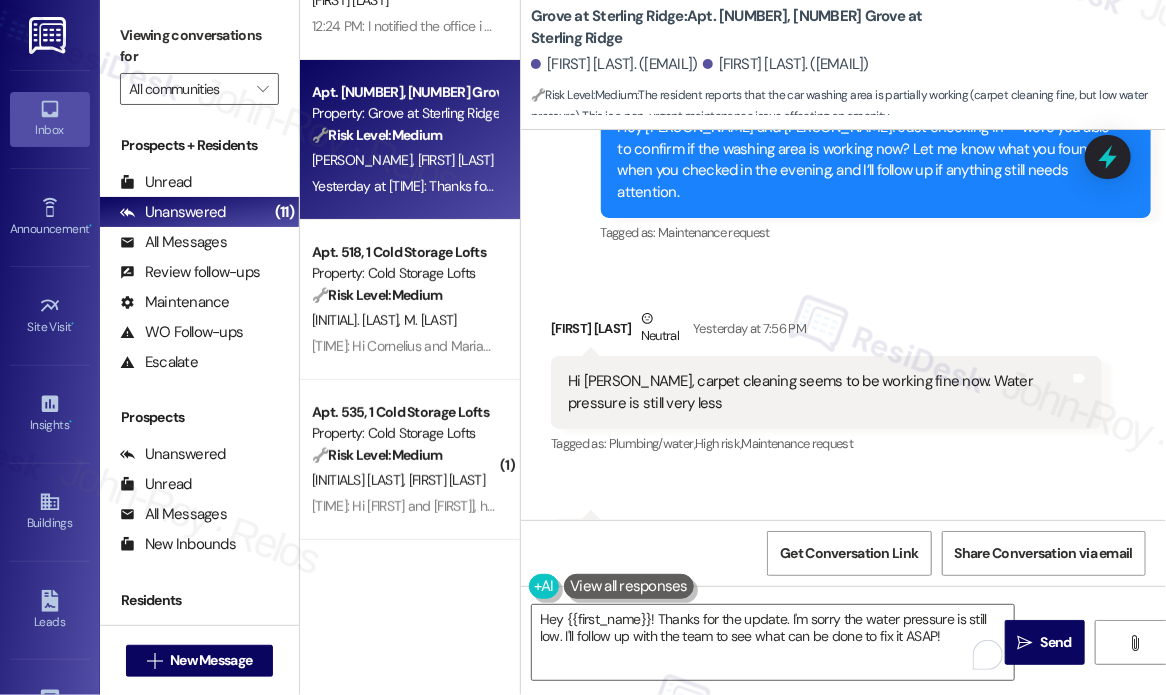 click on "Received via SMS [FIRST] [LAST]   Neutral [TIME]: Hi [FIRST], carpet cleaning seems to be working fine now. Water pressure is still very less Tags and notes Tagged as:   Plumbing/water ,  Click to highlight conversations about Plumbing/water High risk ,  Click to highlight conversations about High risk Maintenance request Click to highlight conversations about Maintenance request Received via SMS [TIME] [FIRST] [LAST] Yesterday at [TIME] Tags and notes Received via SMS [TIME] [FIRST] [LAST] Yesterday at [TIME] Thanks for following up Tags and notes Tagged as:   Praise Click to highlight conversations about Praise" at bounding box center [843, 491] 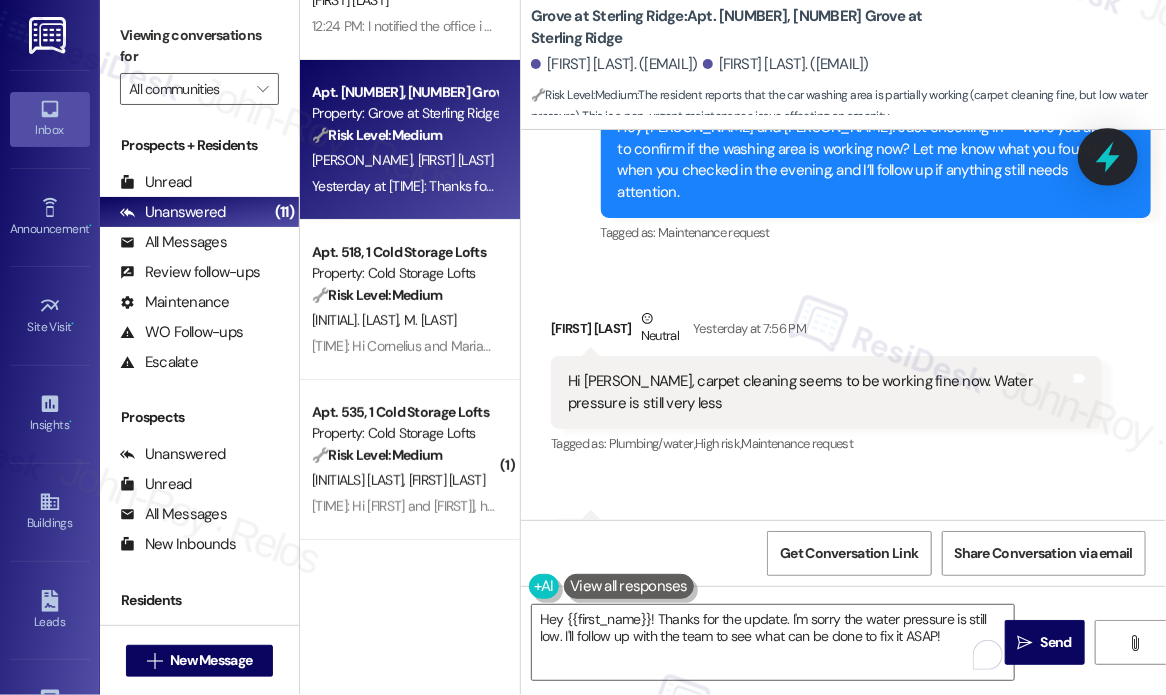 click 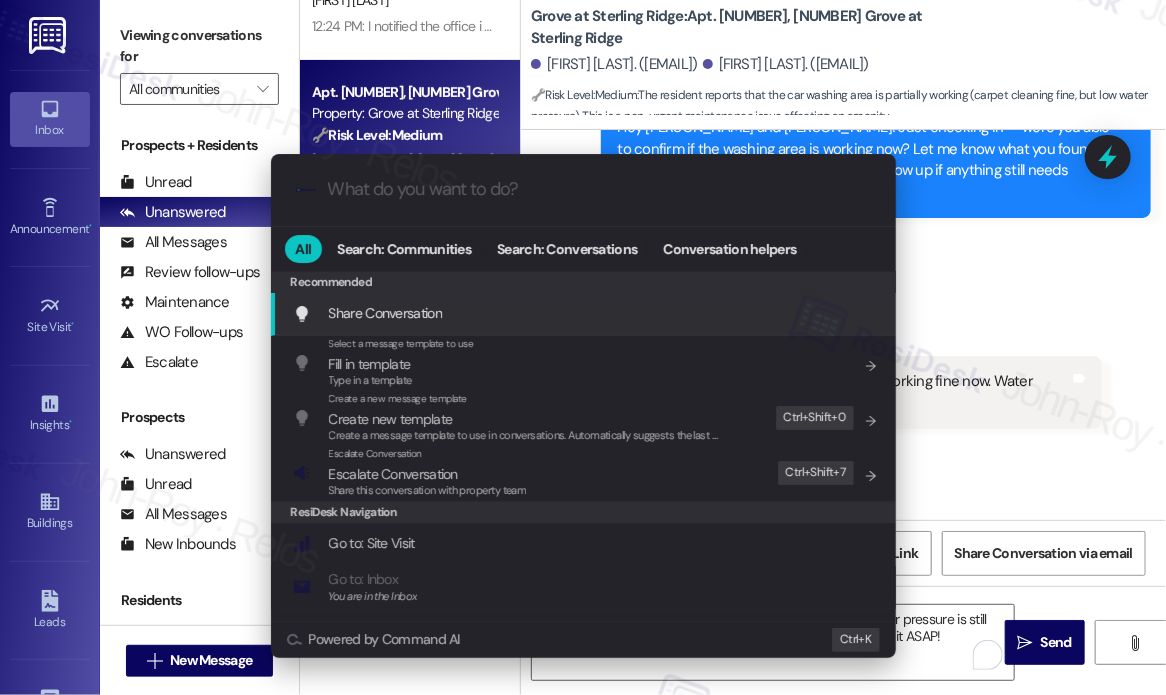 click at bounding box center [599, 189] 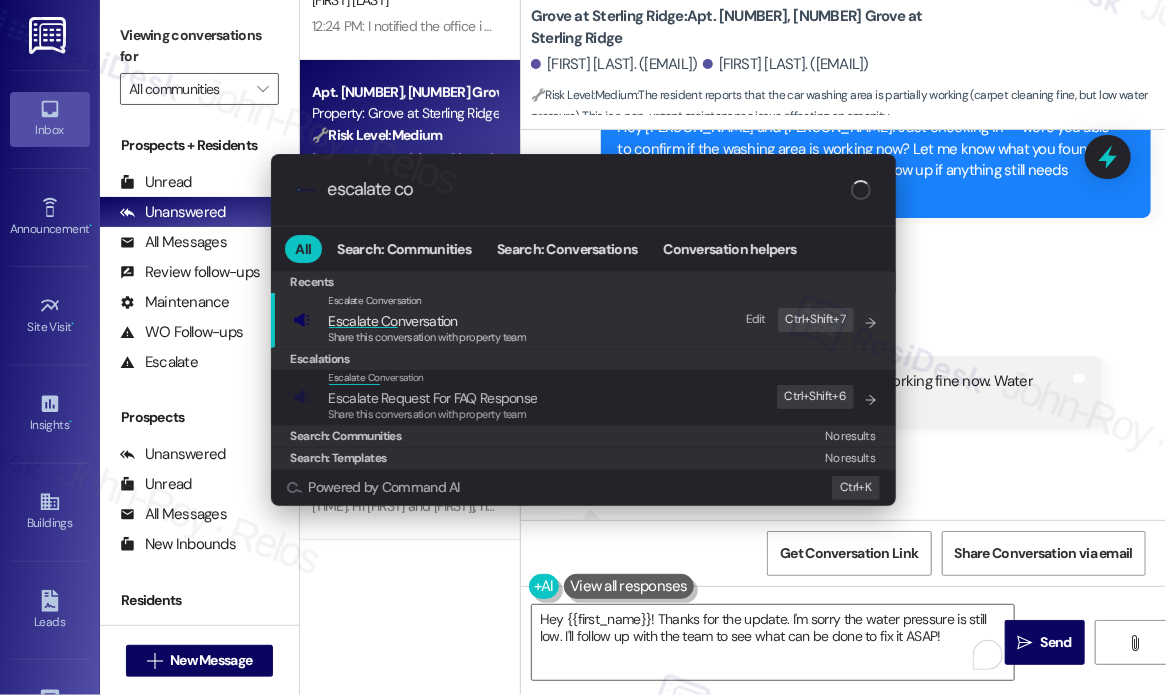 type on "escalate con" 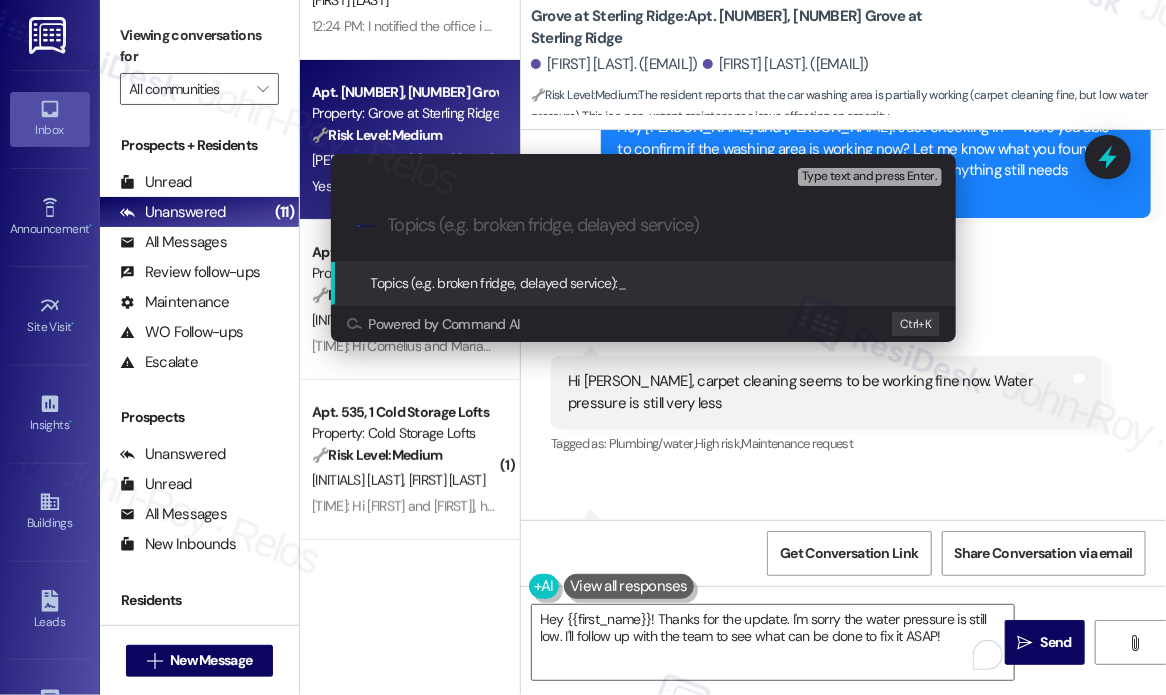 paste on "Carpet Cleaning Working Fine — Water Pressure Still Low" 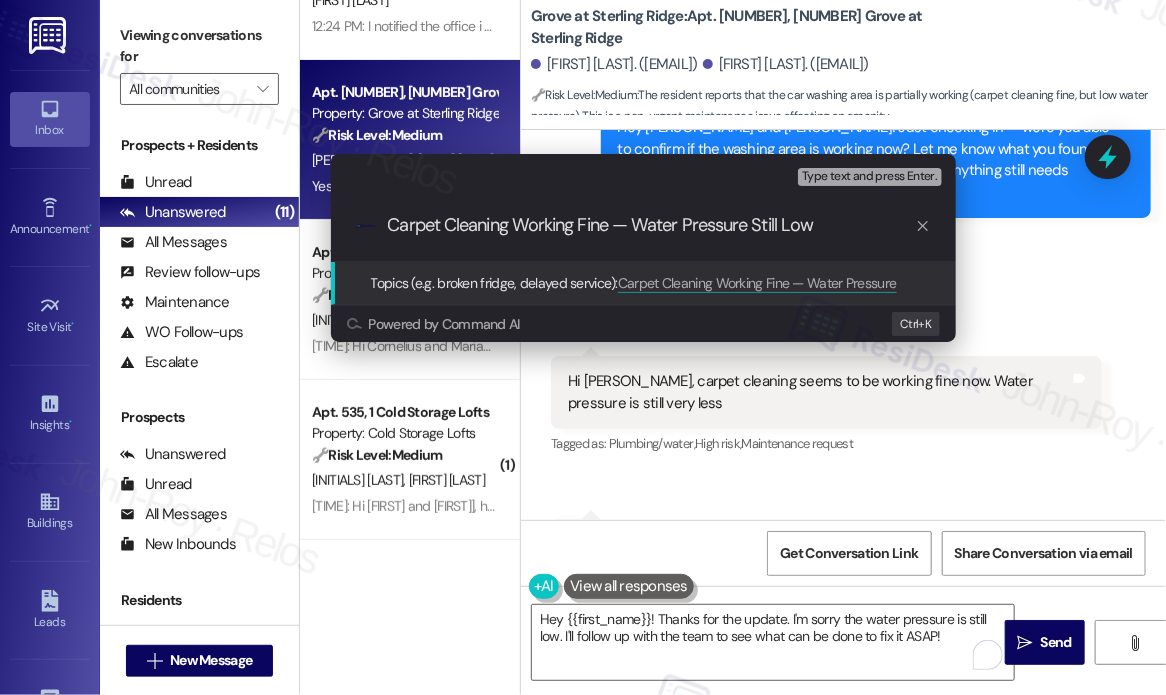 type 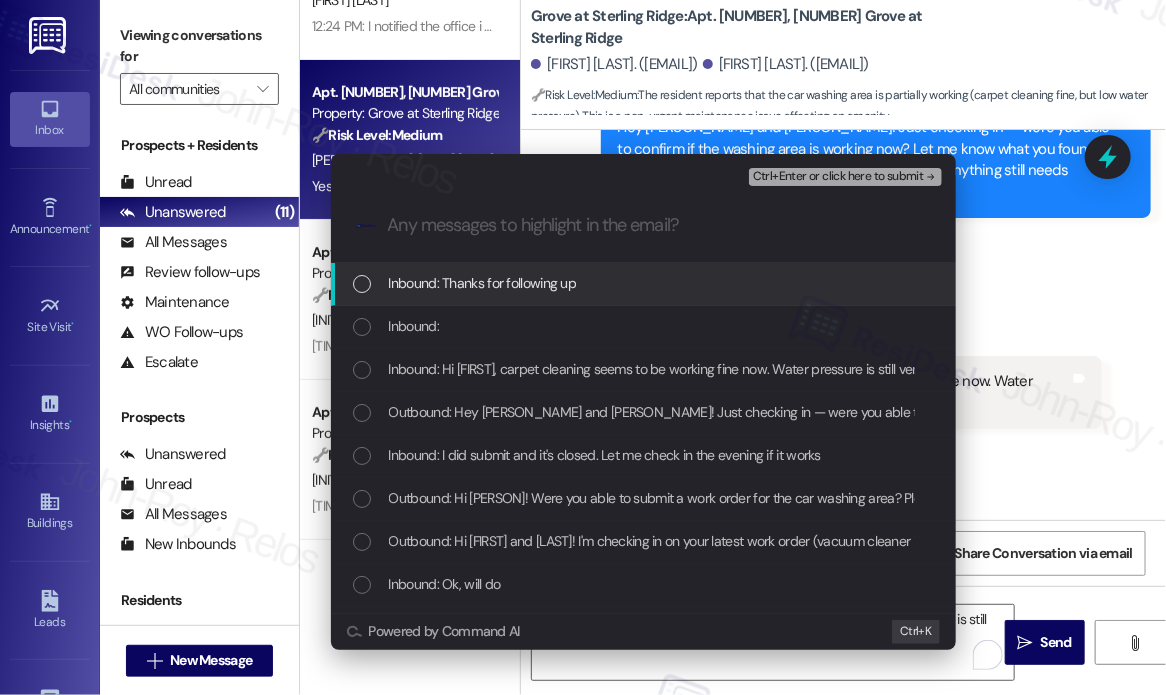 click on "Inbound: Thanks for following up" at bounding box center (483, 283) 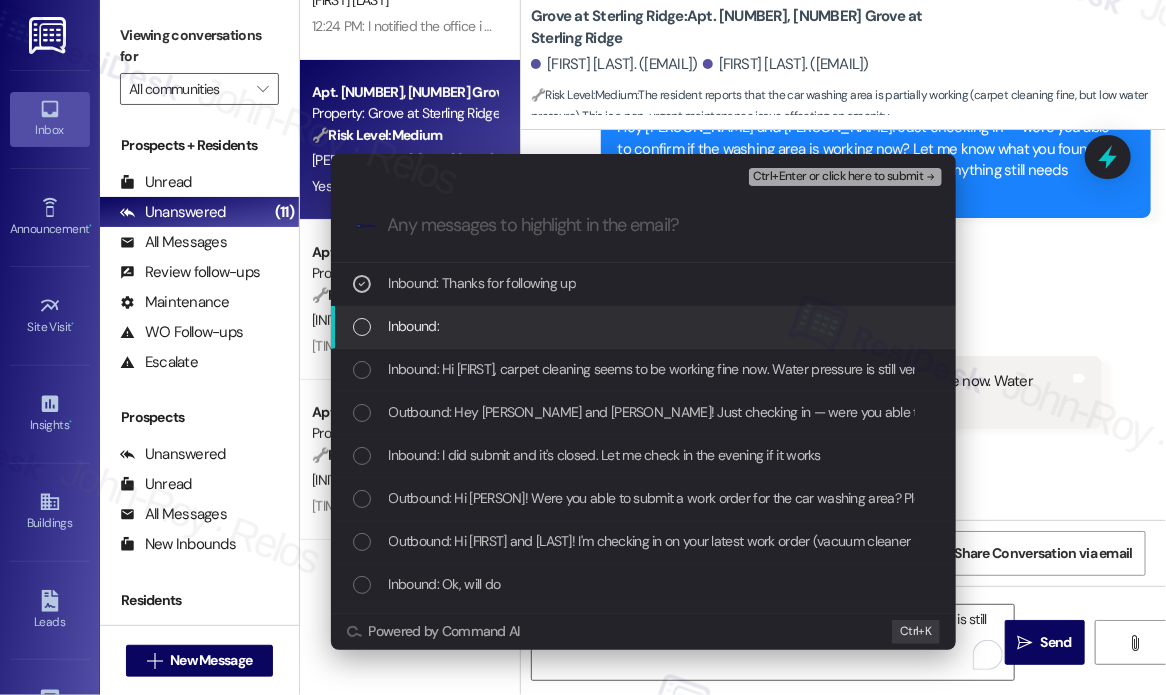 click on "Inbound:" at bounding box center (643, 327) 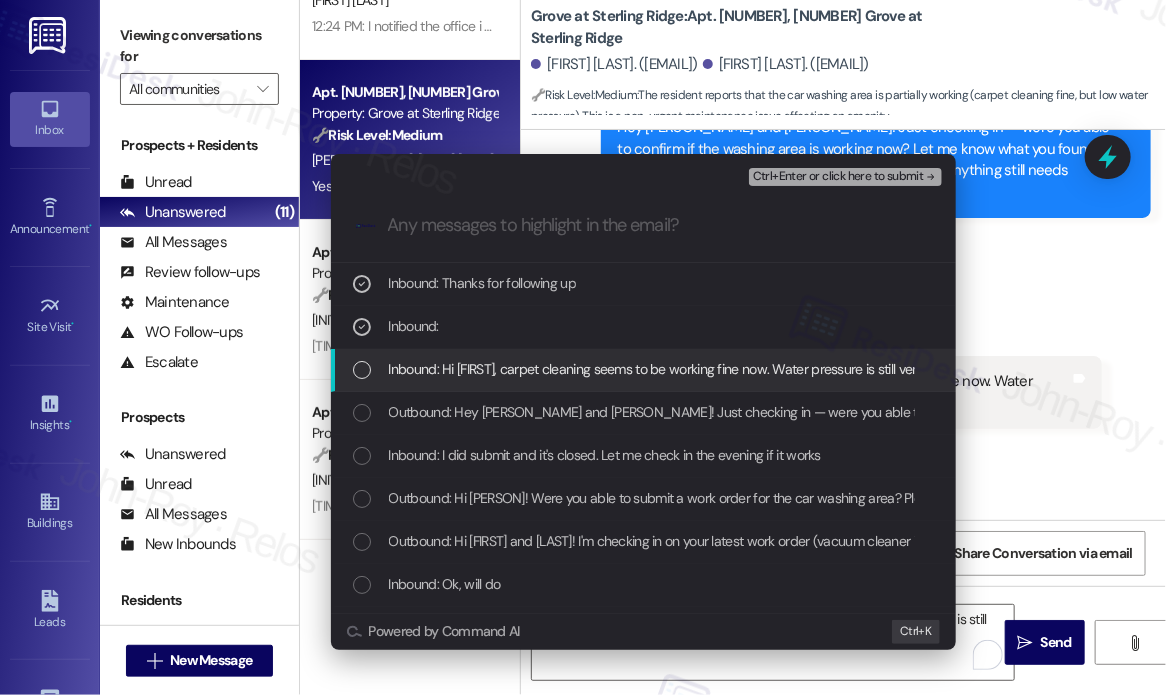 click on "Inbound: Hi [FIRST], carpet cleaning seems to be working fine now. Water pressure is still very less" at bounding box center [669, 369] 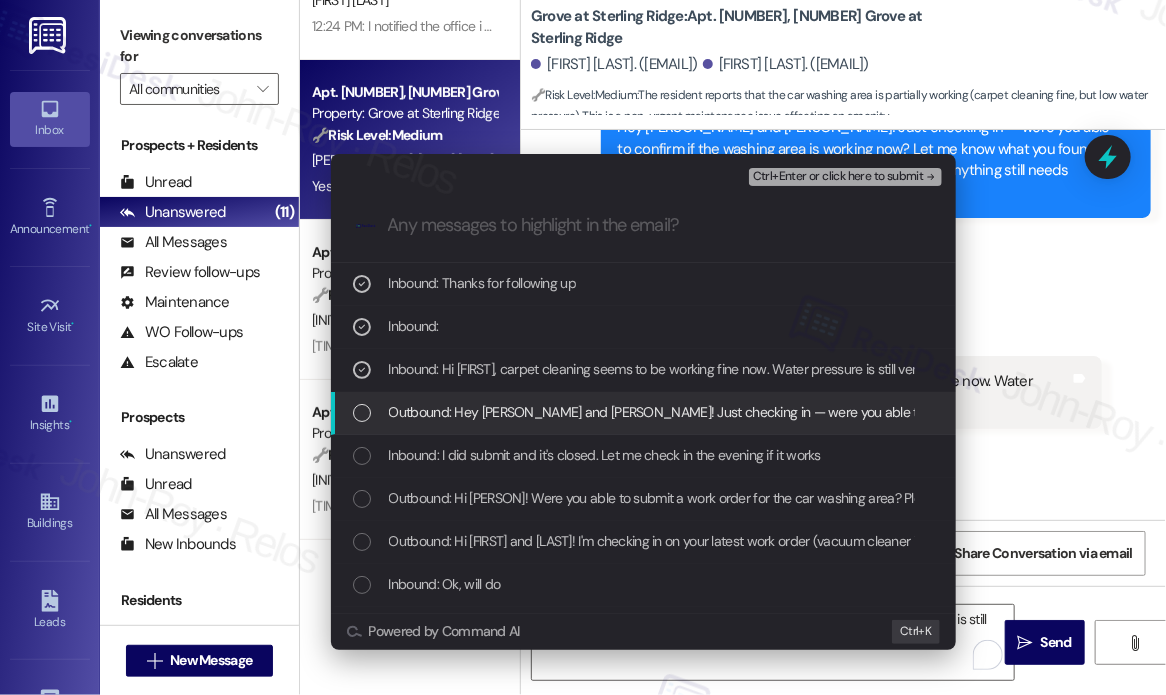 click on "Outbound: Hey [PERSON_NAME] and [PERSON_NAME]! Just checking in — were you able to confirm if the washing area is working now? Let me know what you found when you checked in the evening, and I’ll follow up if anything still needs attention." at bounding box center [1108, 412] 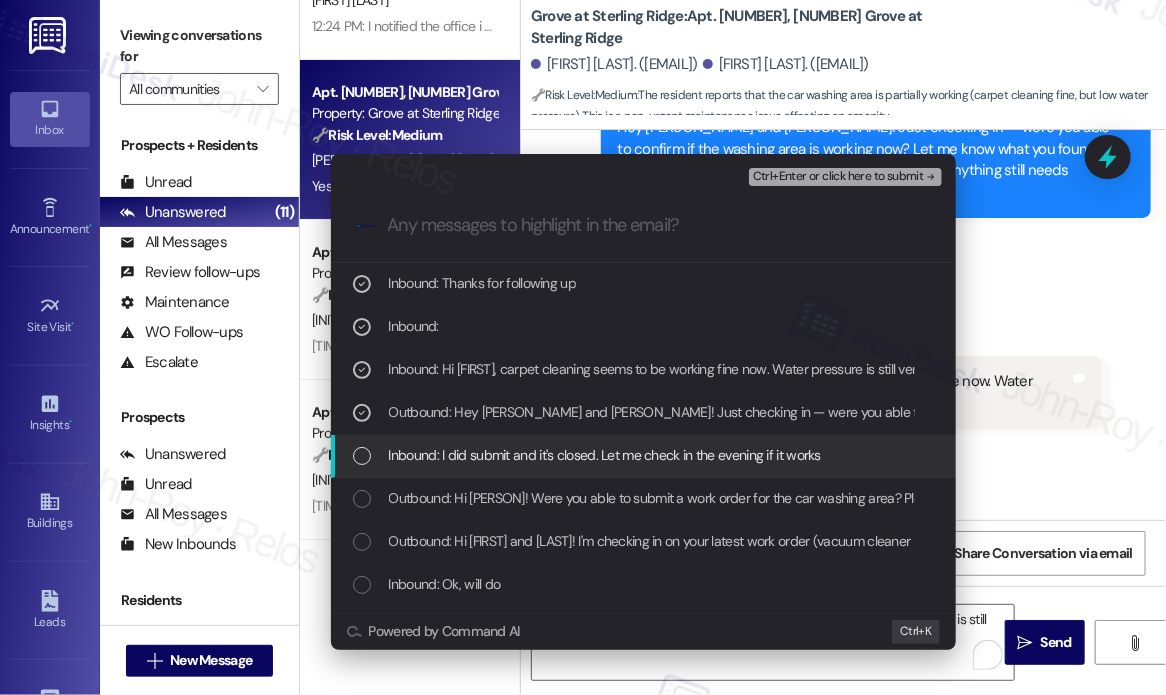 click on "Inbound: I did submit and it's closed. Let me check in the evening if it works" at bounding box center [605, 455] 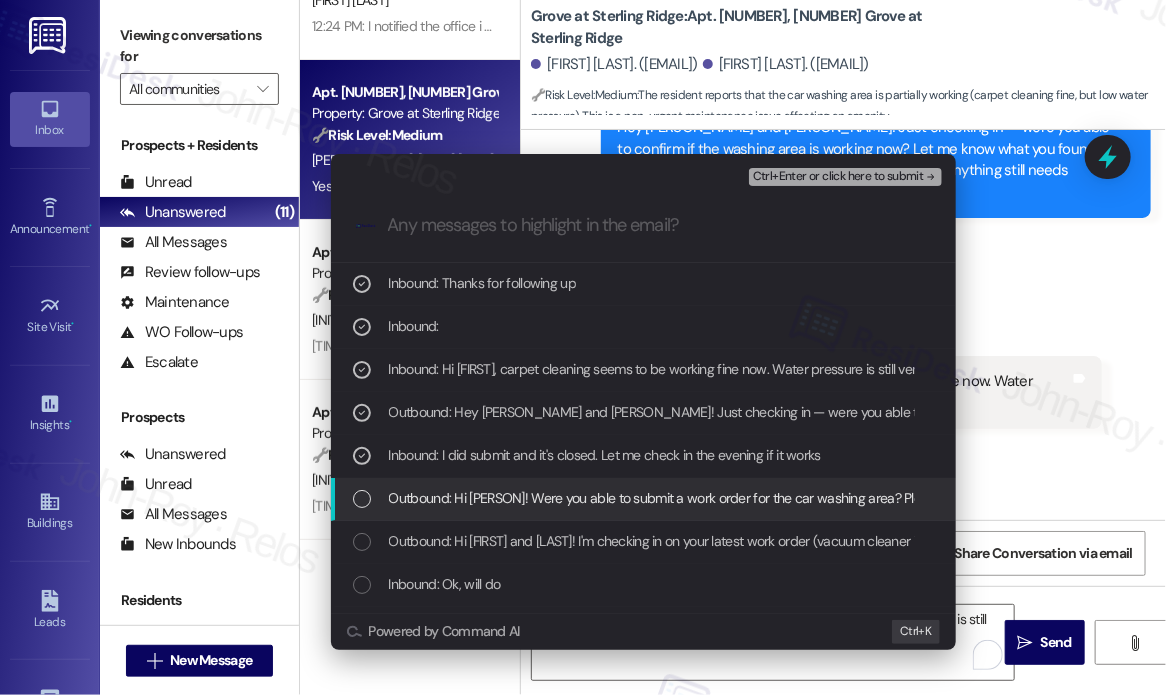 click on "Outbound: Hi [PERSON]! Were you able to submit a work order for the car washing area? Please let me know so I can follow up with the related team. Thank you." at bounding box center [852, 498] 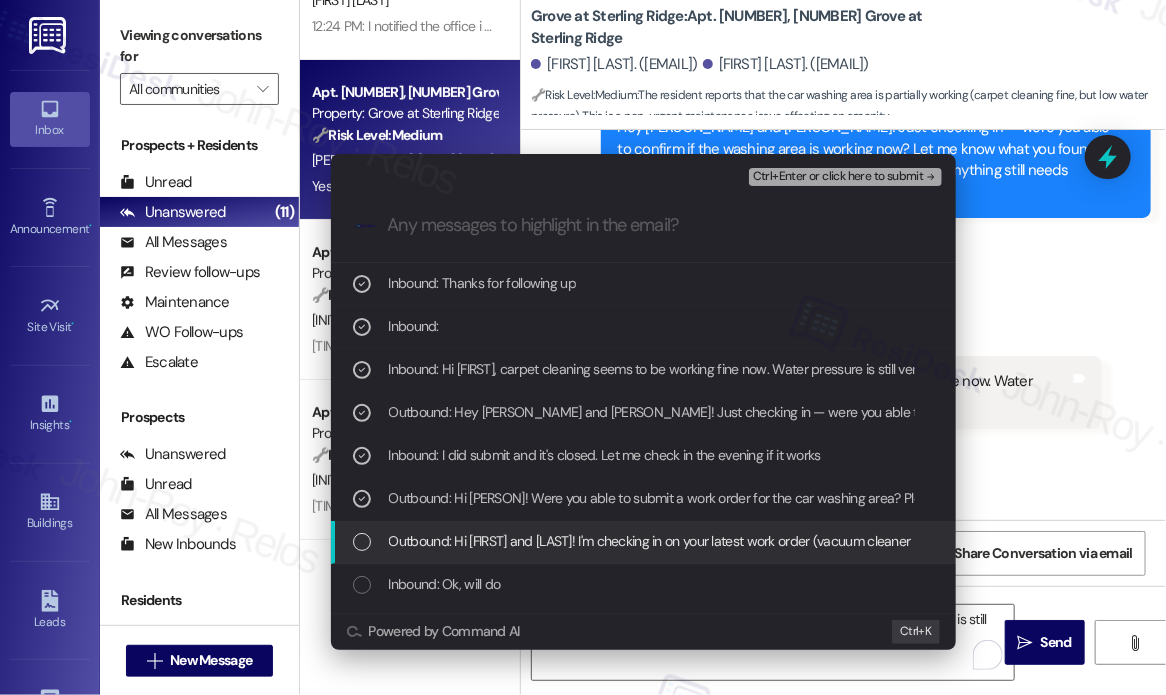 click on "Outbound: Hi [FIRST] and [LAST]! I'm checking in on your latest work order (vacuum cleaner is not at al..., ID: 11282865). Was everything completed to your satisfaction? You can answer with a quick (Y/N)" at bounding box center [967, 541] 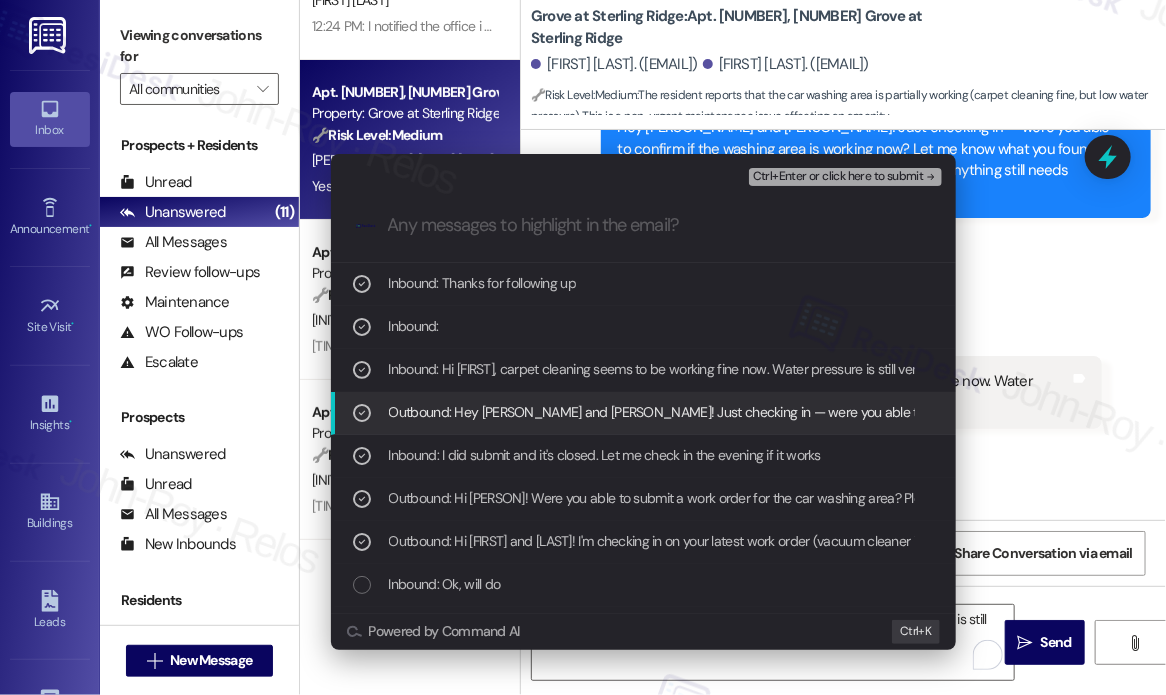 scroll, scrollTop: 100, scrollLeft: 0, axis: vertical 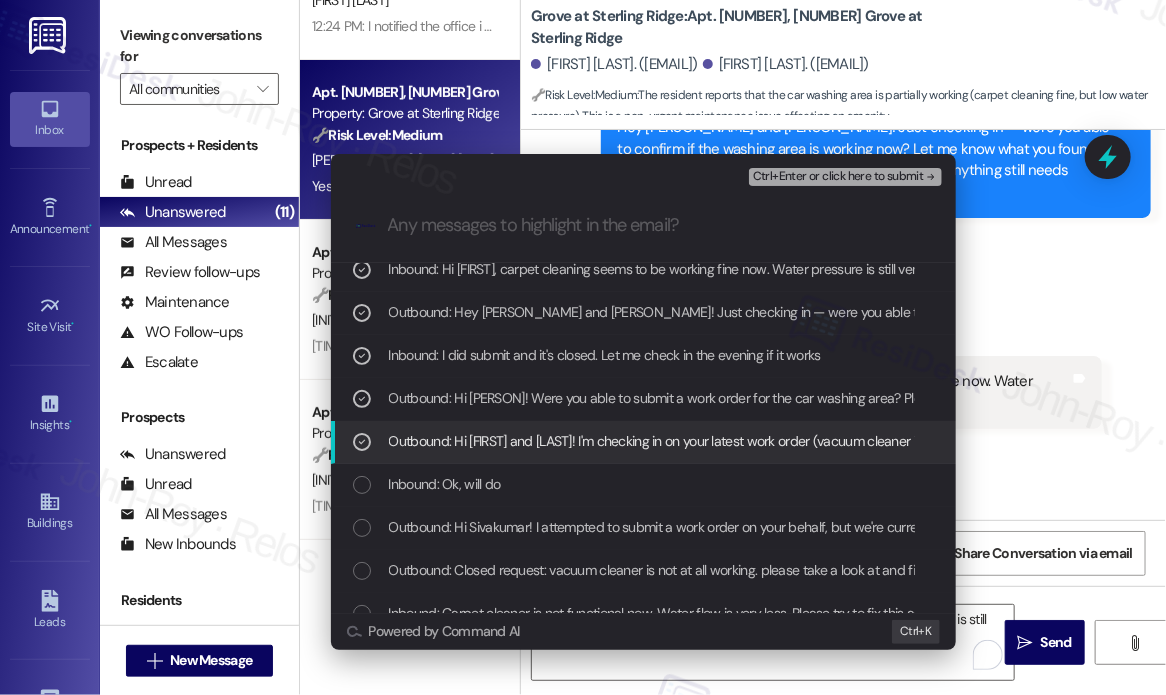 click on "Outbound: Hi [FIRST] and [LAST]! I'm checking in on your latest work order (vacuum cleaner is not at al..., ID: 11282865). Was everything completed to your satisfaction? You can answer with a quick (Y/N)" at bounding box center [967, 441] 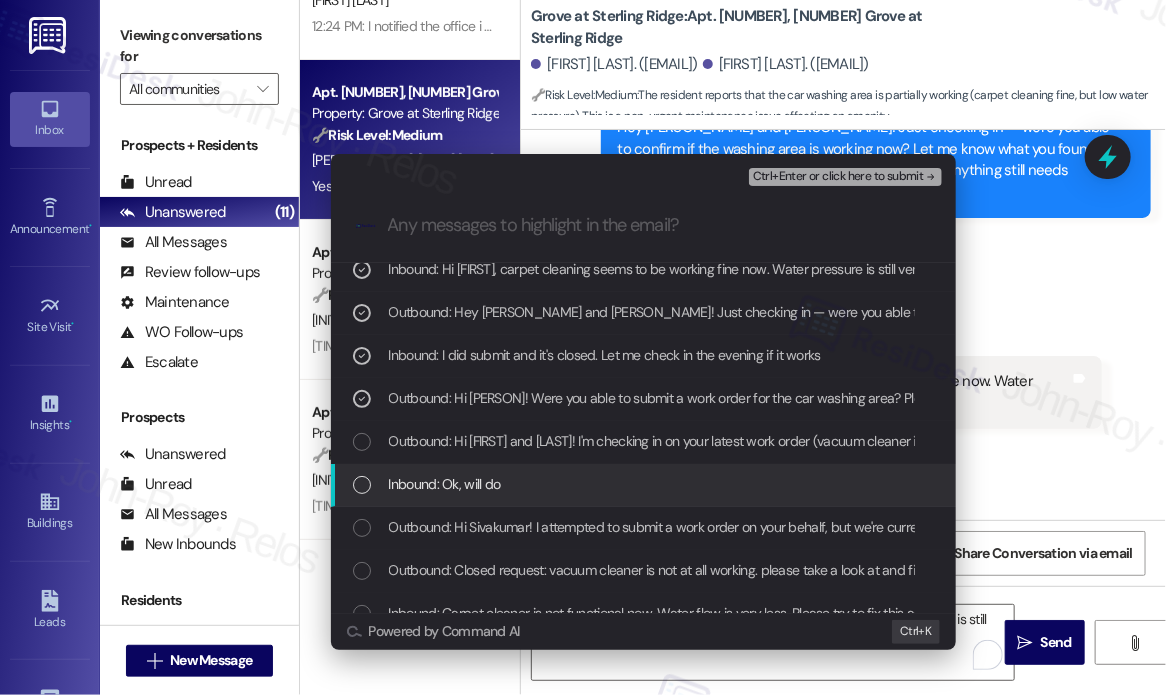 click on "Inbound: Ok, will do" at bounding box center (445, 484) 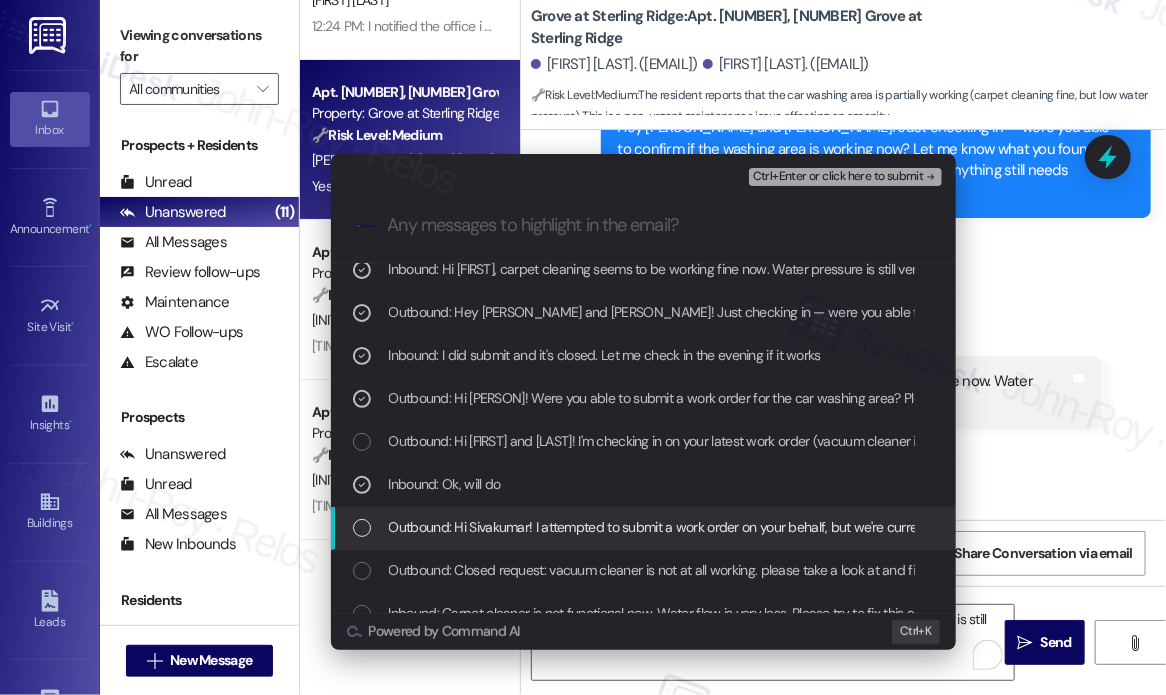 click on "Outbound: Hi Sivakumar! I attempted to submit a work order on your behalf, but we're currently experiencing technical difficulties. I apologize for the inconvenience. Could I ask you to try submitting the work order directly through your portal? Please let me know once it’s submitted, and I’ll notify the team right away. Thank you for your patience!" at bounding box center [1380, 527] 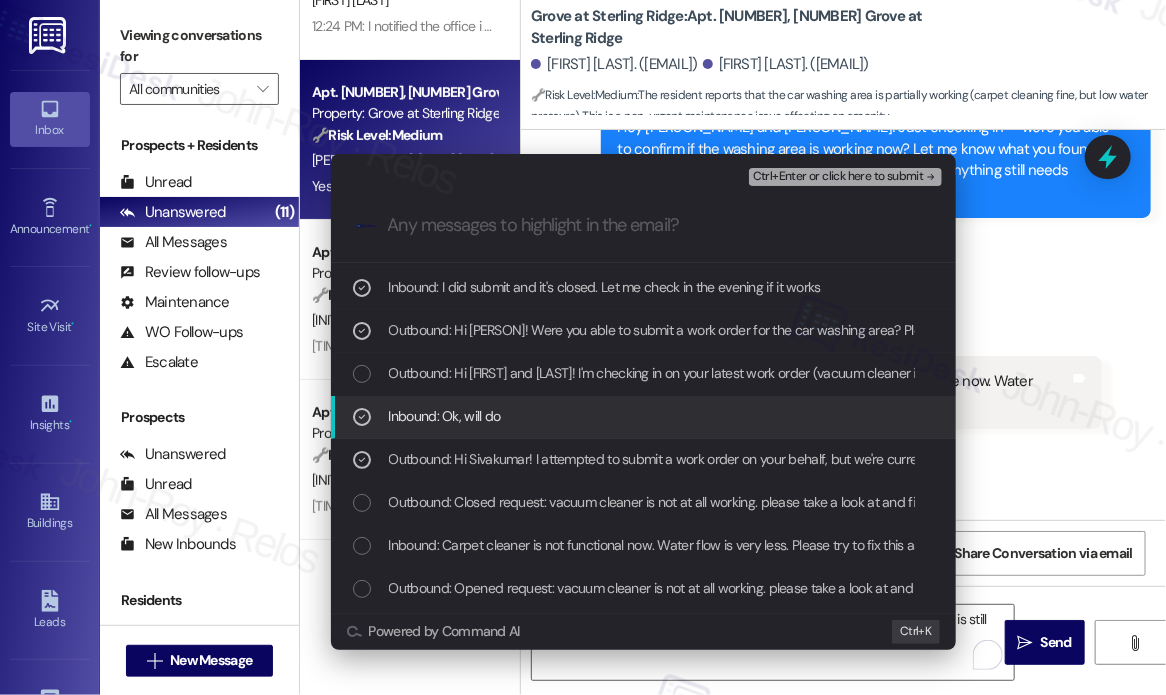scroll, scrollTop: 200, scrollLeft: 0, axis: vertical 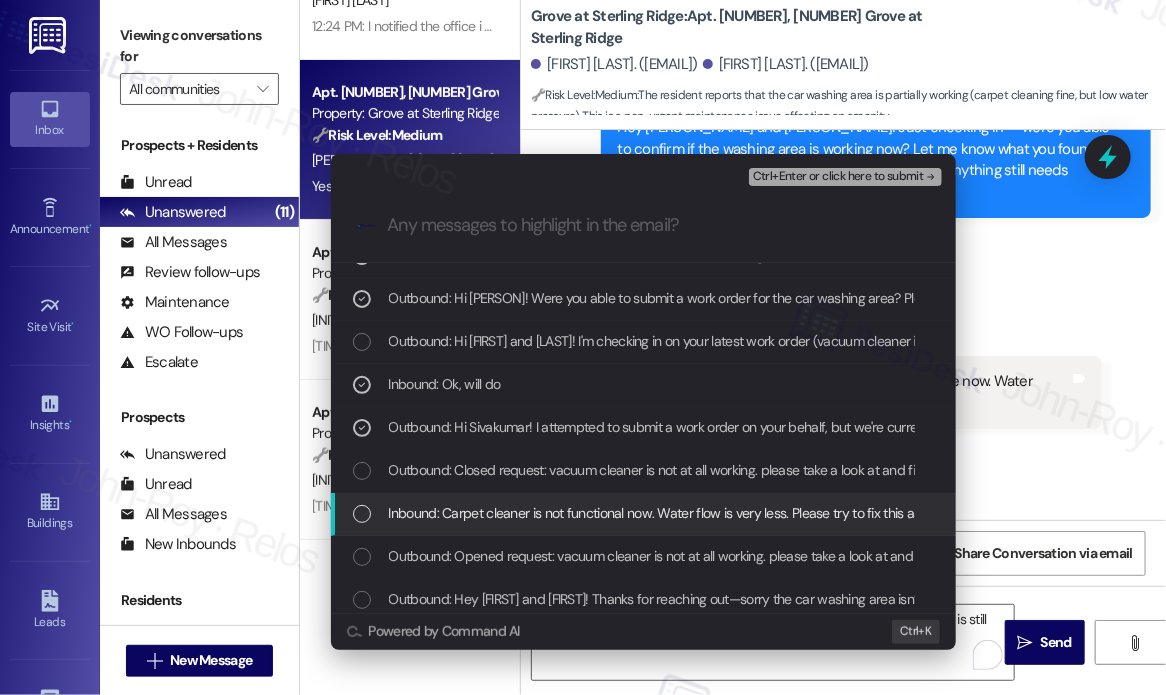 click on "Inbound: Carpet cleaner is not functional now. Water flow is very less. Please try to fix this asap" at bounding box center [663, 513] 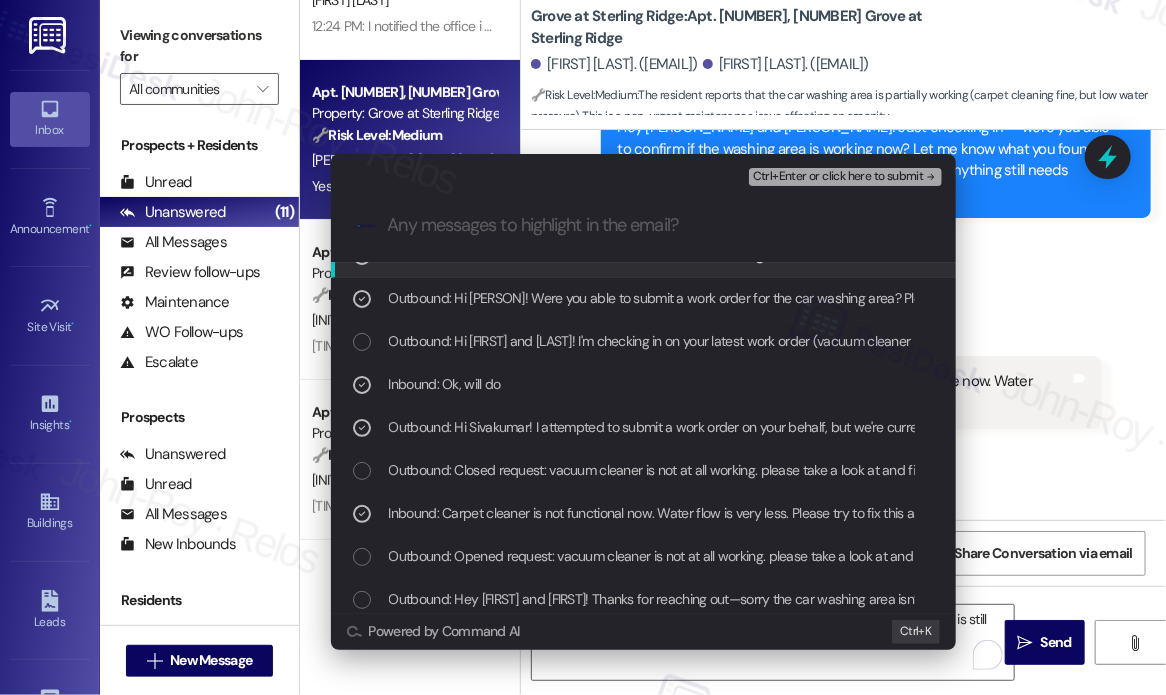 click on "Ctrl+Enter or click here to submit" at bounding box center [838, 177] 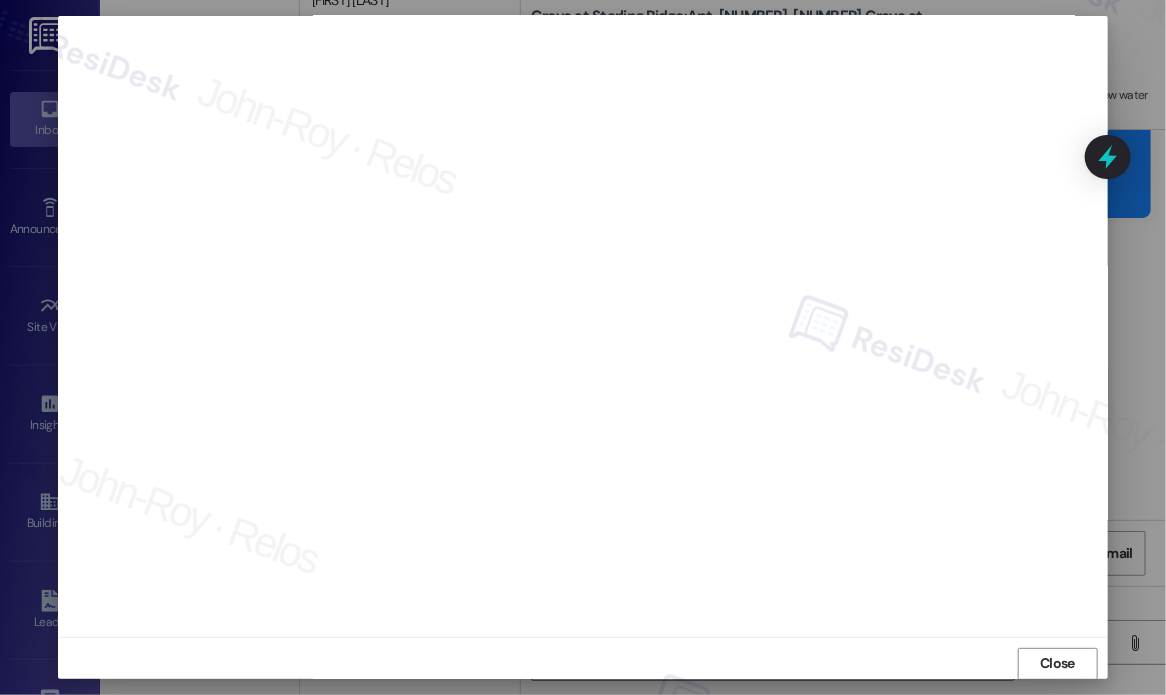 scroll, scrollTop: 15, scrollLeft: 0, axis: vertical 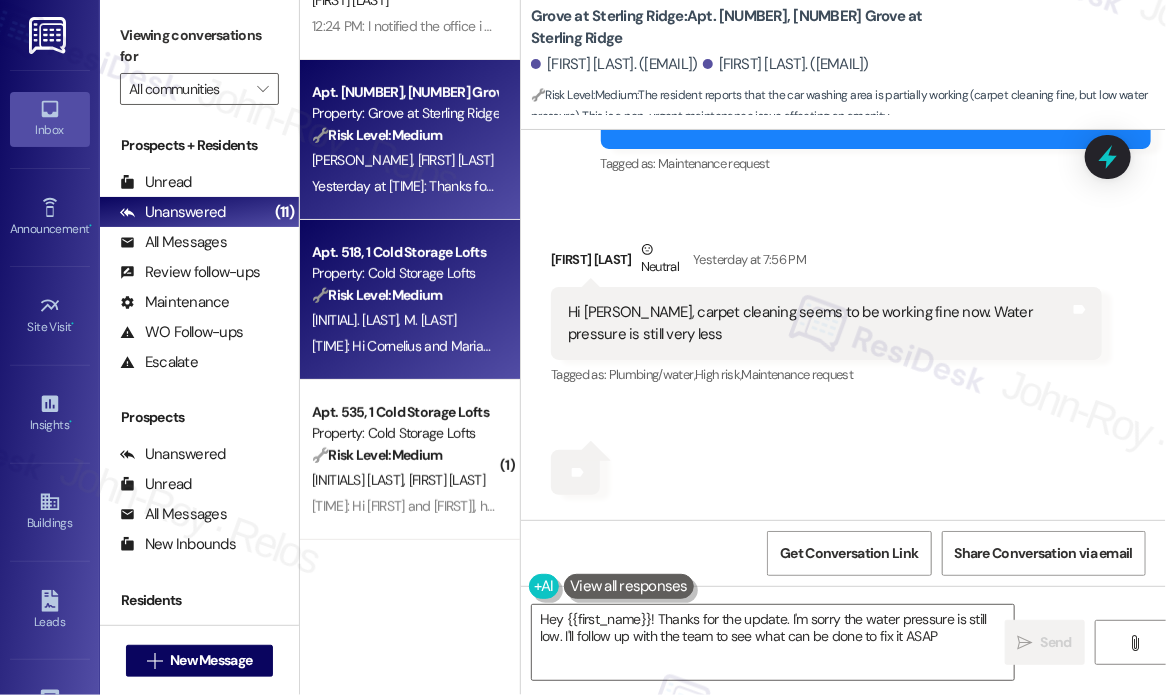 type on "Hey {{first_name}}! Thanks for the update. I'm sorry the water pressure is still low. I'll follow up with the team to see what can be done to fix it ASAP!" 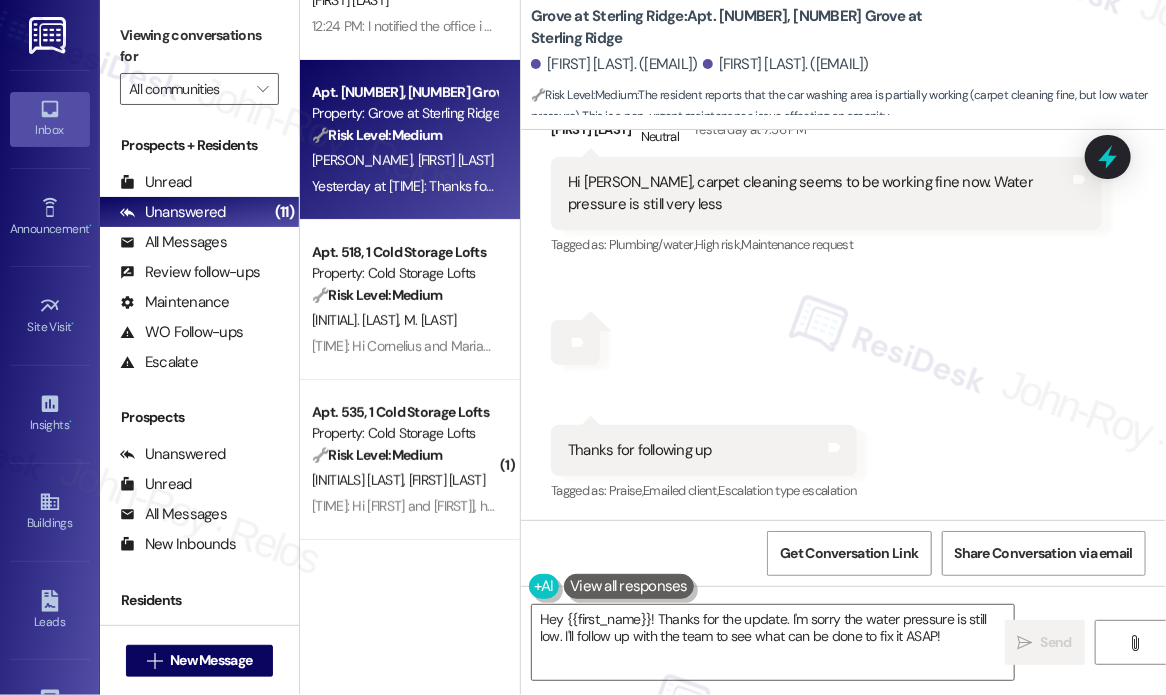 click on "Received via SMS [FIRST] [LAST]   Neutral [TIME]: Hi [FIRST], carpet cleaning seems to be working fine now. Water pressure is still very less Tags and notes Tagged as:   Plumbing/water ,  Click to highlight conversations about Plumbing/water High risk ,  Click to highlight conversations about High risk Maintenance request Click to highlight conversations about Maintenance request Received via SMS [TIME] [FIRST] [LAST] Yesterday at [TIME] Tags and notes Received via SMS [TIME] [FIRST] [LAST] Yesterday at [TIME] Thanks for following up Tags and notes Tagged as:   Praise ,  Click to highlight conversations about Praise Emailed client ,  Click to highlight conversations about Emailed client Escalation type escalation Click to highlight conversations about Escalation type escalation" at bounding box center (843, 292) 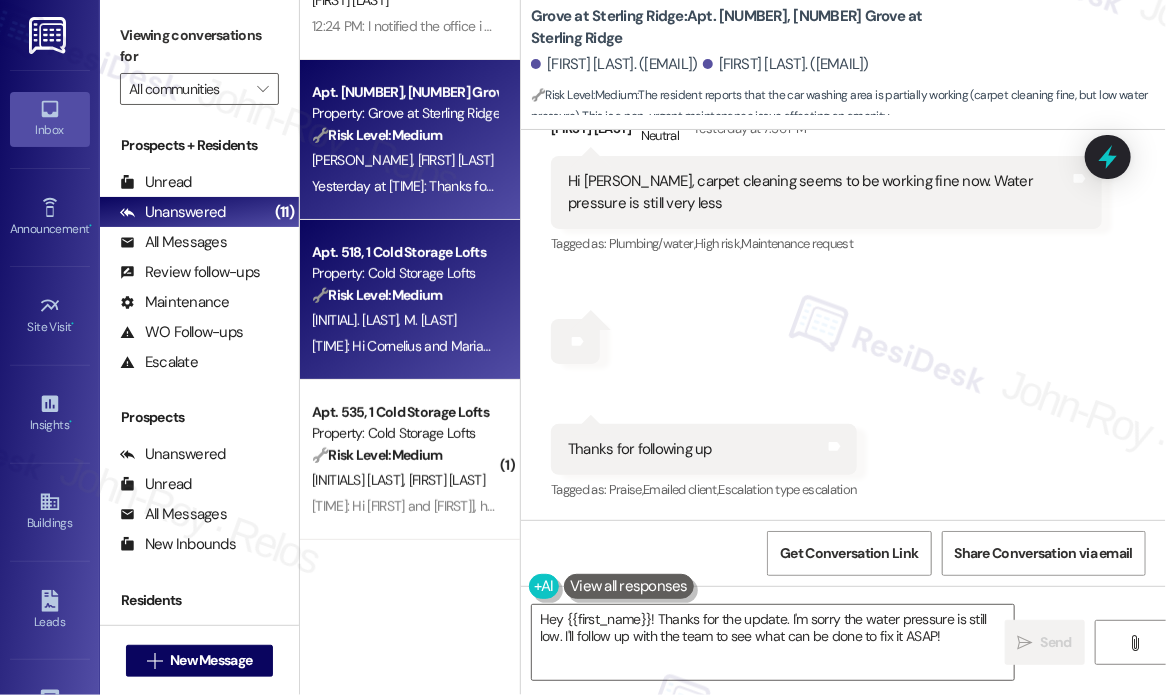 click on "[INITIAL]. [LAST] [INITIAL]. [LAST]" at bounding box center (404, 320) 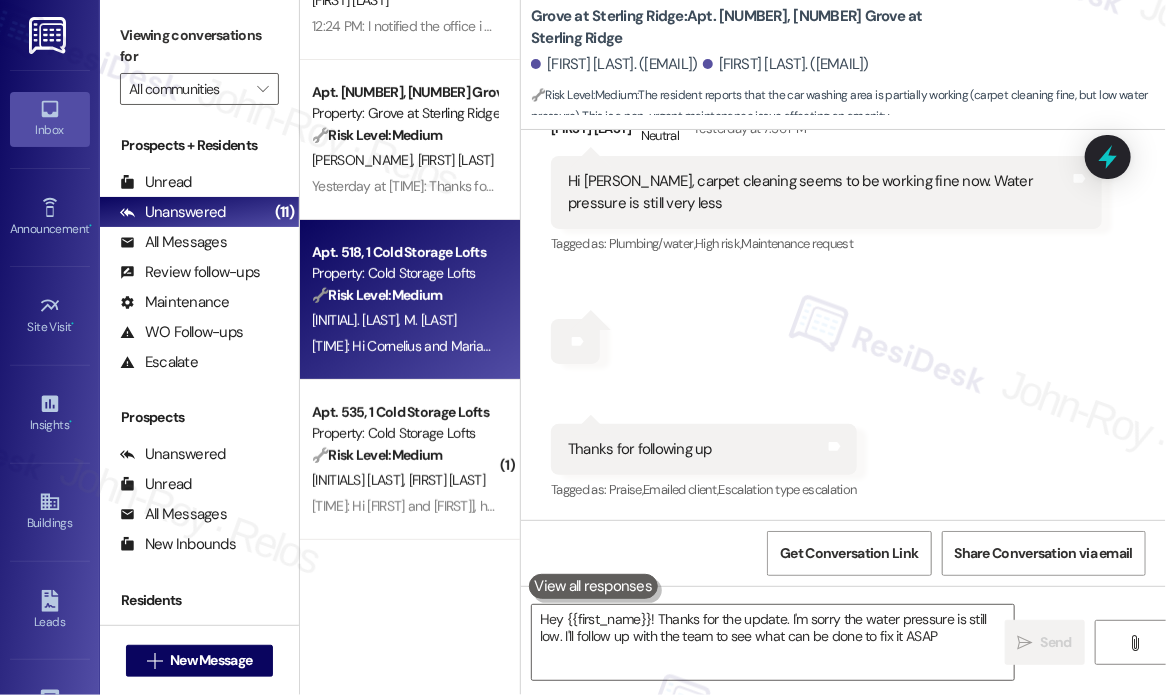 type on "Hey {{first_name}}! Thanks for the update. I'm sorry the water pressure is still low. I'll follow up with the team to see what can be done to fix it ASAP!" 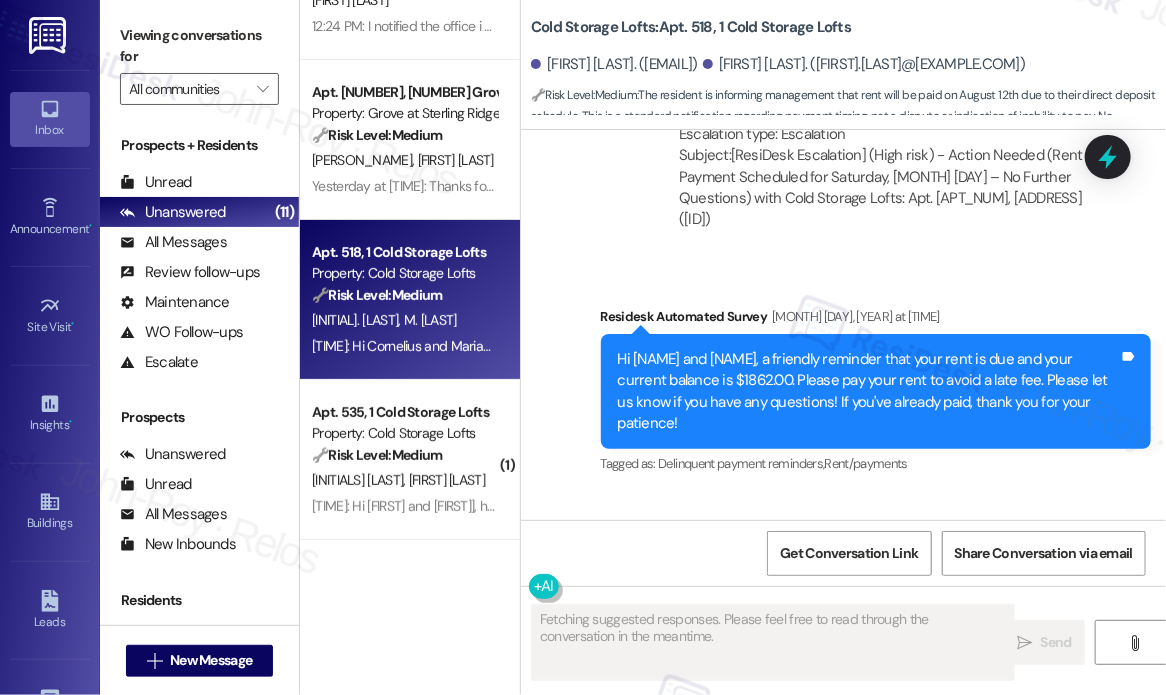 scroll, scrollTop: 22428, scrollLeft: 0, axis: vertical 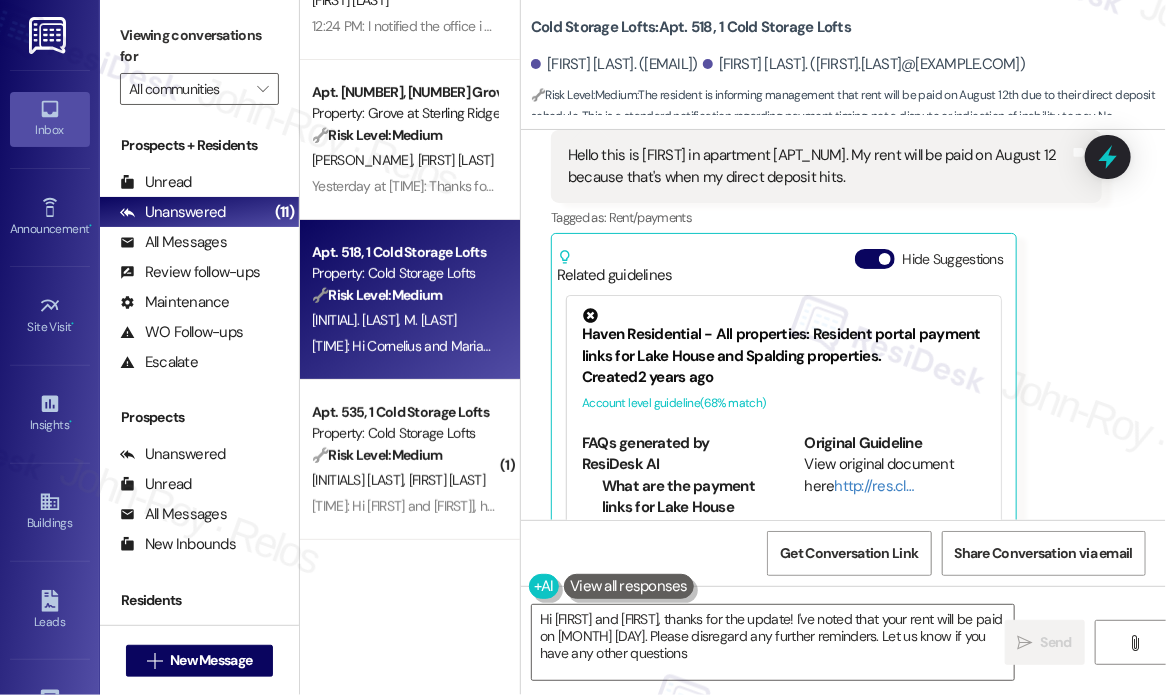 type on "Hi [FIRST] and [FIRST], thanks for the update! I've noted that your rent will be paid on August 12th. Please disregard any further reminders. Let us know if you have any other questions!" 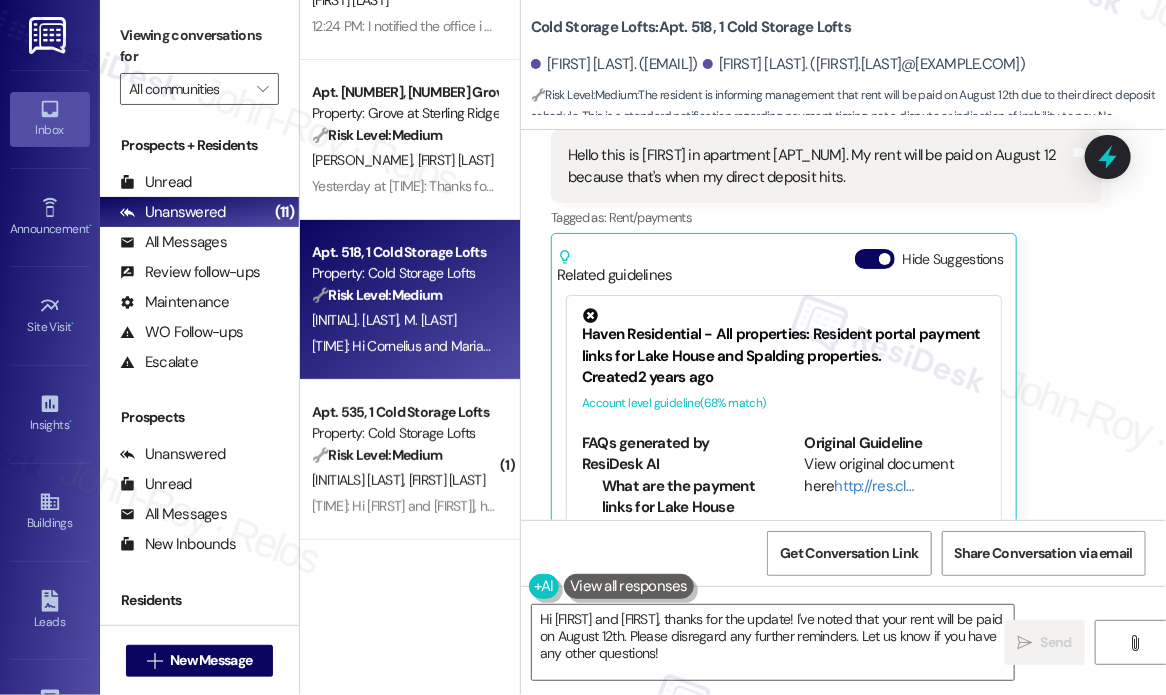 click on "Cornelius Payne [DATE] at [TIME] Hello this is cornelius in apartment [APT_NUM]. My rent will be paid on [DATE] because that's when my direct deposit hits. Tags and notes Tagged as: Rent/payments Click to highlight conversations about Rent/payments Related guidelines Hide Suggestions Haven Residential - All properties: Resident portal payment links for Lake House and Spalding properties. Created 2 years ago Account level guideline ( 68 % match) FAQs generated by ResiDesk AI What are the payment links for Lake House property? The payment link for Lake House property is https://lakehouseatmartinslanding.residentportal.com/auth What are the payment links for Spalding property? The payment link for Spalding property is https://spaldingbridge.residentportal.com/auth Original Guideline View original document here http://res.cl… Haven Residential - Cold Storage Lofts: Package room located on 3rd floor near office; requires Parcel Pending app for access. Created 5 months ago Property level guideline (" at bounding box center (826, 337) 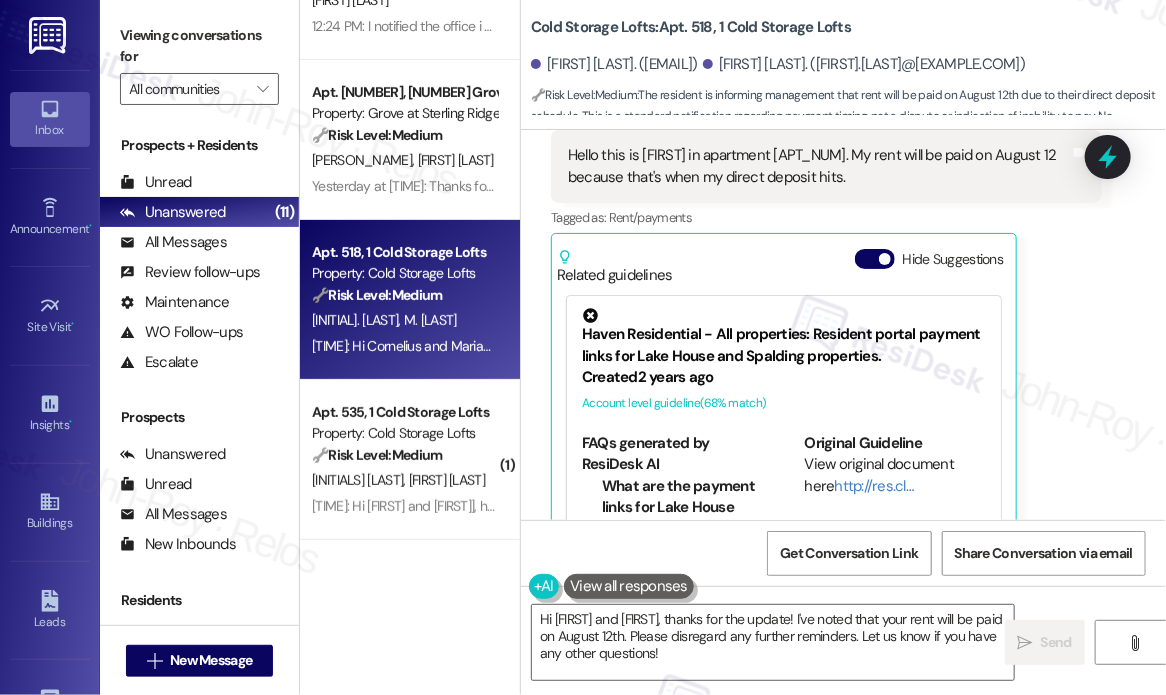 click on "Cornelius Payne [DATE] at [TIME] Hello this is cornelius in apartment [APT_NUM]. My rent will be paid on [DATE] because that's when my direct deposit hits. Tags and notes Tagged as: Rent/payments Click to highlight conversations about Rent/payments Related guidelines Hide Suggestions Haven Residential - All properties: Resident portal payment links for Lake House and Spalding properties. Created 2 years ago Account level guideline ( 68 % match) FAQs generated by ResiDesk AI What are the payment links for Lake House property? The payment link for Lake House property is https://lakehouseatmartinslanding.residentportal.com/auth What are the payment links for Spalding property? The payment link for Spalding property is https://spaldingbridge.residentportal.com/auth Original Guideline View original document here http://res.cl… Haven Residential - Cold Storage Lofts: Package room located on 3rd floor near office; requires Parcel Pending app for access. Created 5 months ago Property level guideline (" at bounding box center [826, 337] 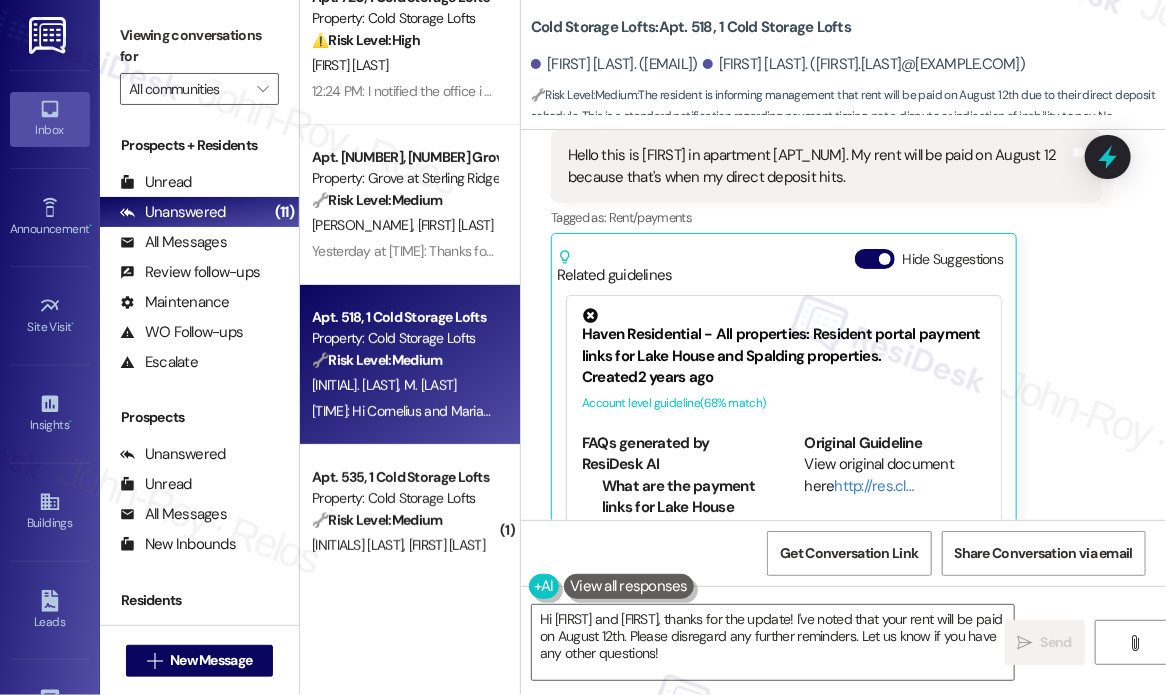 scroll, scrollTop: 0, scrollLeft: 0, axis: both 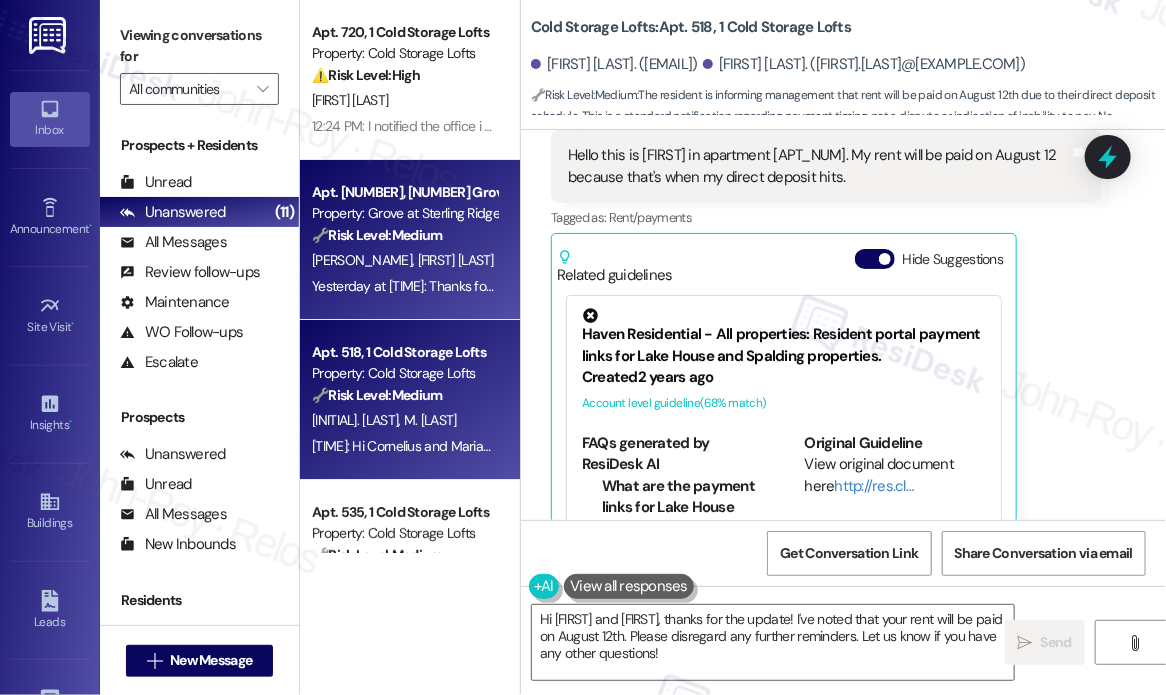 click on "🔧  Risk Level:  Medium" at bounding box center [377, 235] 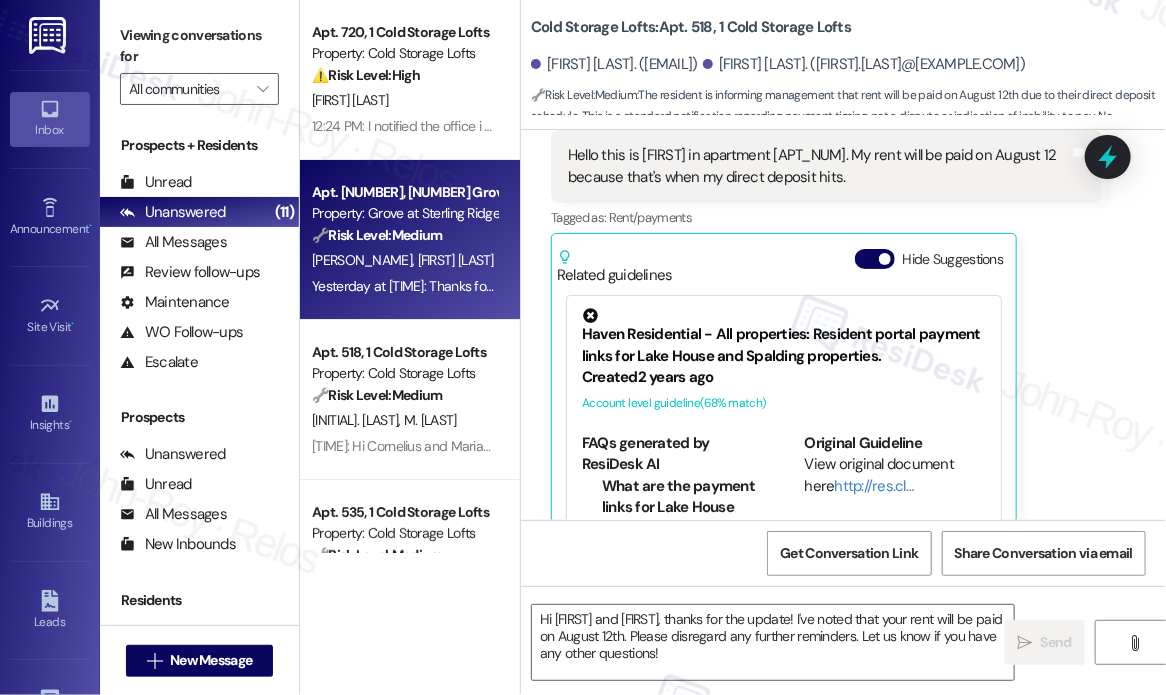 type on "Fetching suggested responses. Please feel free to read through the conversation in the meantime." 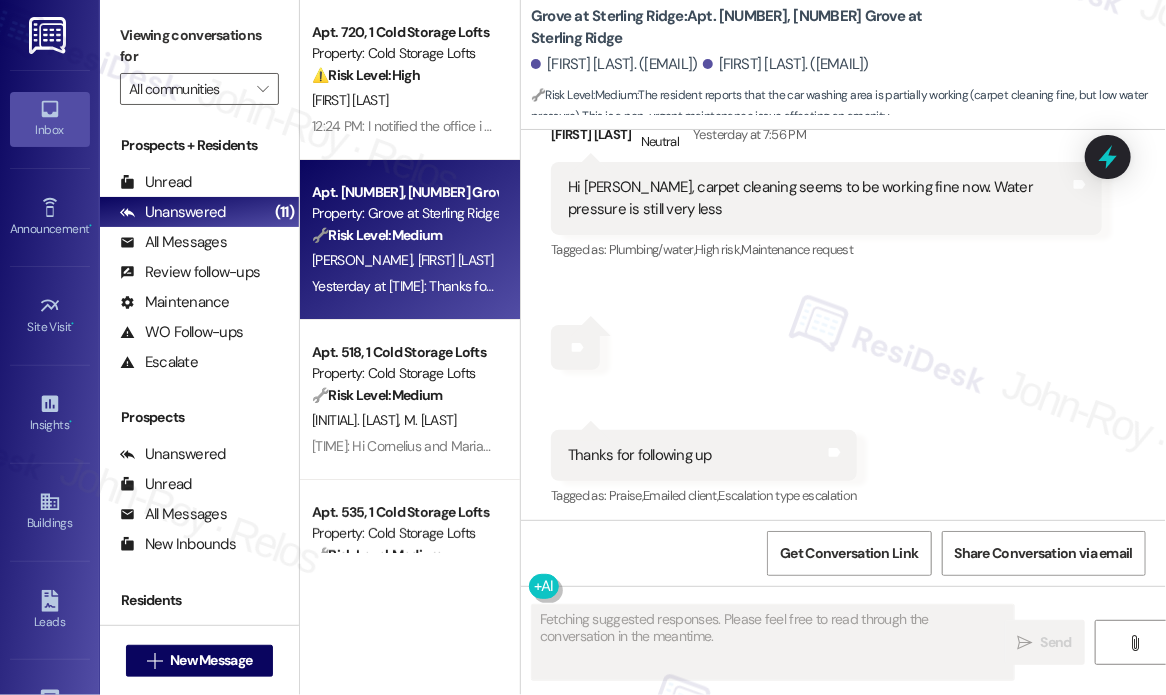 scroll, scrollTop: 4669, scrollLeft: 0, axis: vertical 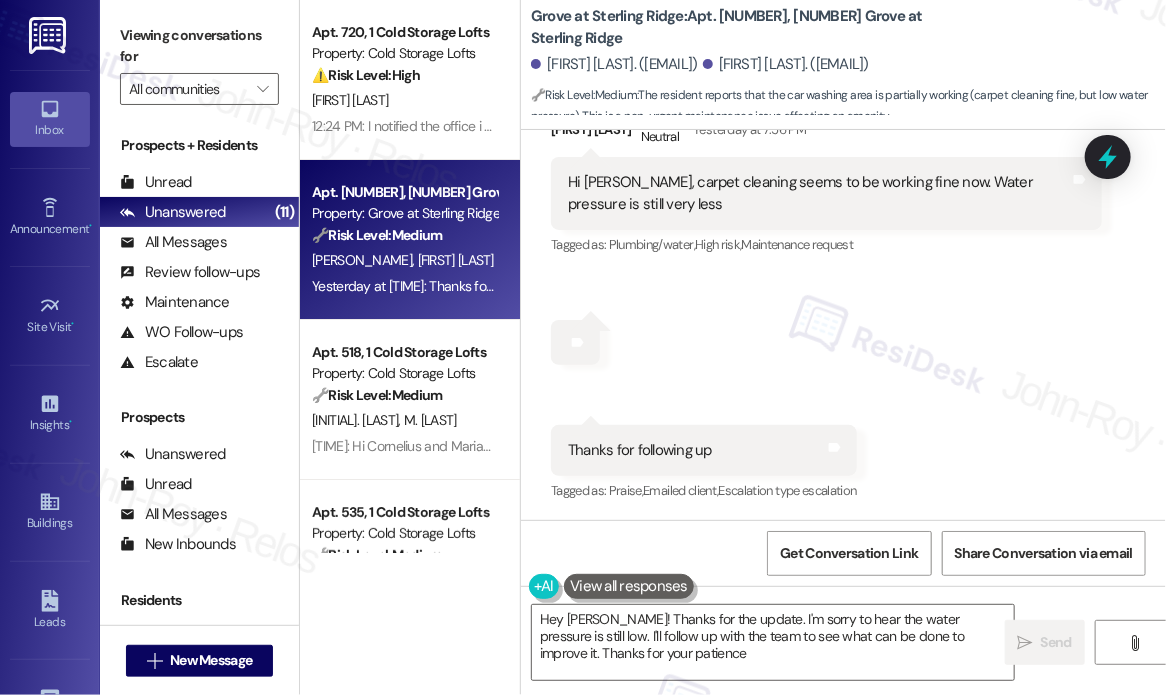 type on "Hey {{first_name}}! Thanks for the update. I'm sorry to hear the water pressure is still low. I'll follow up with the team to see what can be done to improve it. Thanks for your patience!" 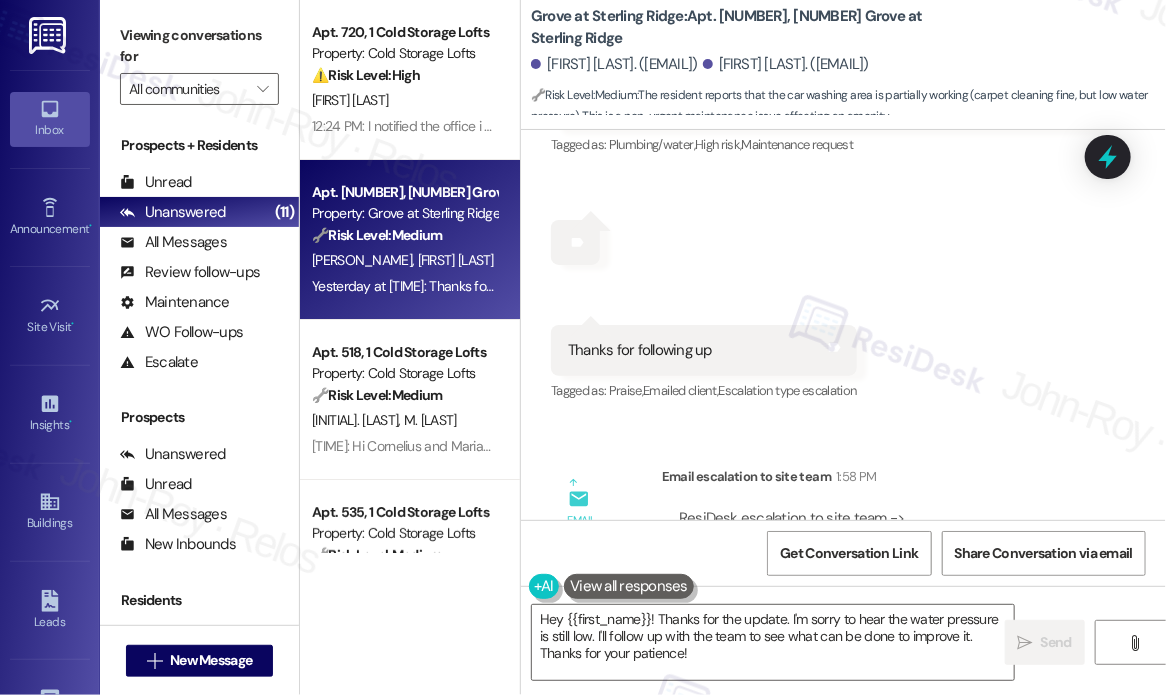 scroll, scrollTop: 4959, scrollLeft: 0, axis: vertical 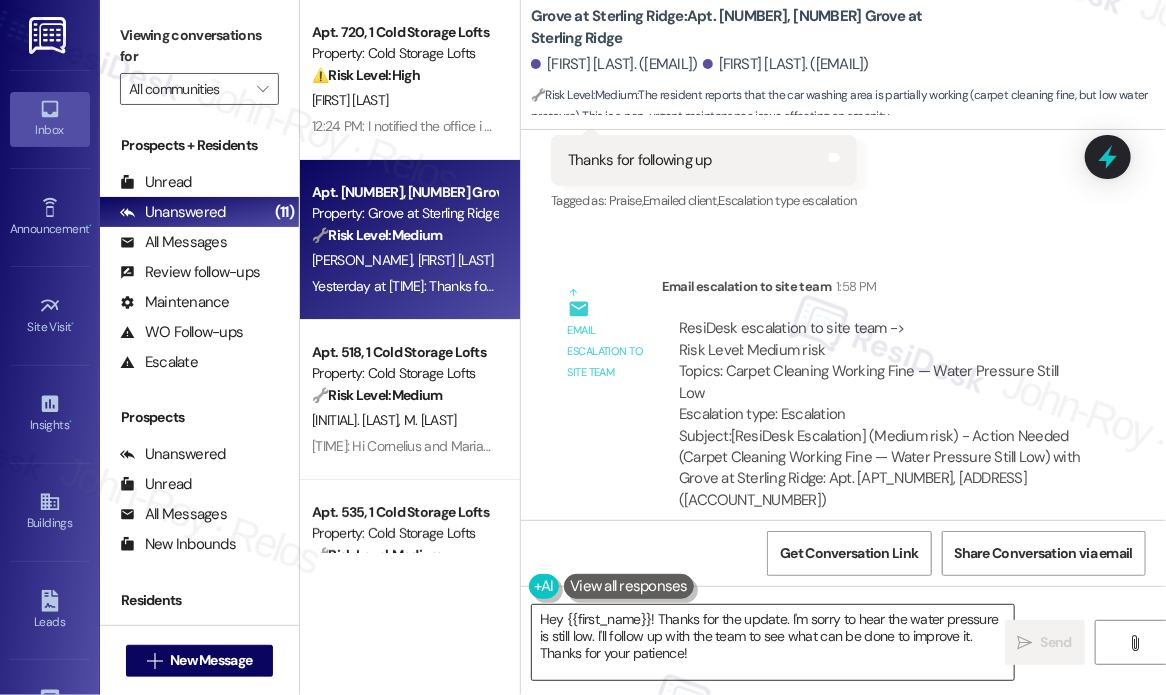 click on "Hey {{first_name}}! Thanks for the update. I'm sorry to hear the water pressure is still low. I'll follow up with the team to see what can be done to improve it. Thanks for your patience!" at bounding box center [773, 642] 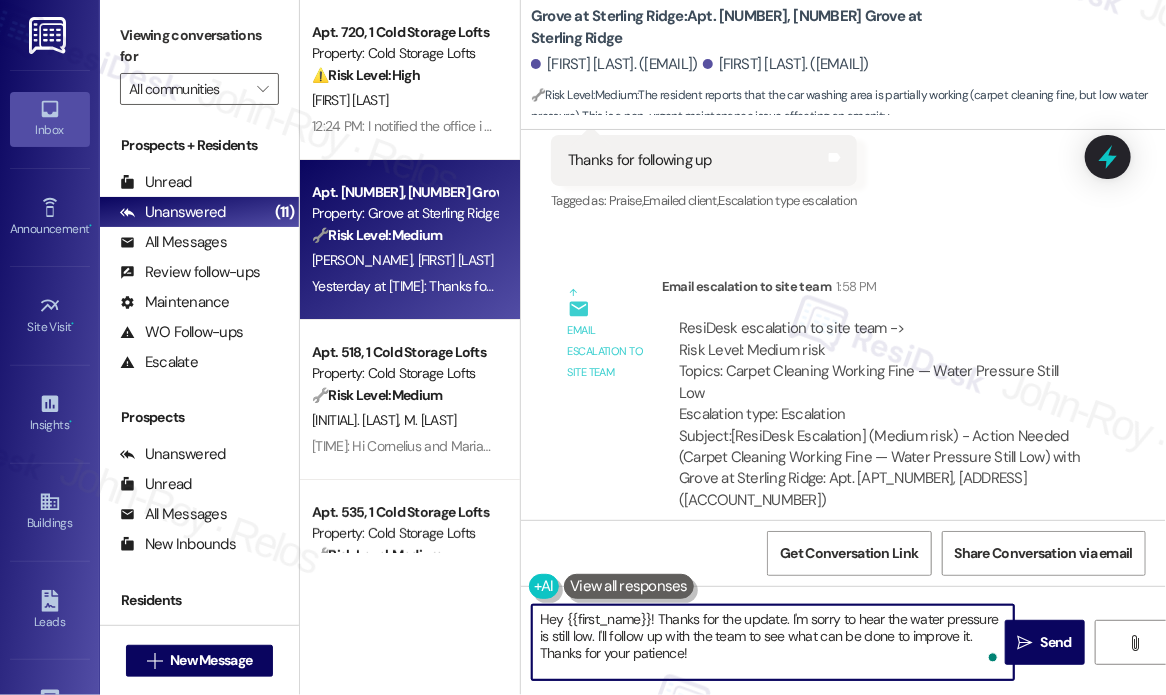 click on "Hey {{first_name}}! Thanks for the update. I'm sorry to hear the water pressure is still low. I'll follow up with the team to see what can be done to improve it. Thanks for your patience!" at bounding box center (773, 642) 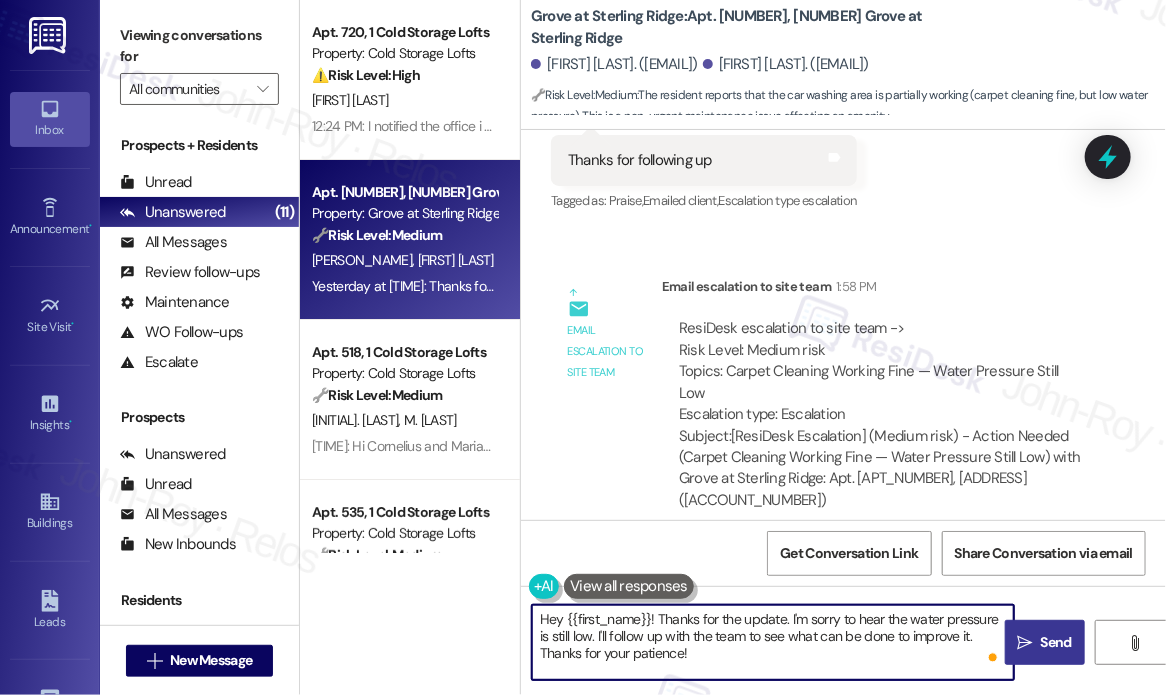 click on "Send" at bounding box center (1056, 642) 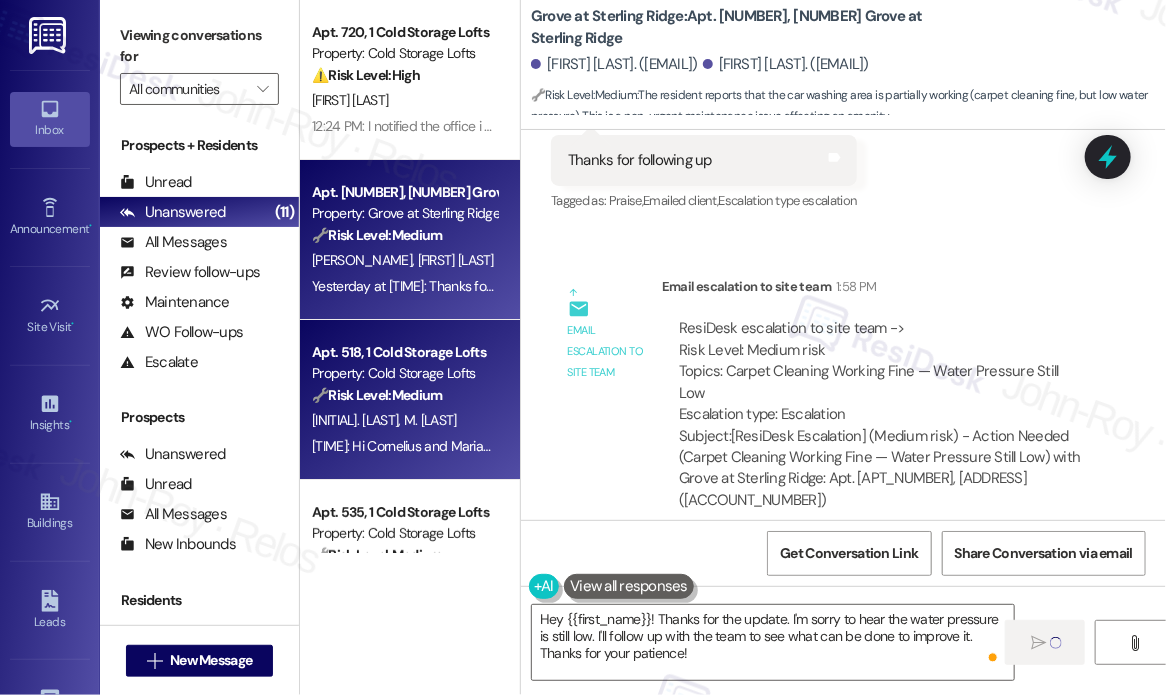 scroll, scrollTop: 100, scrollLeft: 0, axis: vertical 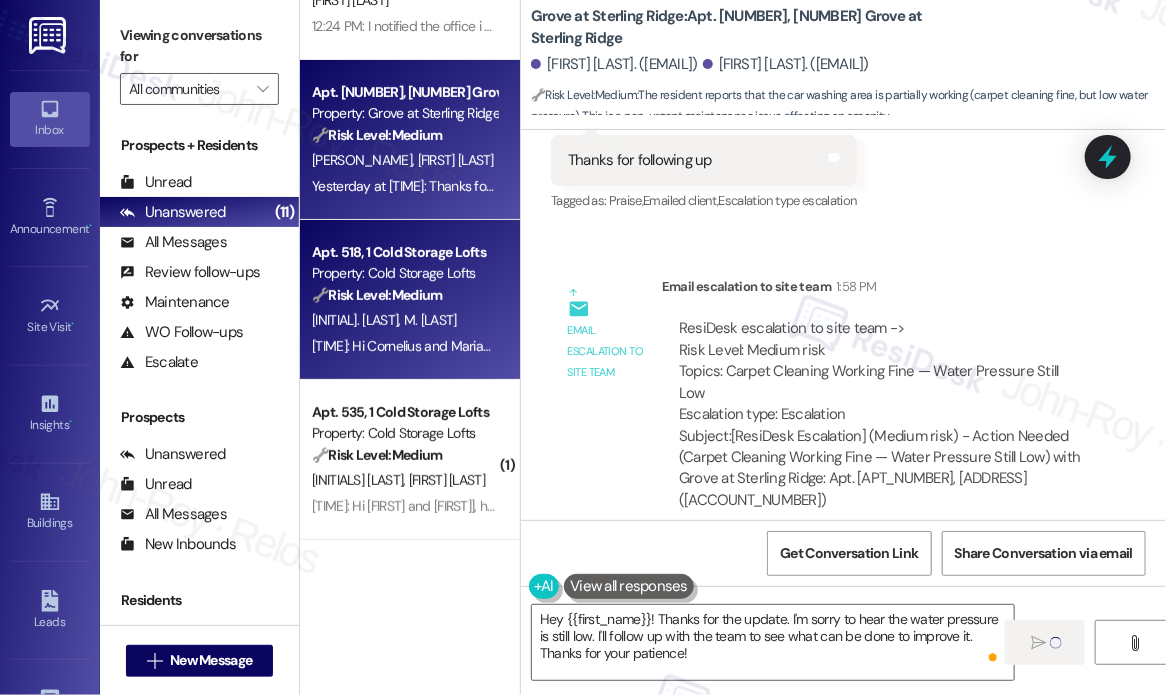 click on "[INITIAL]. [LAST] [INITIAL]. [LAST]" at bounding box center [404, 320] 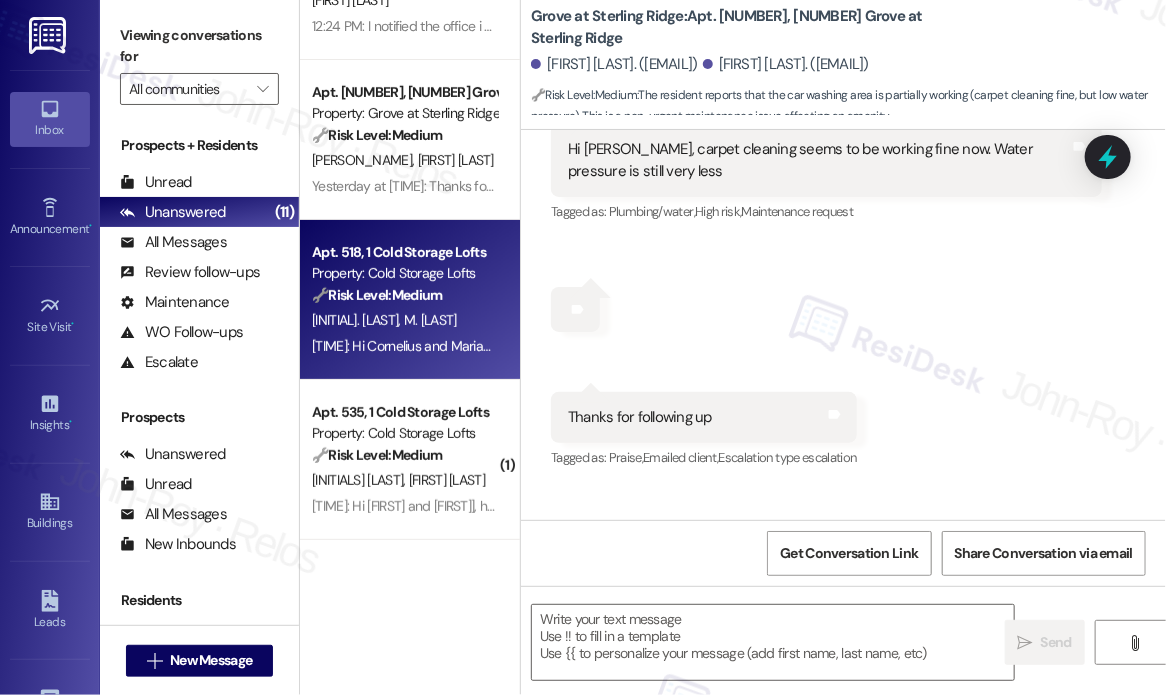 type on "Fetching suggested responses. Please feel free to read through the conversation in the meantime." 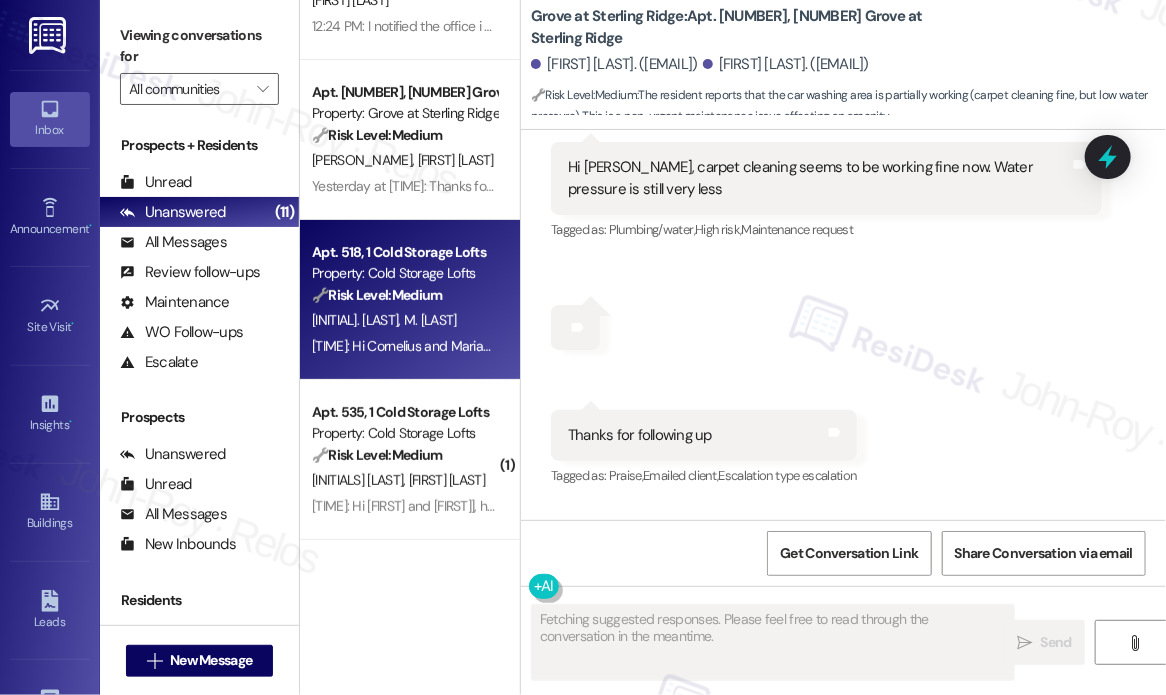 scroll, scrollTop: 4669, scrollLeft: 0, axis: vertical 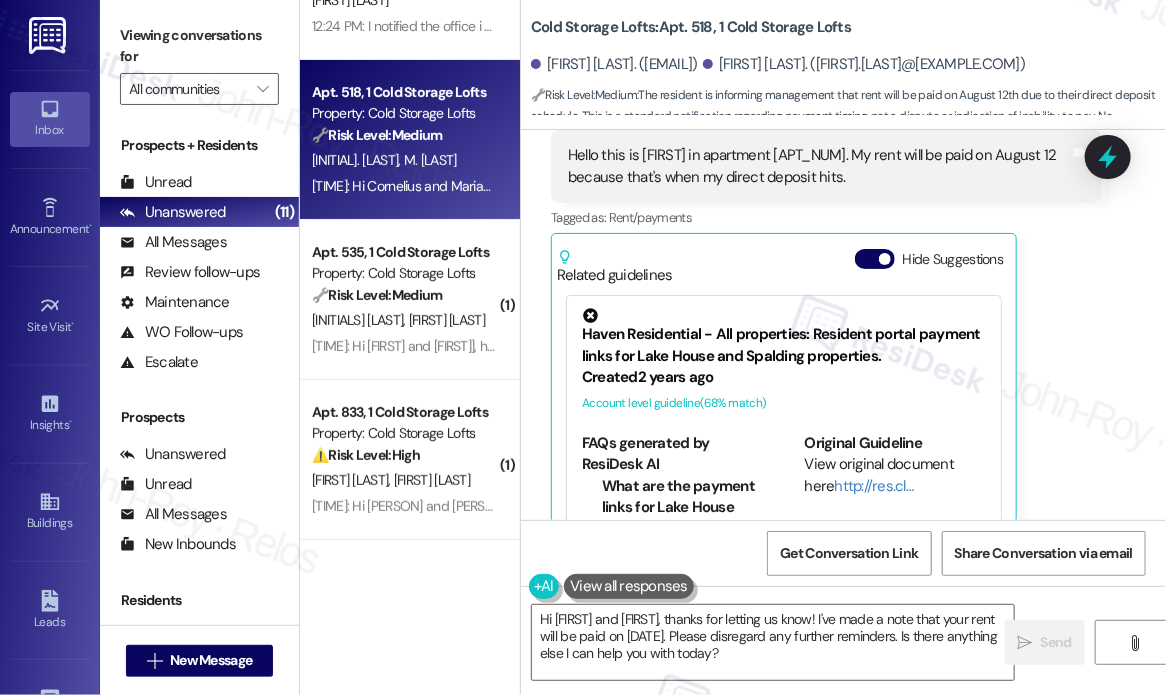 click on "Cornelius Payne [DATE] at [TIME] Hello this is cornelius in apartment [APT_NUM]. My rent will be paid on [DATE] because that's when my direct deposit hits. Tags and notes Tagged as: Rent/payments Click to highlight conversations about Rent/payments Related guidelines Hide Suggestions Haven Residential - All properties: Resident portal payment links for Lake House and Spalding properties. Created 2 years ago Account level guideline ( 68 % match) FAQs generated by ResiDesk AI What are the payment links for Lake House property? The payment link for Lake House property is https://lakehouseatmartinslanding.residentportal.com/auth What are the payment links for Spalding property? The payment link for Spalding property is https://spaldingbridge.residentportal.com/auth Original Guideline View original document here http://res.cl… Haven Residential - Cold Storage Lofts: Package room located on 3rd floor near office; requires Parcel Pending app for access. Created 5 months ago Property level guideline (" at bounding box center [826, 337] 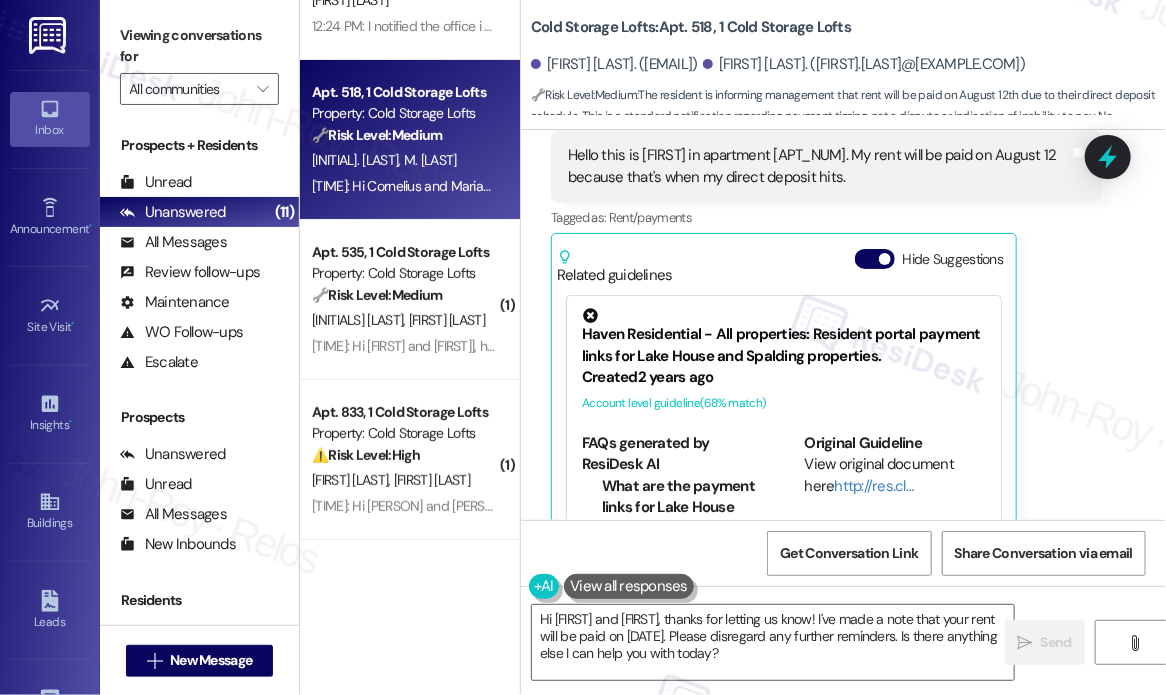 click on "Cornelius Payne [DATE] at [TIME] Hello this is cornelius in apartment [APT_NUM]. My rent will be paid on [DATE] because that's when my direct deposit hits. Tags and notes Tagged as: Rent/payments Click to highlight conversations about Rent/payments Related guidelines Hide Suggestions Haven Residential - All properties: Resident portal payment links for Lake House and Spalding properties. Created 2 years ago Account level guideline ( 68 % match) FAQs generated by ResiDesk AI What are the payment links for Lake House property? The payment link for Lake House property is https://lakehouseatmartinslanding.residentportal.com/auth What are the payment links for Spalding property? The payment link for Spalding property is https://spaldingbridge.residentportal.com/auth Original Guideline View original document here http://res.cl… Haven Residential - Cold Storage Lofts: Package room located on 3rd floor near office; requires Parcel Pending app for access. Created 5 months ago Property level guideline (" at bounding box center (826, 337) 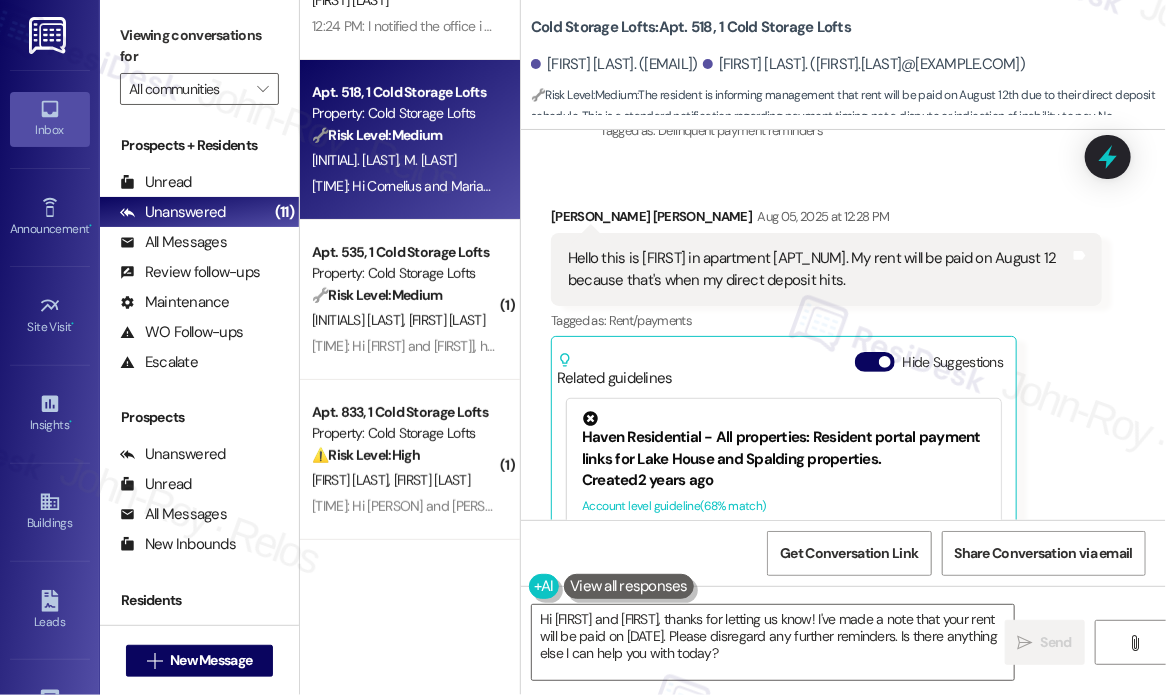 scroll, scrollTop: 22228, scrollLeft: 0, axis: vertical 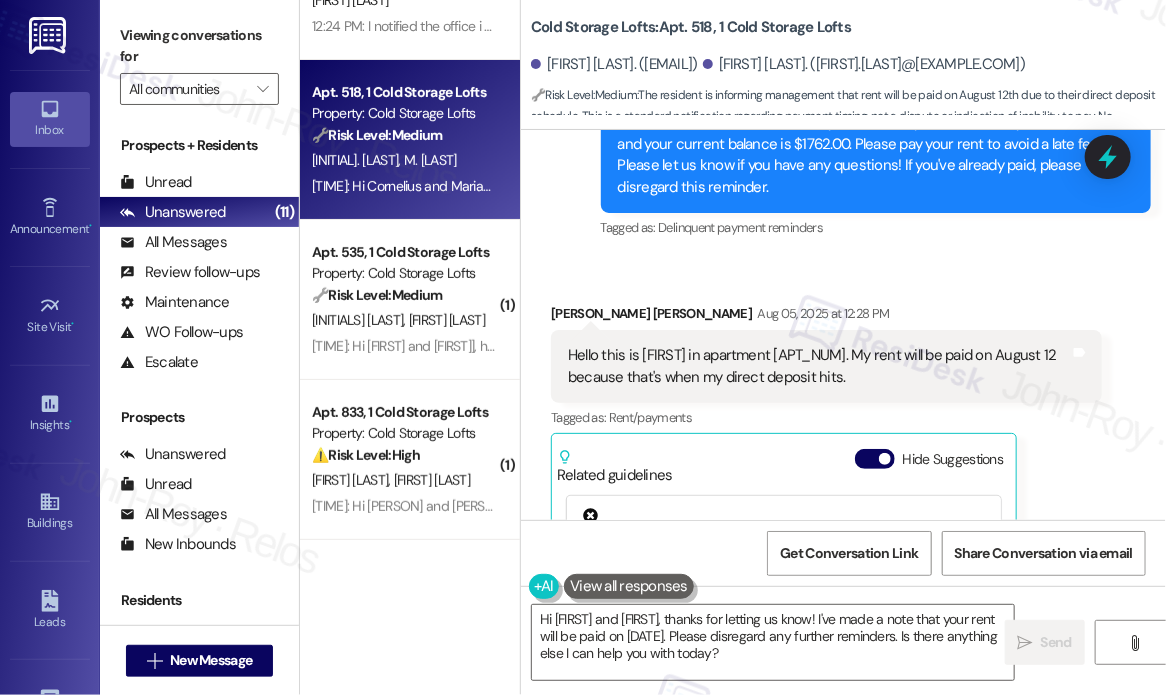 click on "Received via SMS [PERSON] [MONTH] [DAY], [YEAR] at [TIME] Hello this is [PERSON] in apartment [APT_NUM]. My rent will be paid on [MONTH] [DAY] because that's when my direct deposit hits. Tags and notes Tagged as:   Rent/payments Click to highlight conversations about Rent/payments  Related guidelines Hide Suggestions Haven Residential - All properties: Resident portal payment links for Lake House and Spalding properties. Created  [YEAR] ago Account level guideline  ( 68 % match) FAQs generated by ResiDesk AI What are the payment links for Lake House property? The payment link for Lake House property is https://lakehouseatmartinslanding.residentportal.com/auth What are the payment links for Spalding property? The payment link for Spalding property is https://spaldingbridge.residentportal.com/auth Original Guideline View original document here  http://res.cl… Haven Residential - Cold Storage Lofts: Package room located on 3rd floor near office; requires Parcel Pending app for access.
Created  [MONTH] months ago  ( 68  (" at bounding box center (843, 522) 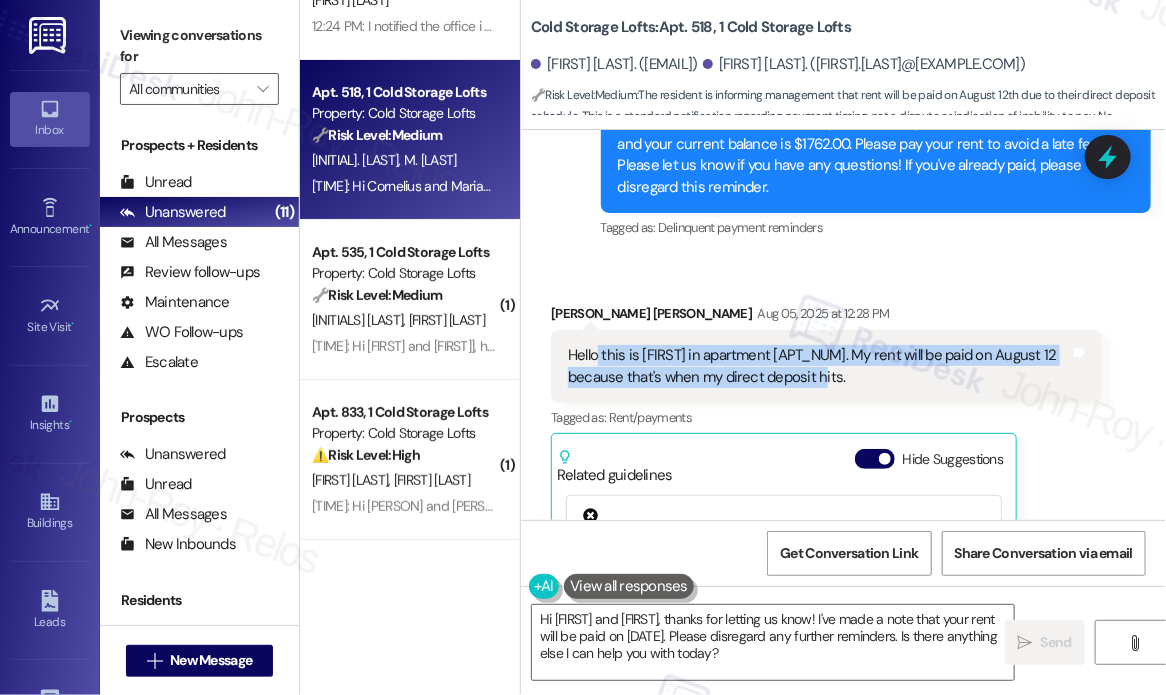 drag, startPoint x: 903, startPoint y: 313, endPoint x: 599, endPoint y: 288, distance: 305.0262 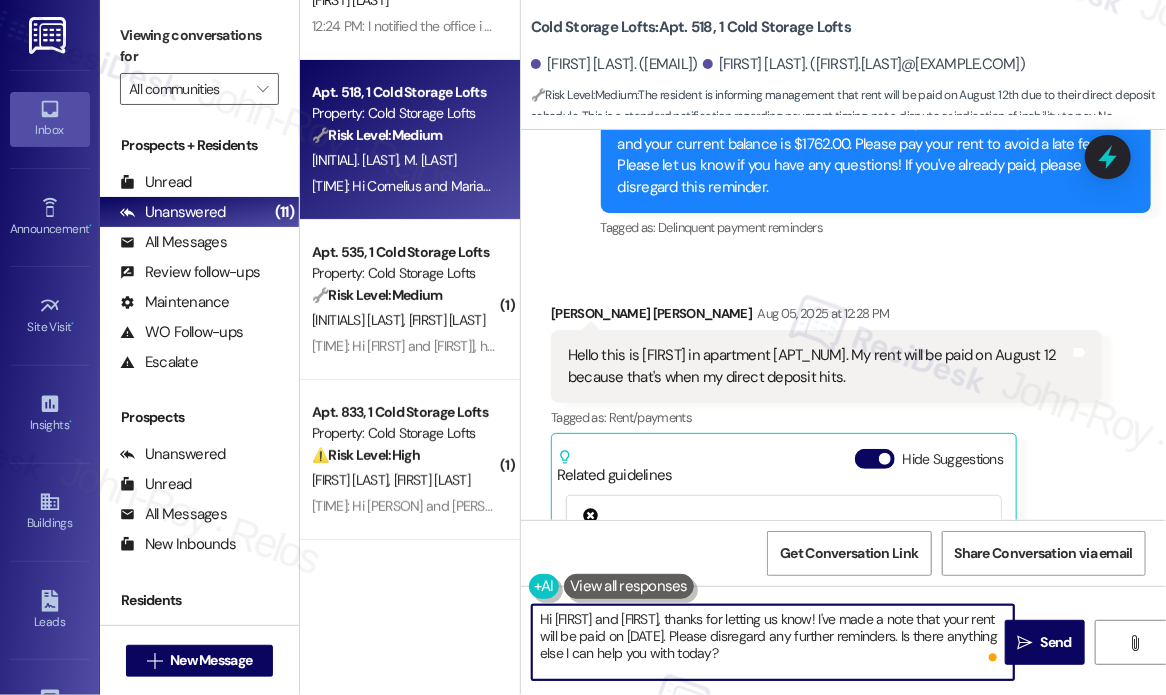 drag, startPoint x: 816, startPoint y: 660, endPoint x: 612, endPoint y: 619, distance: 208.07932 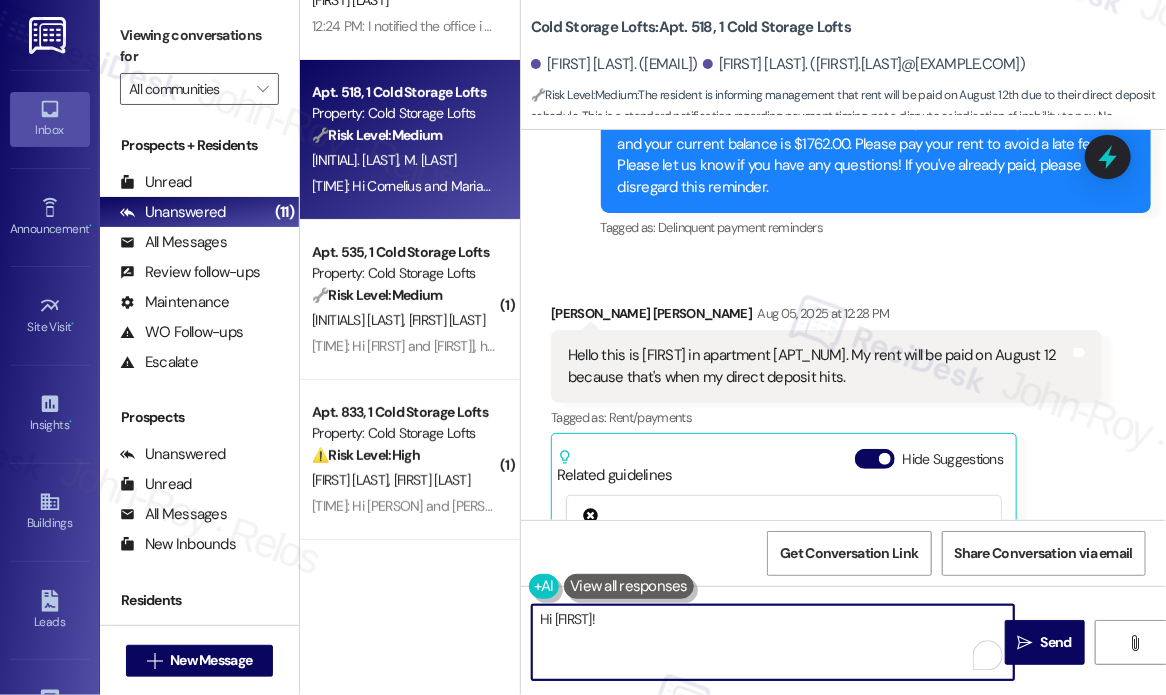 paste on "Thanks for the update, [NAME] — I appreciate you letting us know in advance. Just to confirm, will you be making the full rent payment on August 12 once your direct deposit hits? Also, do you plan to make the payment through the online portal, by check, or another method? Let me know so I can make a note of it." 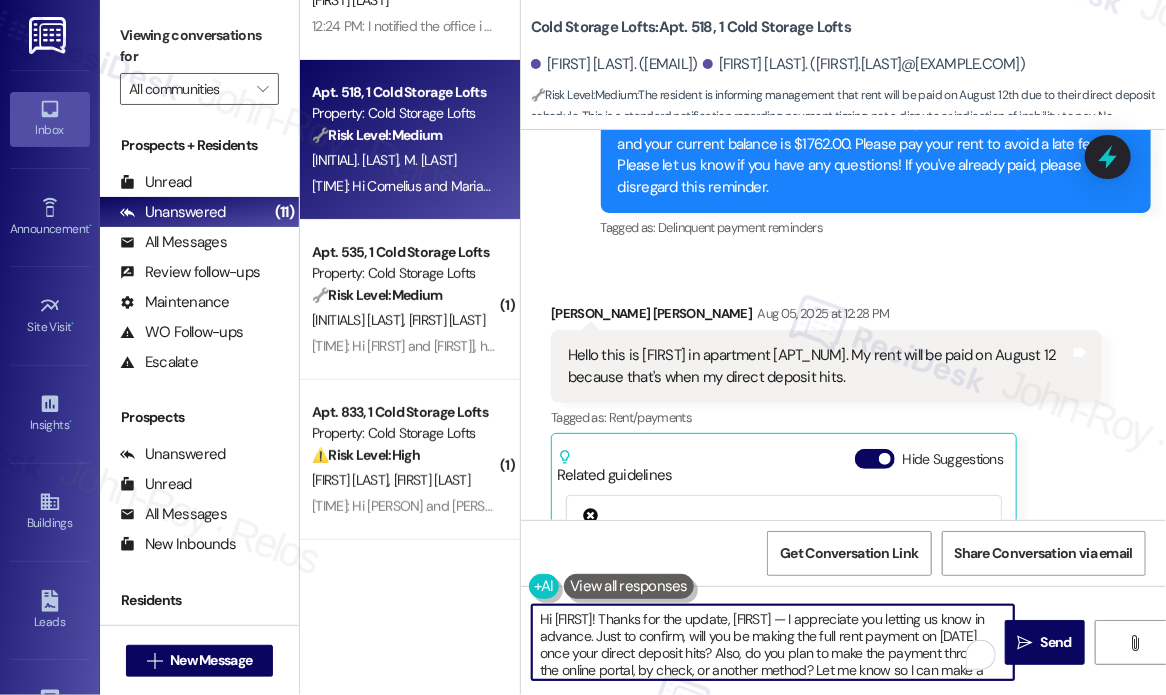 scroll, scrollTop: 16, scrollLeft: 0, axis: vertical 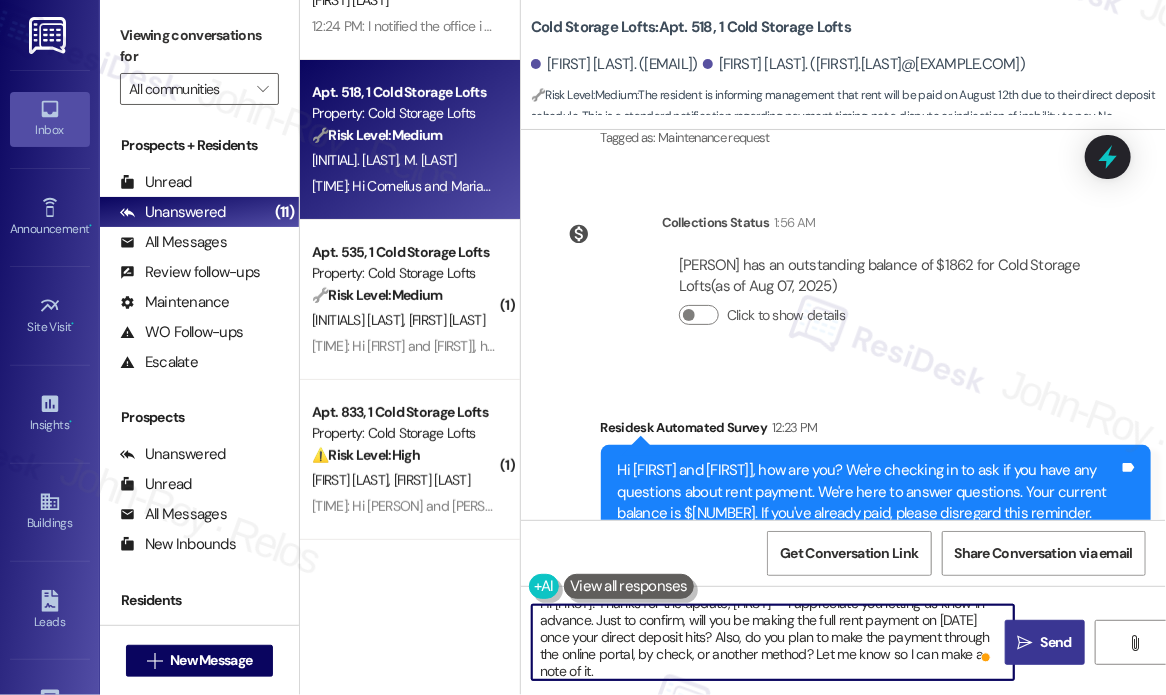 type on "Hi [FIRST]! Thanks for the update, [FIRST] — I appreciate you letting us know in advance. Just to confirm, will you be making the full rent payment on [DATE] once your direct deposit hits? Also, do you plan to make the payment through the online portal, by check, or another method? Let me know so I can make a note of it." 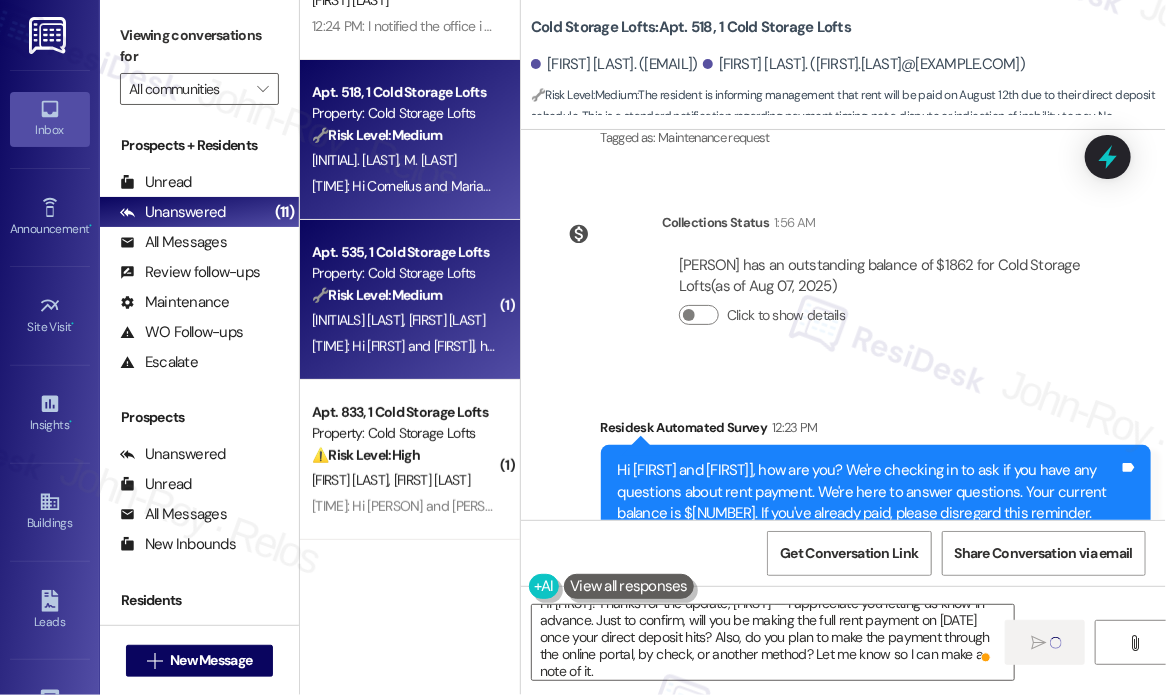 click on "[FIRST] [LAST]" at bounding box center (447, 320) 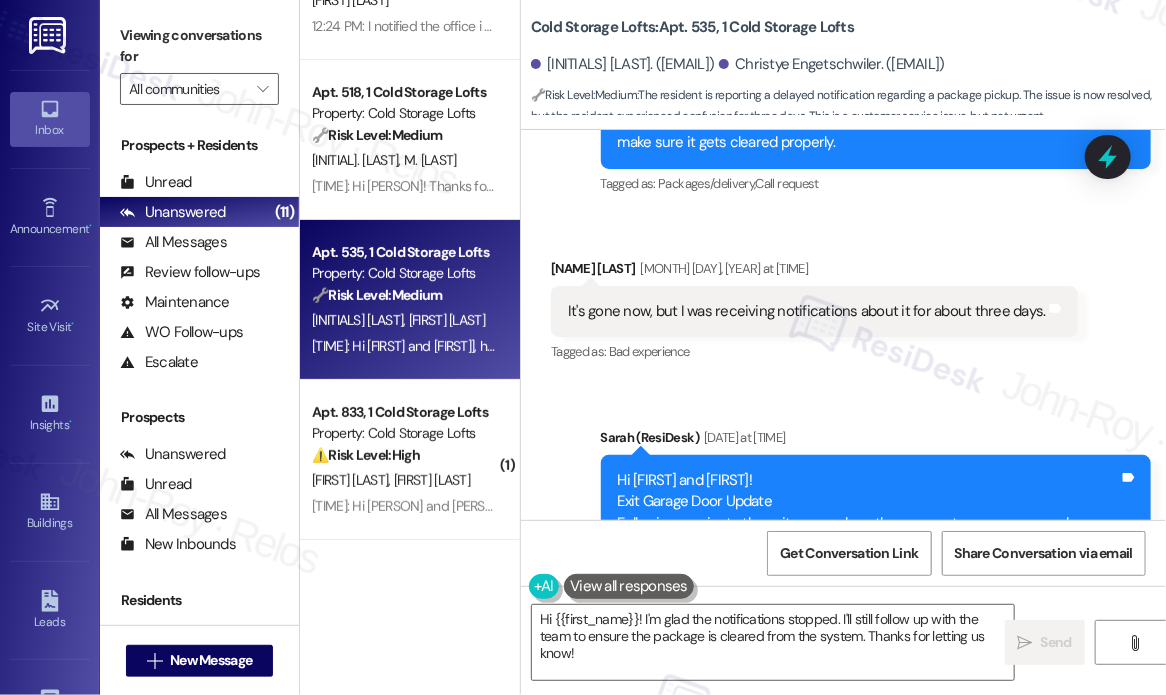 scroll, scrollTop: 27900, scrollLeft: 0, axis: vertical 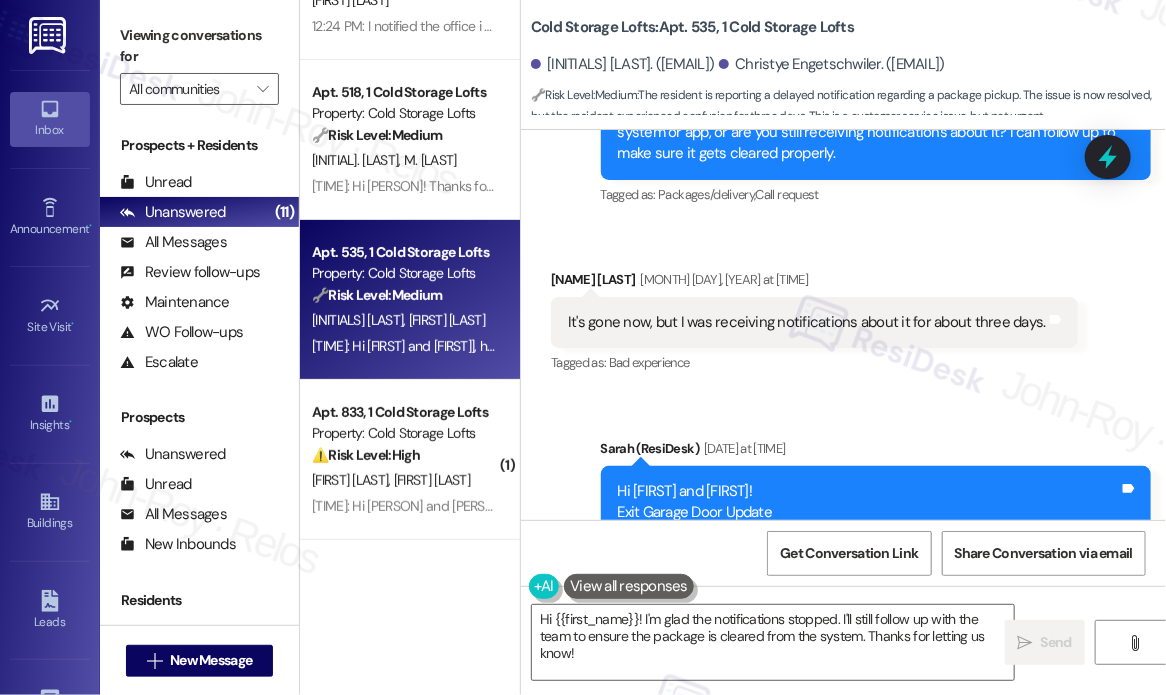 click on "Announcement, sent via SMS [PERSON] ([PERSON]) [MONTH] [DAY], [YEAR] at [TIME] Hi [PERSON] and [PERSON]!
Exit Garage Door Update
Following repairs to the exit garage door, there was a temporary power loss. The vendor has since restored power, and the exit garage door is now fully operational as of [TIME] on [MONTH] [DAY], [YEAR].
Thank you for your patience! Tags and notes Tagged as:   Maintenance request Click to highlight conversations about Maintenance request" at bounding box center [843, 531] 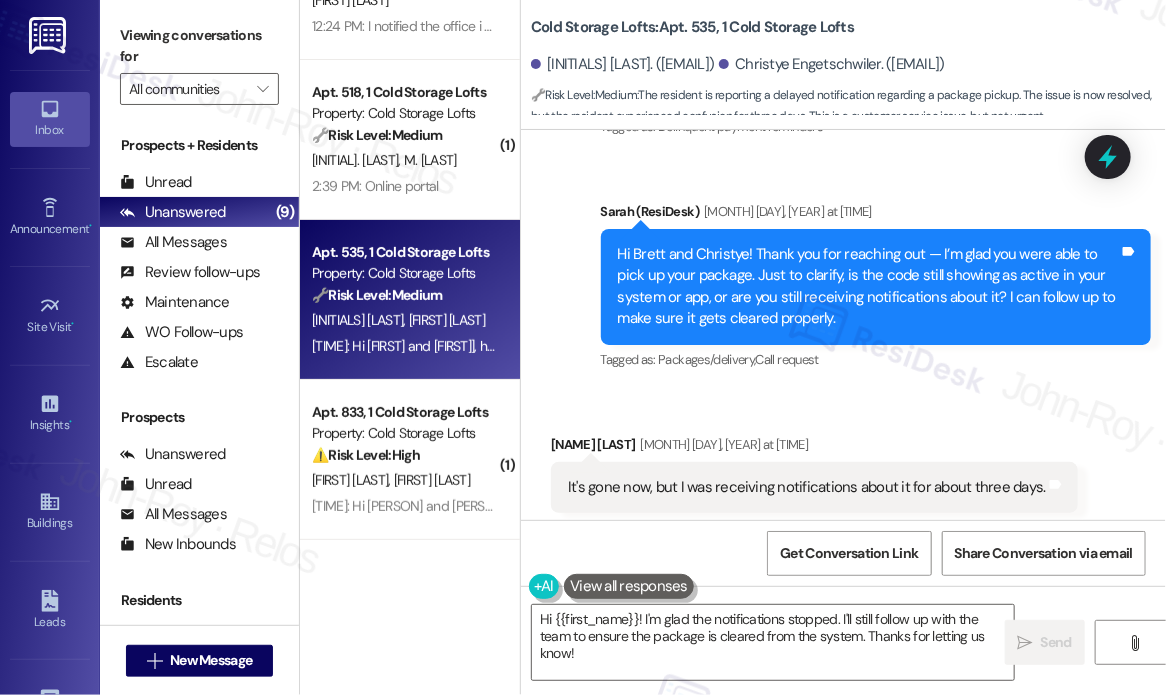 scroll, scrollTop: 27700, scrollLeft: 0, axis: vertical 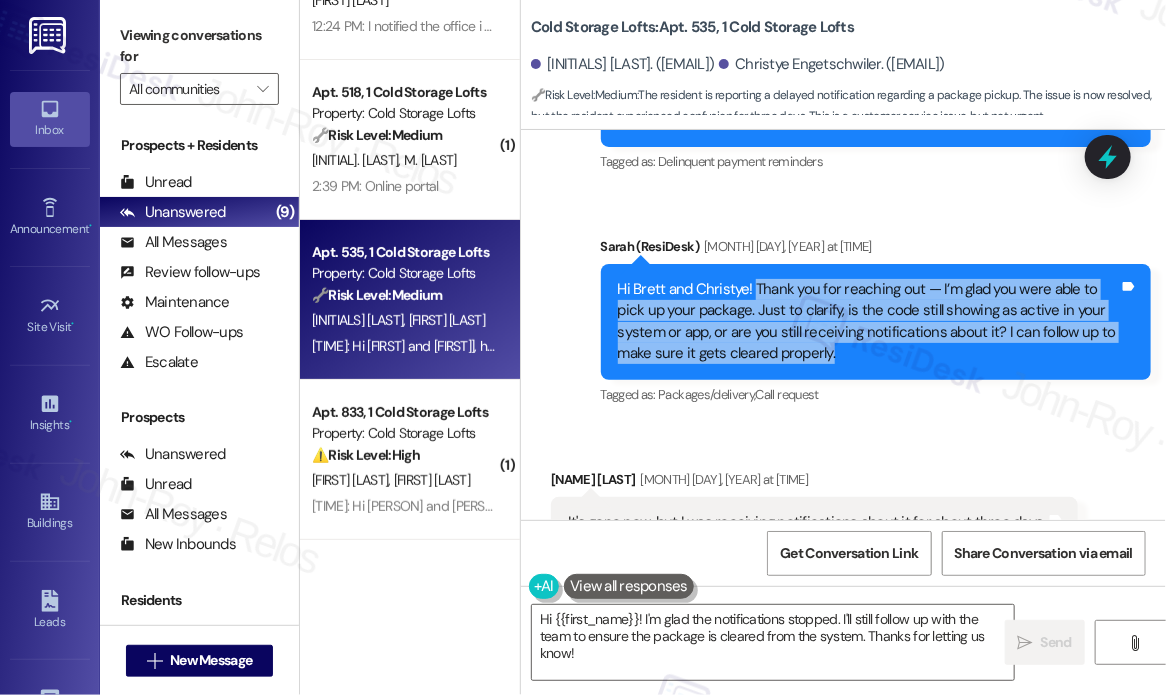 drag, startPoint x: 884, startPoint y: 287, endPoint x: 751, endPoint y: 225, distance: 146.74127 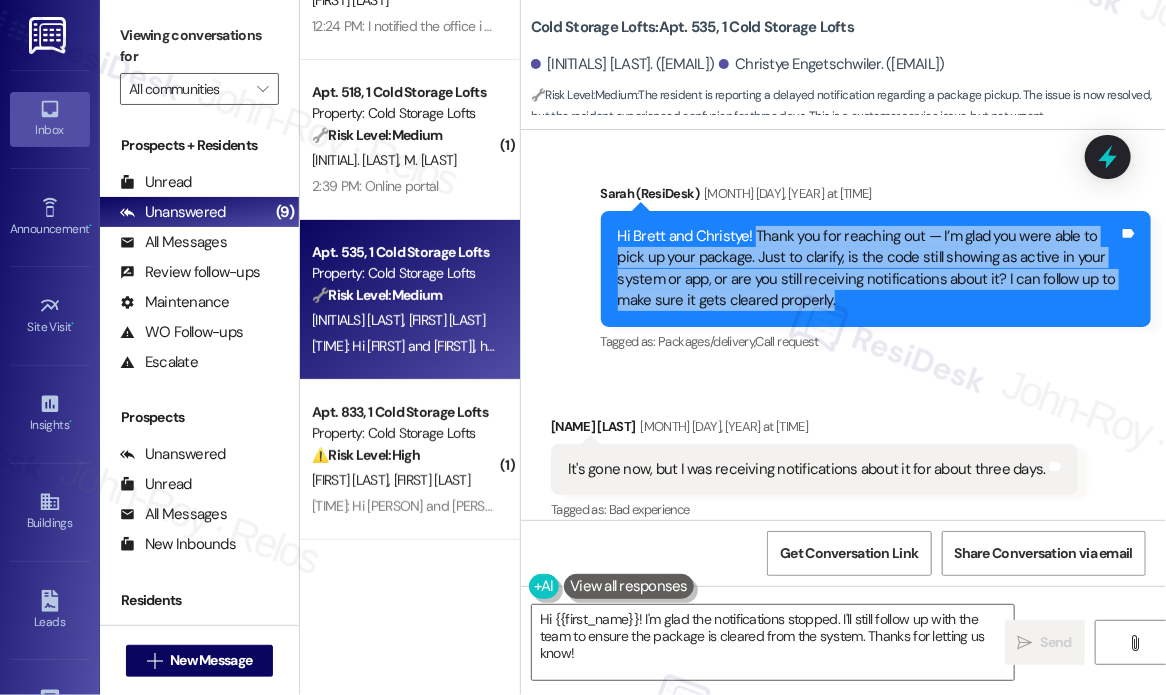 scroll, scrollTop: 27800, scrollLeft: 0, axis: vertical 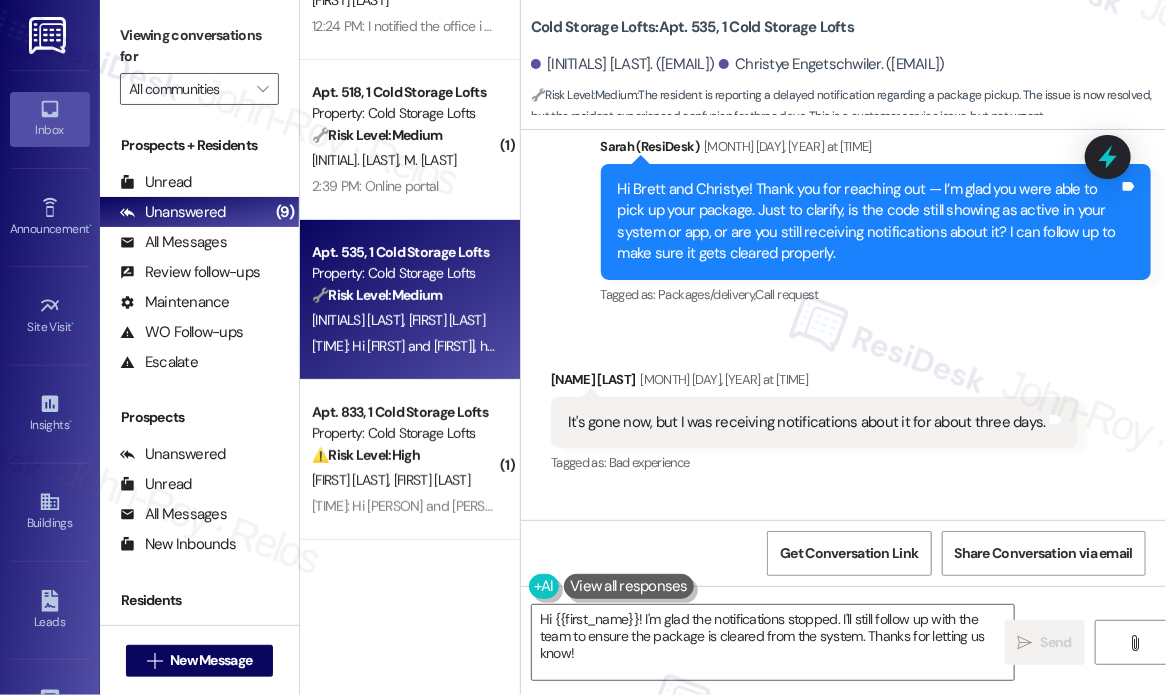 click on "It's gone now, but I was receiving notifications about it for about three days." at bounding box center [807, 422] 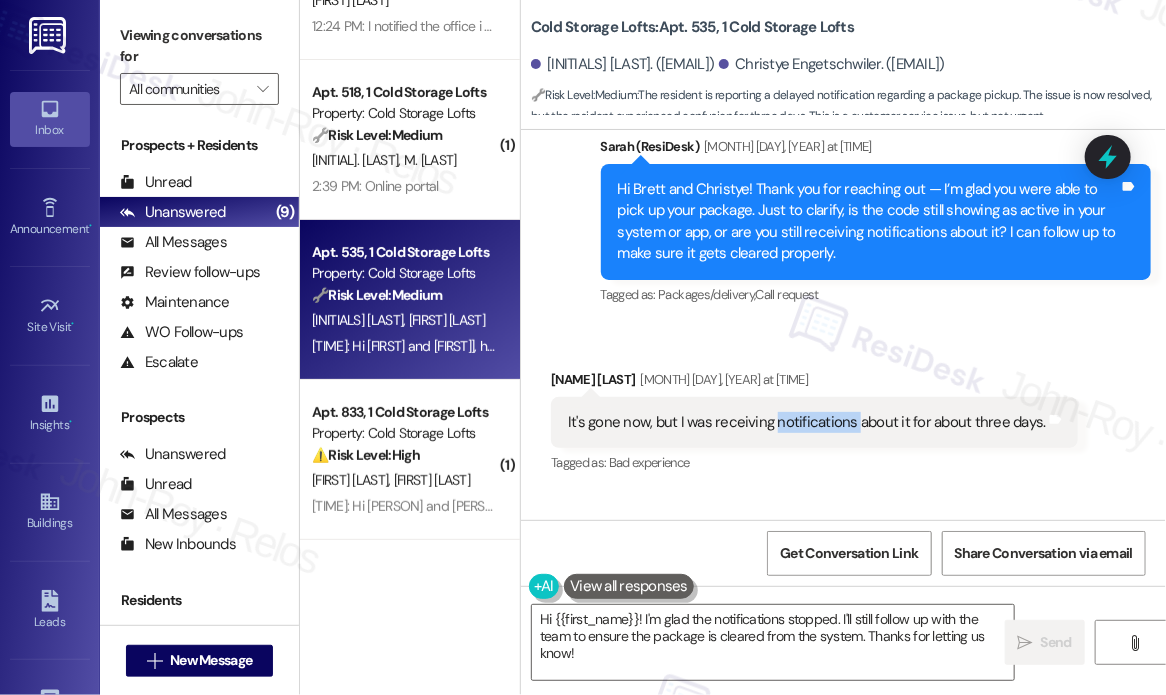 click on "It's gone now, but I was receiving notifications about it for about three days." at bounding box center [807, 422] 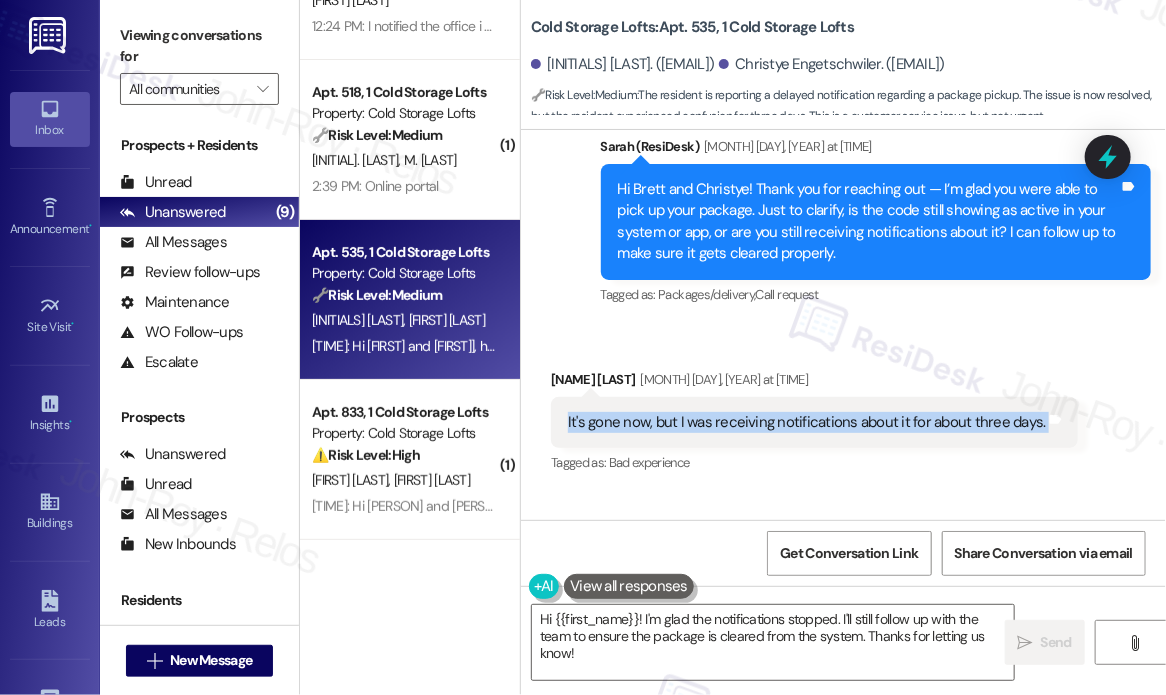 click on "It's gone now, but I was receiving notifications about it for about three days." at bounding box center (807, 422) 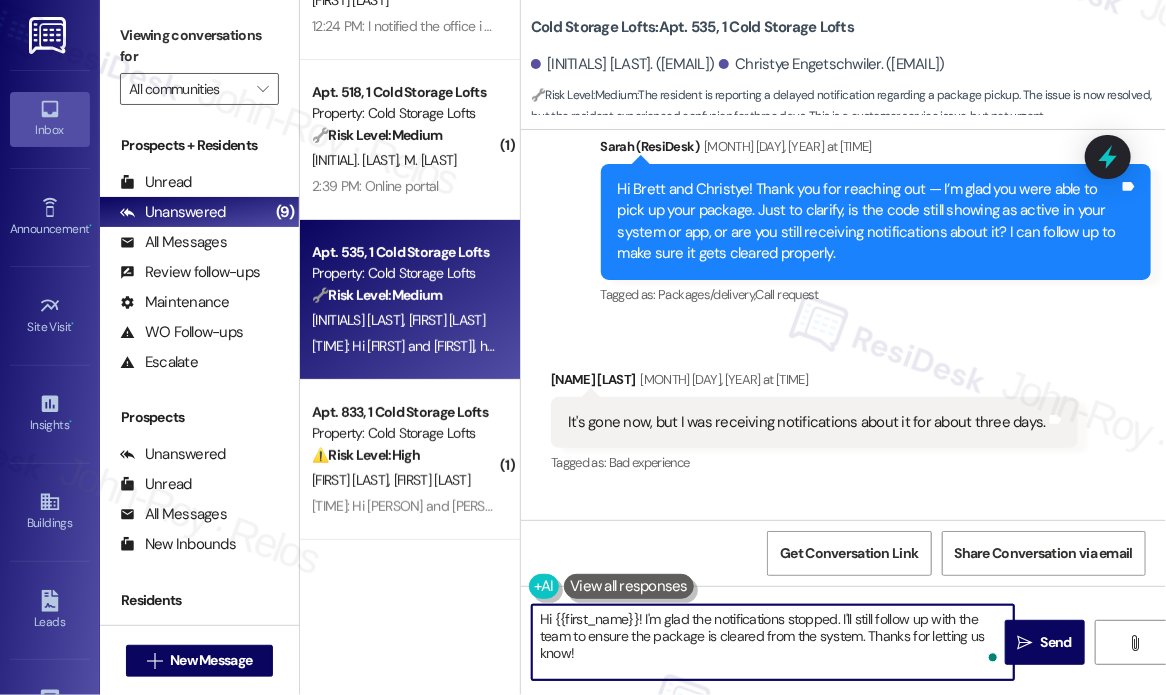 drag, startPoint x: 694, startPoint y: 656, endPoint x: 641, endPoint y: 618, distance: 65.21503 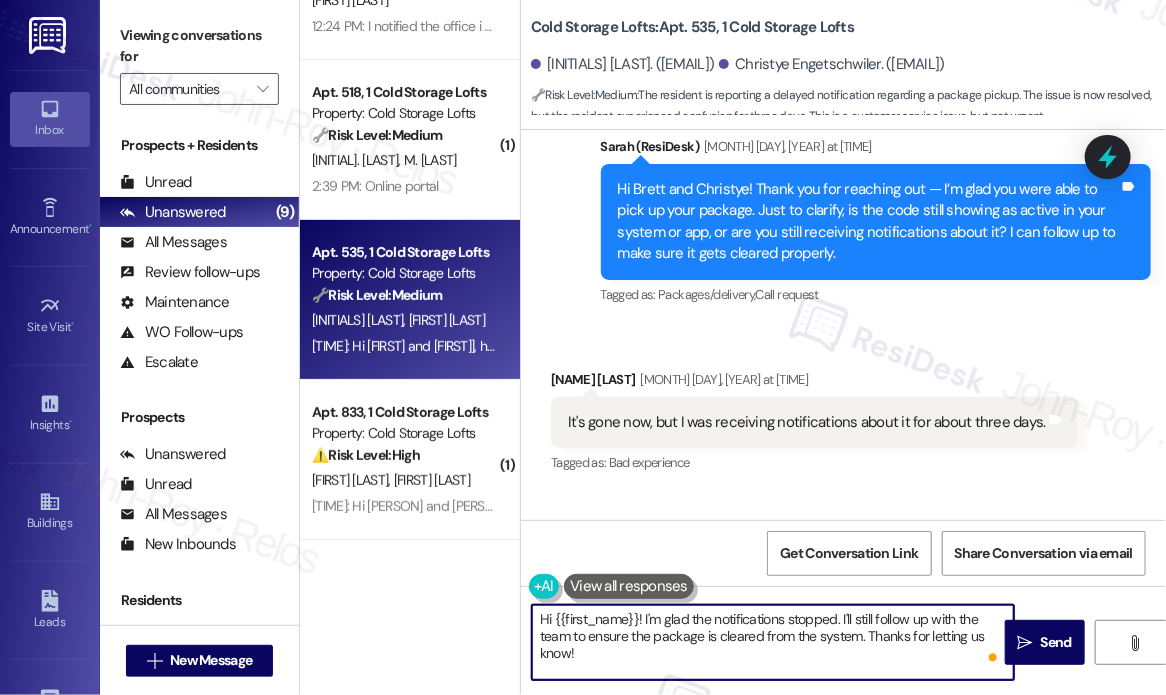 paste on "Thanks for the update — I’m glad to hear it cleared on its own. If you notice this happening again or continue receiving notifications after picking up a package, feel free to reach out and I’ll be happy to look into it for you." 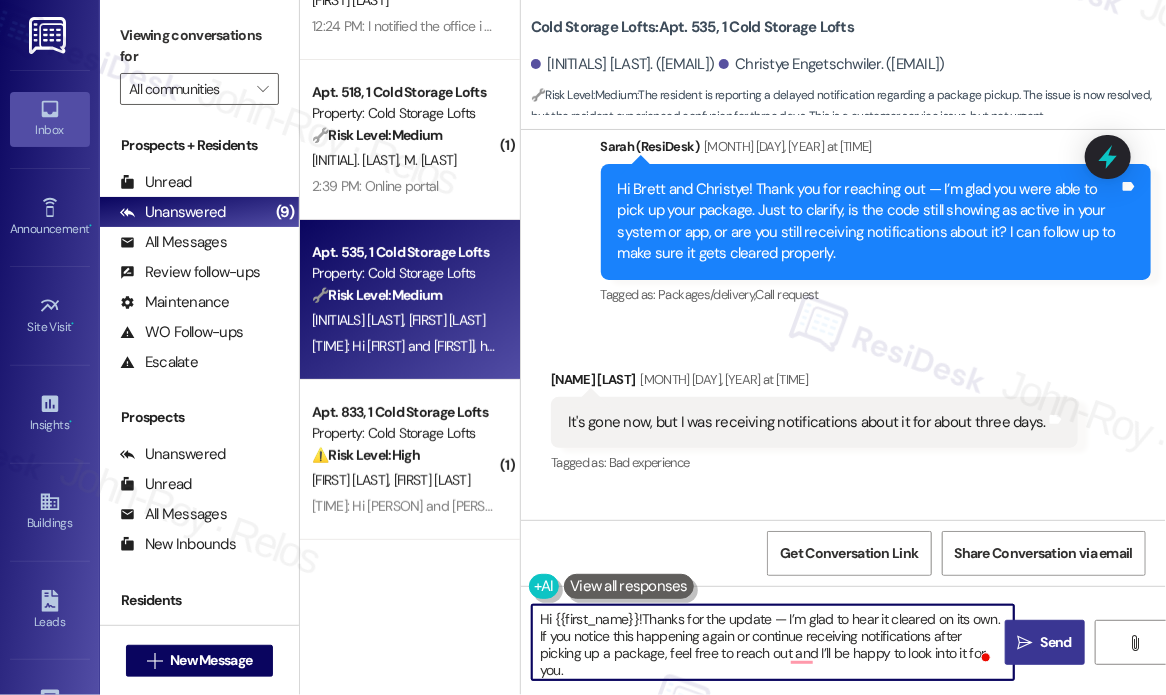 type on "Hi {{first_name}}!Thanks for the update — I’m glad to hear it cleared on its own. If you notice this happening again or continue receiving notifications after picking up a package, feel free to reach out and I’ll be happy to look into it for you." 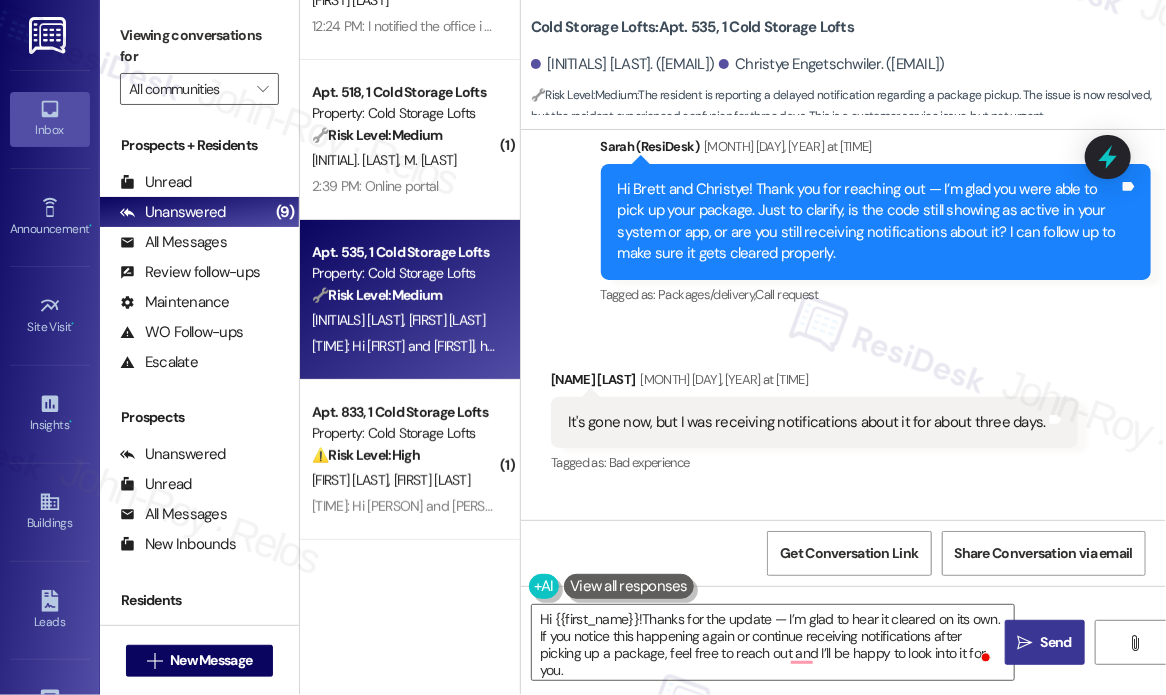 click on "Send" at bounding box center [1056, 642] 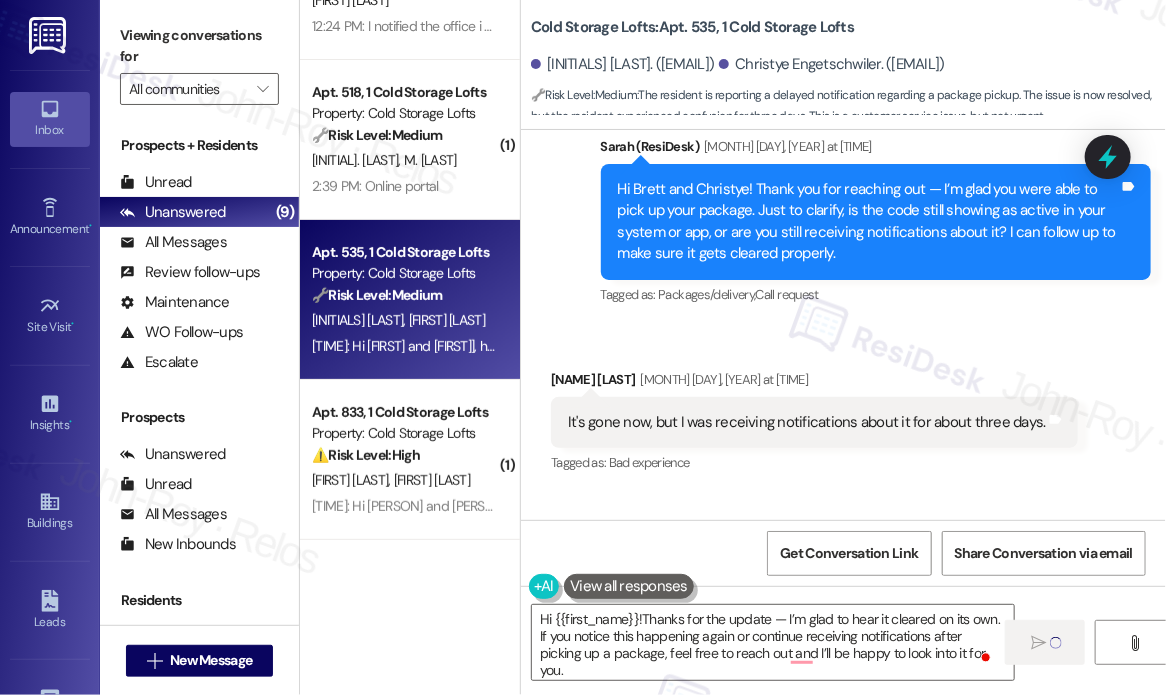 type 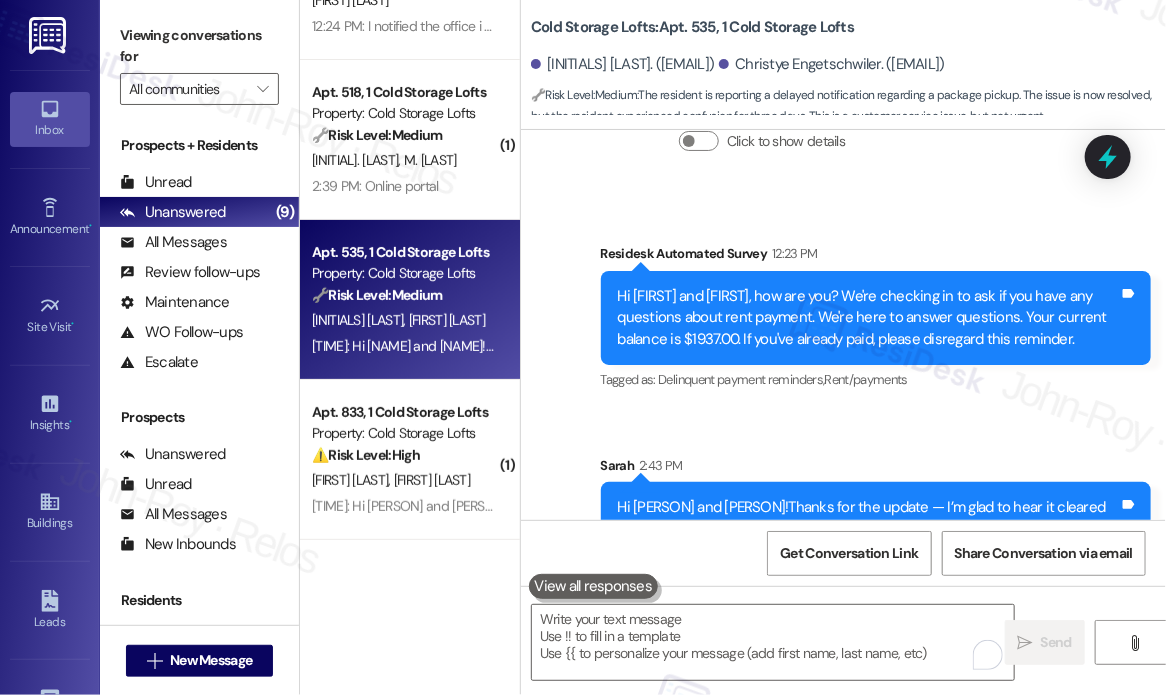 scroll, scrollTop: 28604, scrollLeft: 0, axis: vertical 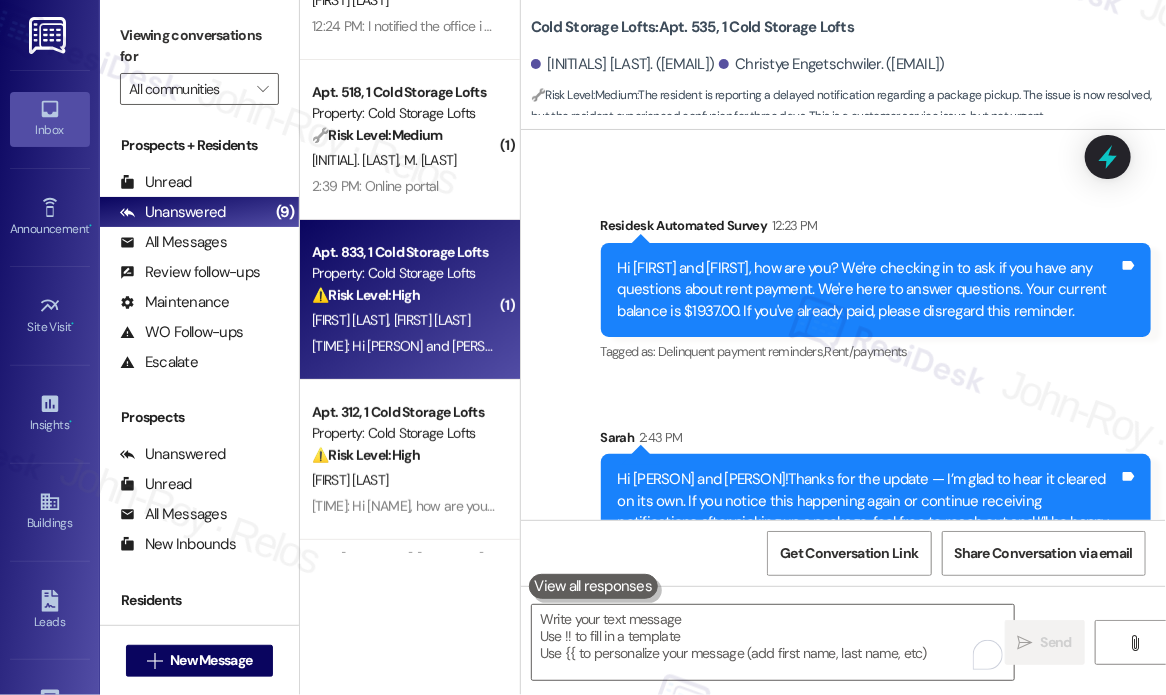click on "⚠️  Risk Level:  High" at bounding box center [366, 295] 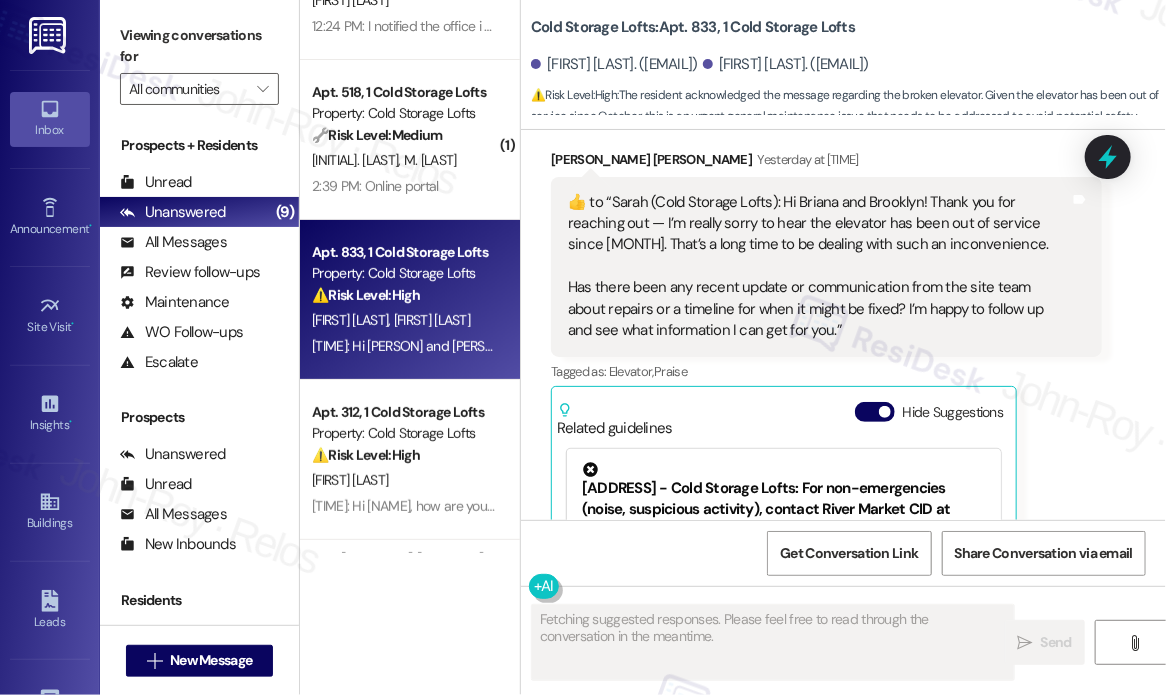 scroll, scrollTop: 22269, scrollLeft: 0, axis: vertical 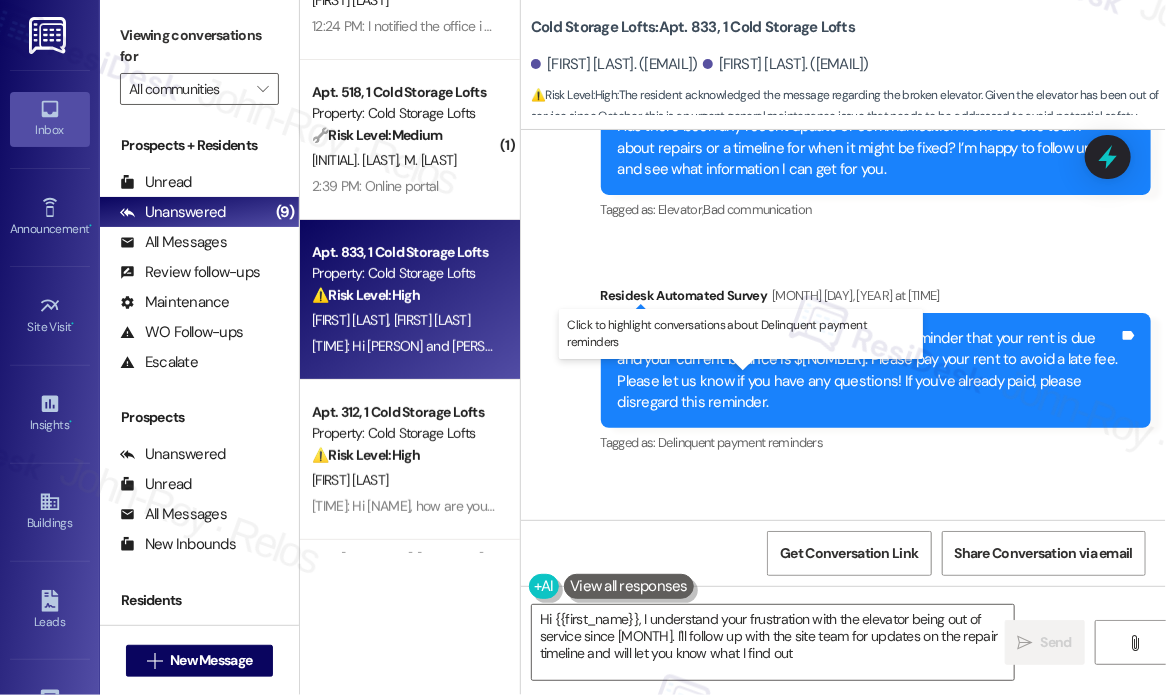 type on "Hi {{first_name}}, I understand your frustration with the elevator being out of service since [MONTH]. I'll follow up with the site team for updates on the repair timeline and will let you know what I find out." 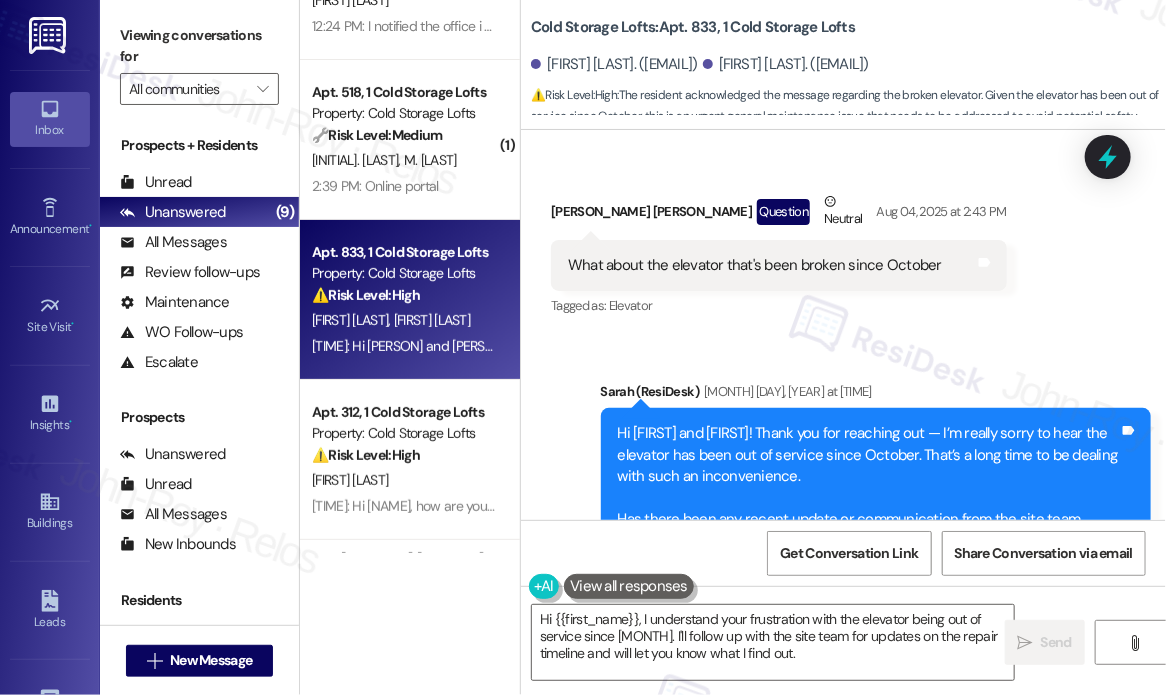 scroll, scrollTop: 21269, scrollLeft: 0, axis: vertical 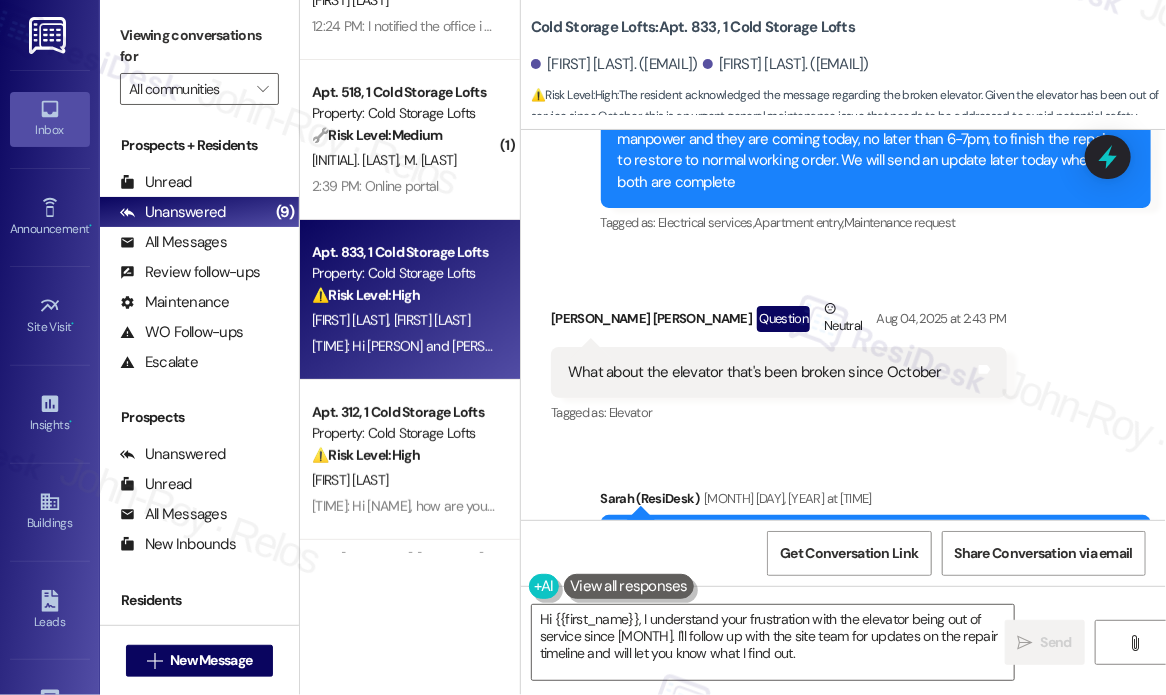 click on "What about the elevator that's been broken since October" at bounding box center (755, 372) 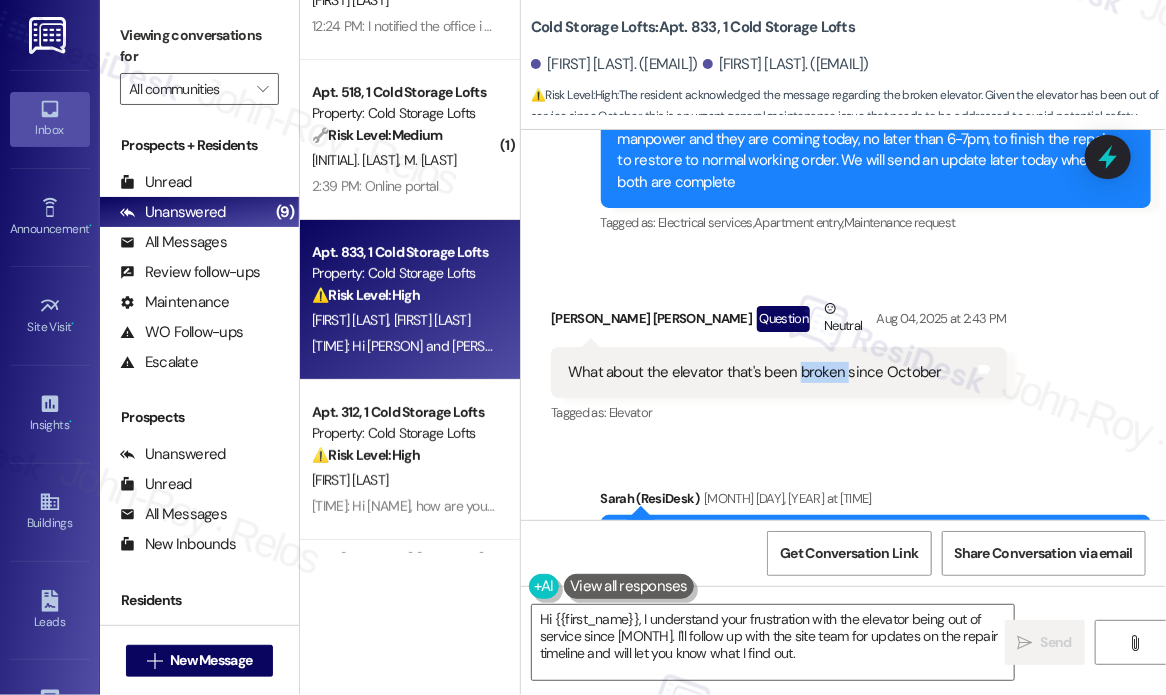 click on "What about the elevator that's been broken since October" at bounding box center [755, 372] 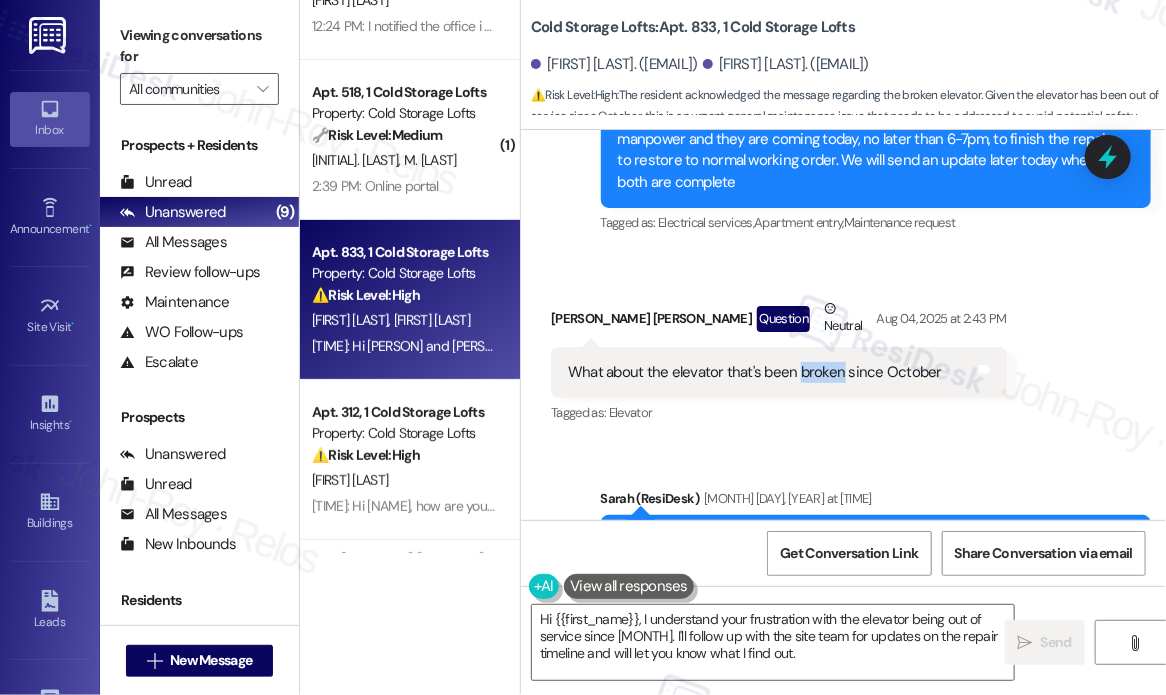 click on "What about the elevator that's been broken since October" at bounding box center [755, 372] 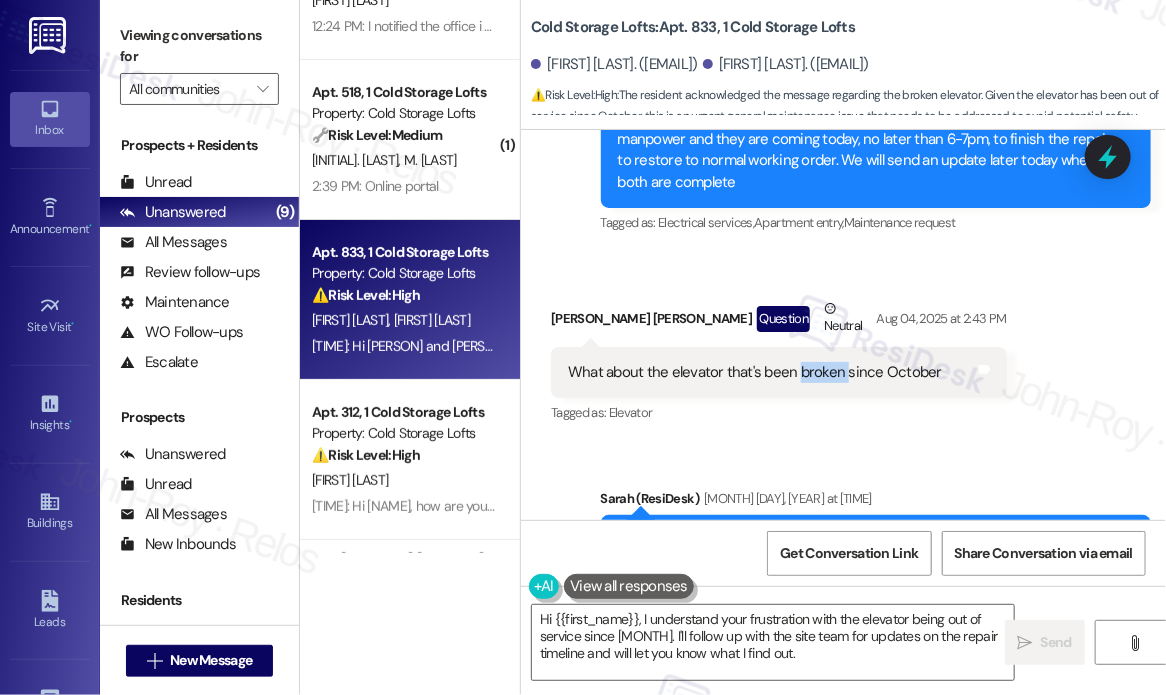click on "What about the elevator that's been broken since October" at bounding box center [755, 372] 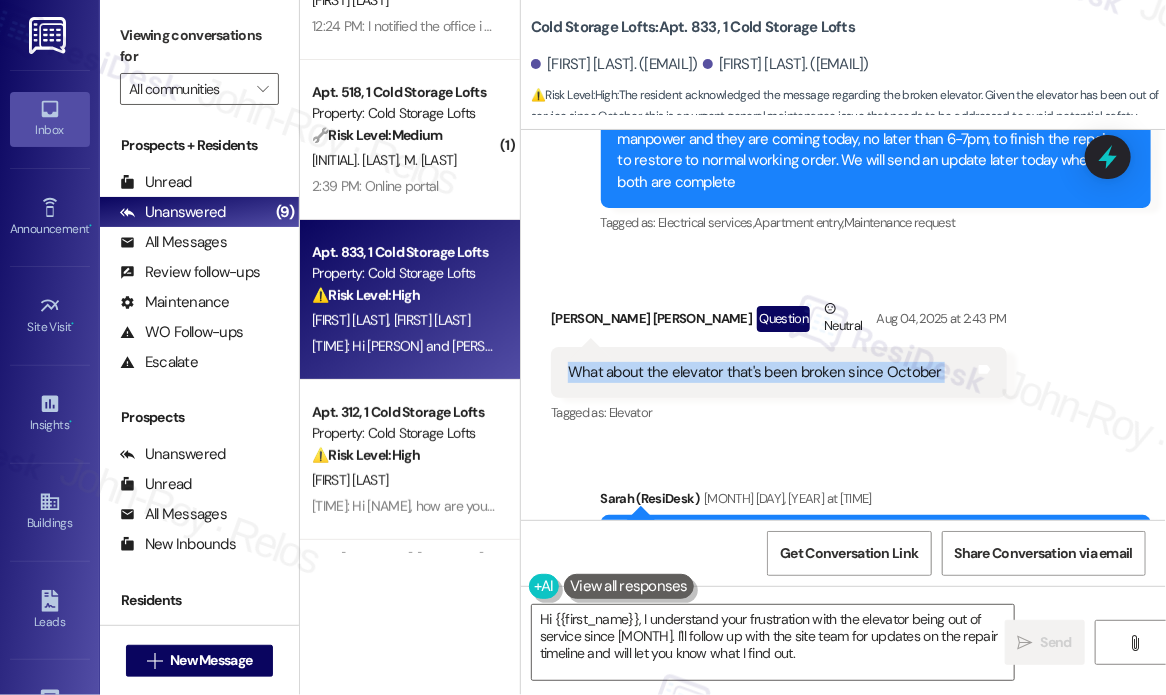 click on "What about the elevator that's been broken since October" at bounding box center [755, 372] 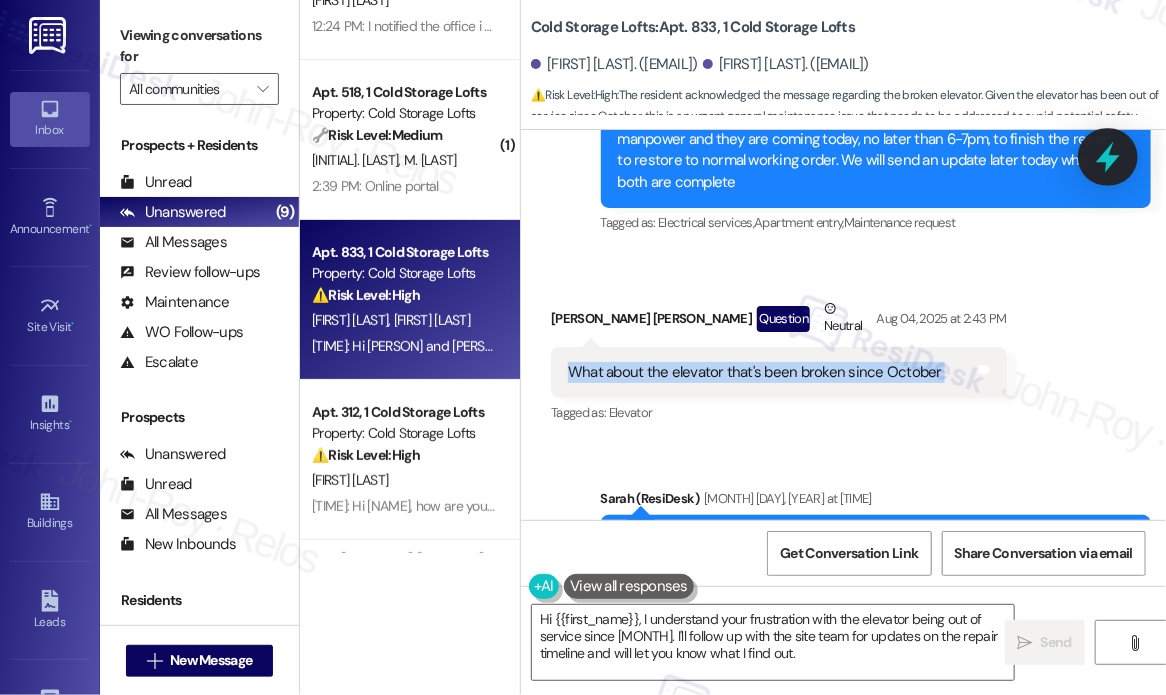 click 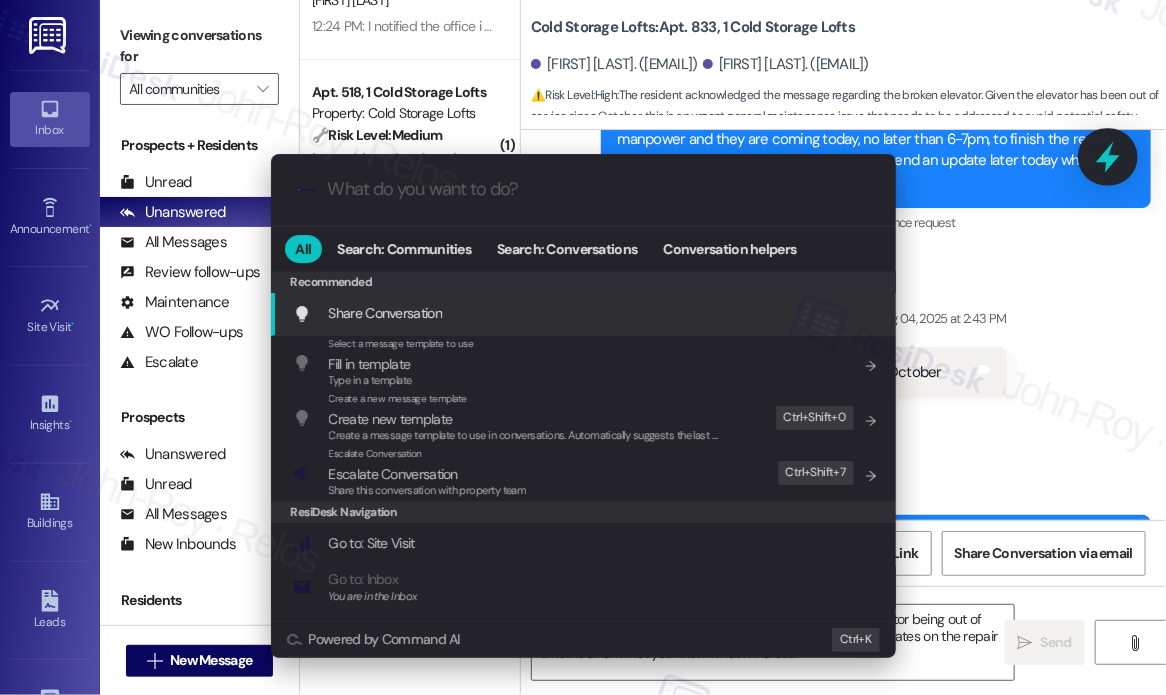 type on "E" 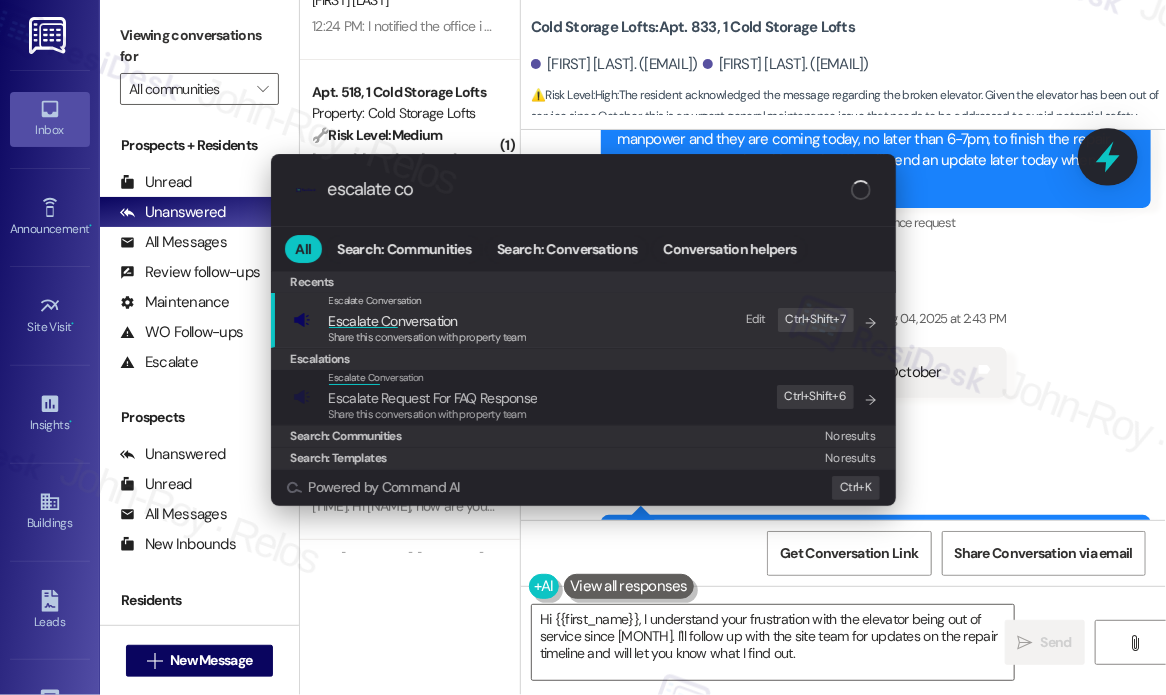 type on "escalate con" 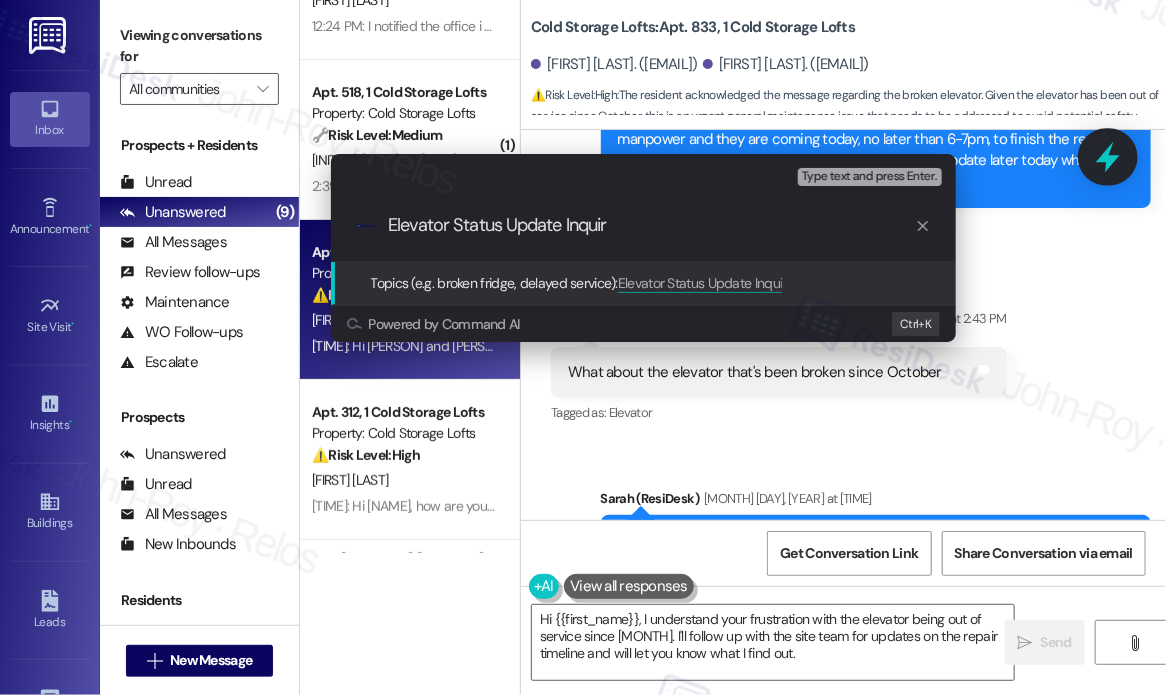 type on "Elevator Status Update Inquiry" 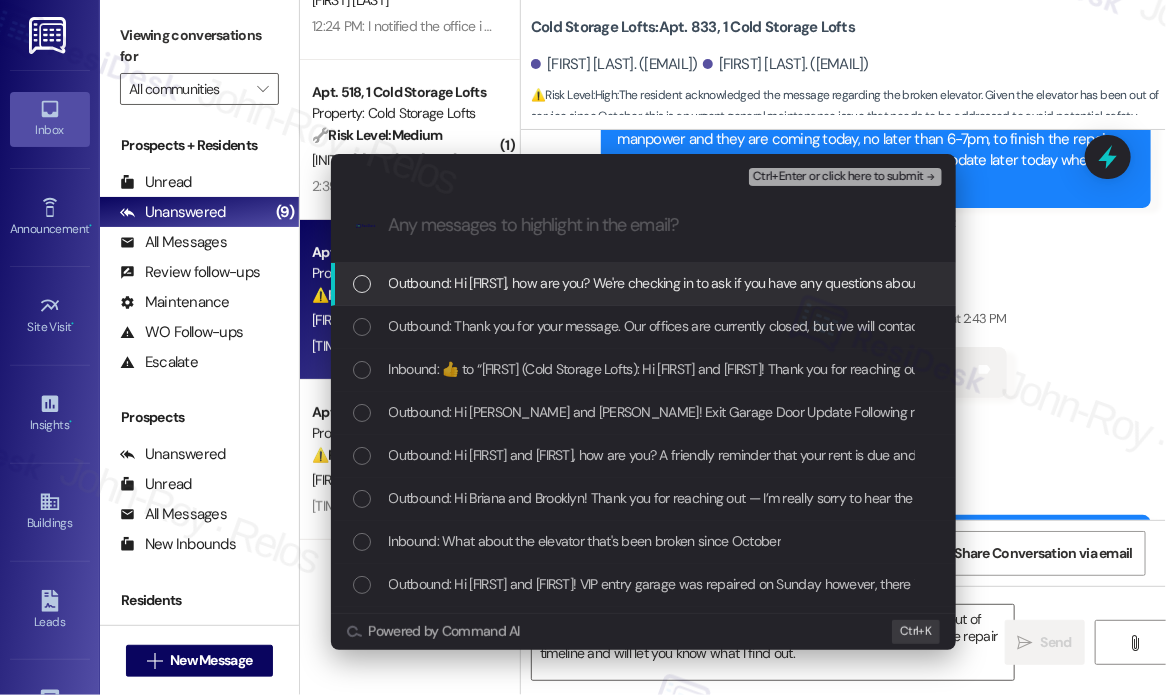 click on "Outbound: Hi [FIRST], how are you? We're checking in to ask if you have any questions about rent payment. We're here to answer questions. Your current balance is $[NUMBER]. If you've already paid, please disregard this reminder." at bounding box center (1049, 283) 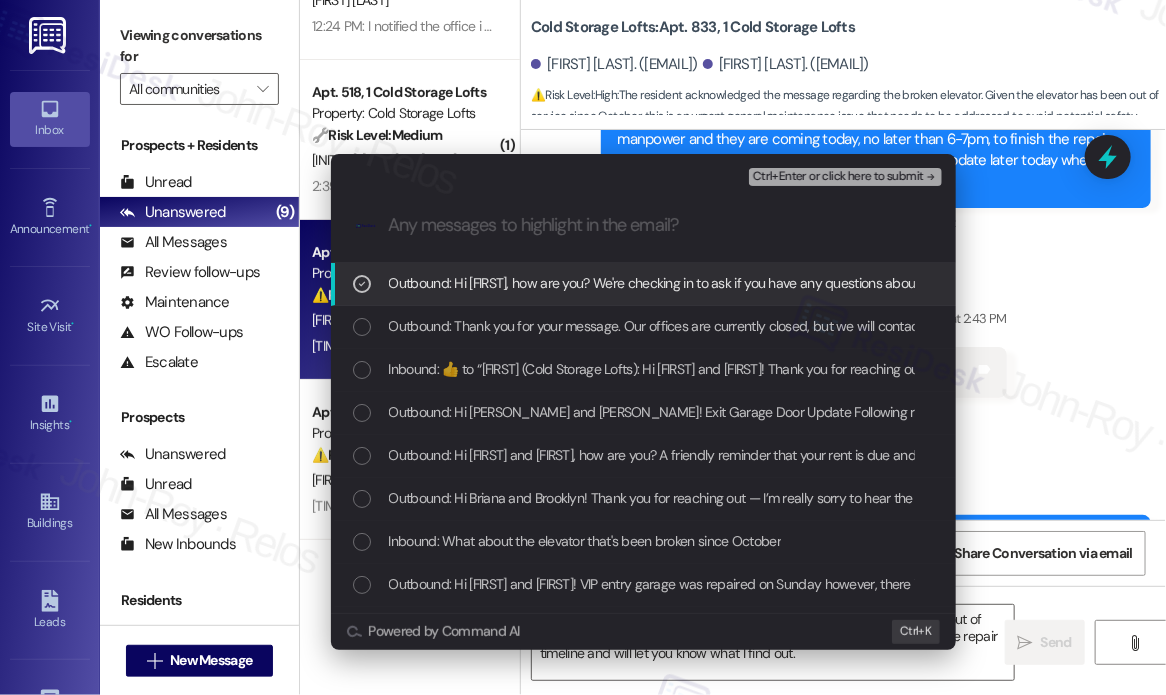 click on "Outbound: Hi [FIRST], how are you? We're checking in to ask if you have any questions about rent payment. We're here to answer questions. Your current balance is $[NUMBER]. If you've already paid, please disregard this reminder." at bounding box center [1049, 283] 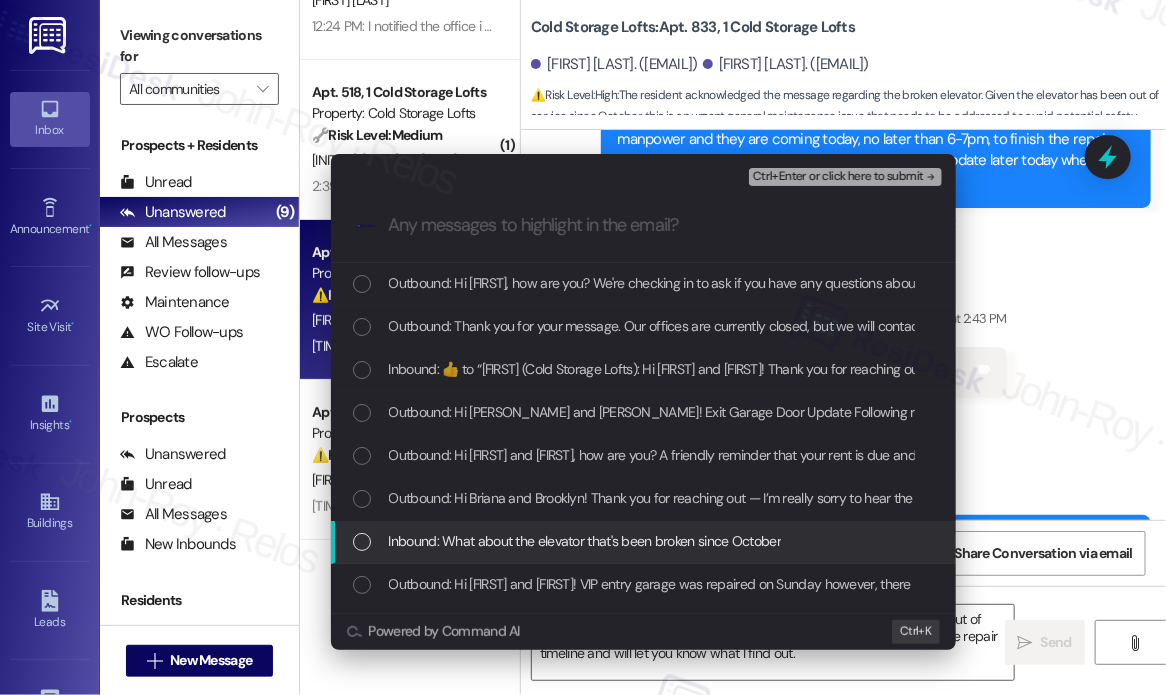 click on "Inbound: What about the elevator that's been broken since October" at bounding box center (585, 541) 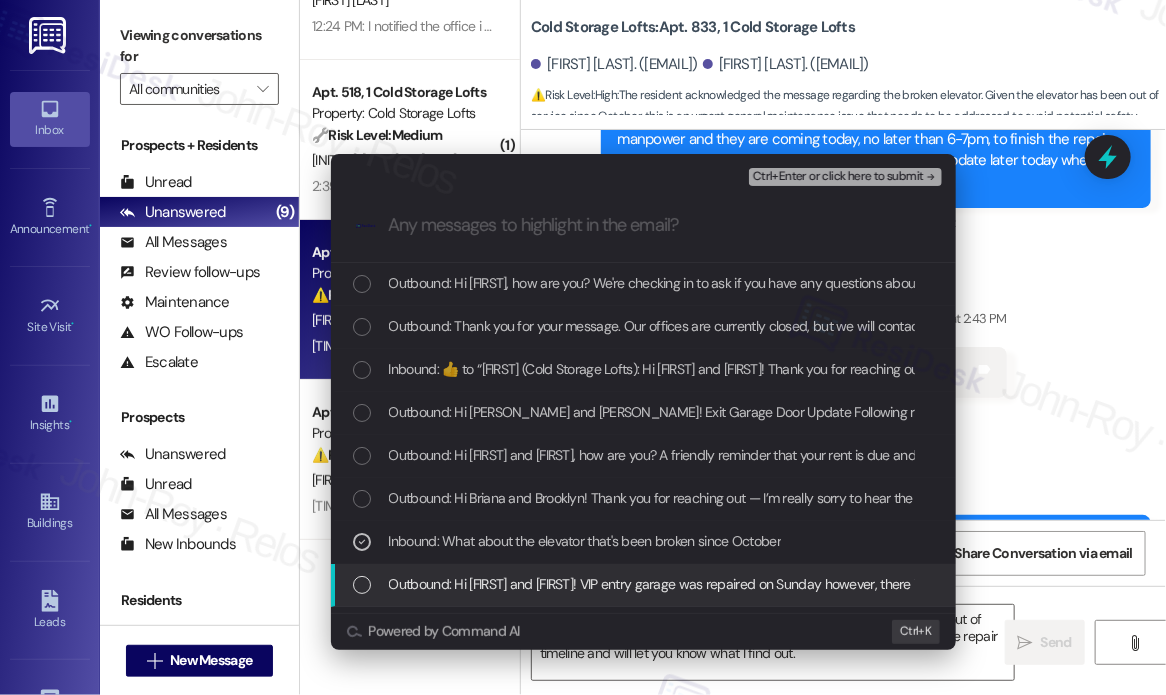 click on "Outbound: Hi [FIRST] and [FIRST]!
VIP entry garage was repaired on Sunday however, there is a wire unplugged for GEOKEY - they are coming out shortly and will be back to normal working order by 5pm today. The exit gate for the 1st floor garage required additional manpower and they are coming today, no later than 6-7pm, to finish the repair to restore to normal working order. We will send an update later today when both are complete" at bounding box center [1663, 584] 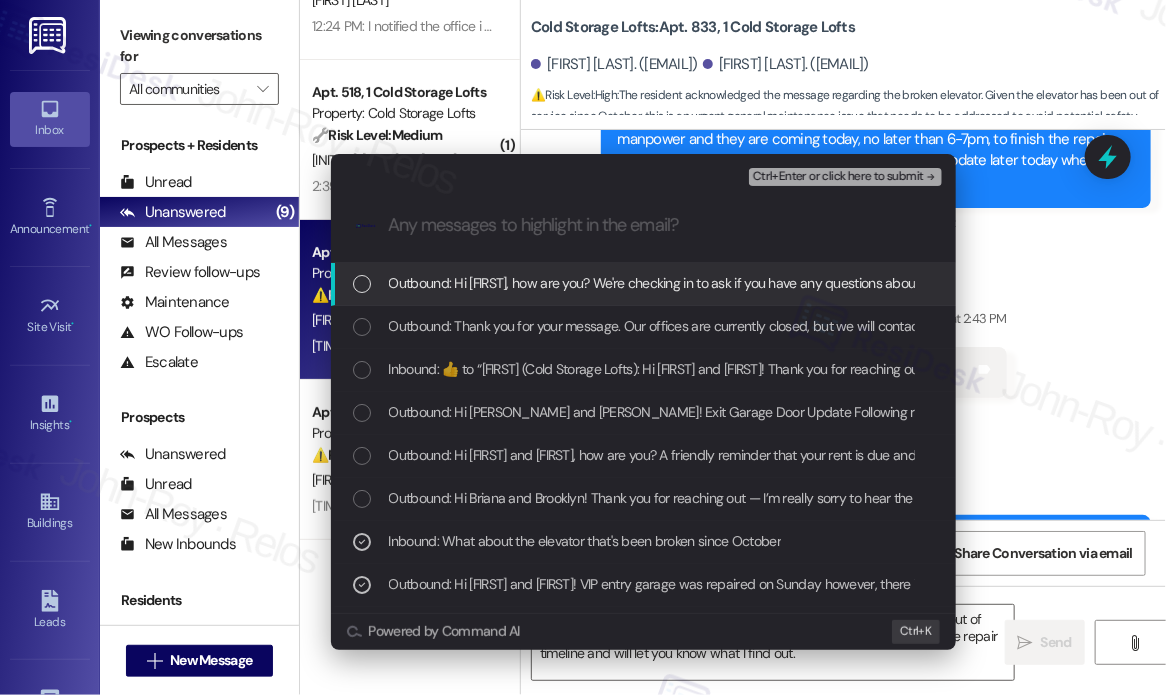 click on "Ctrl+Enter or click here to submit" at bounding box center (838, 177) 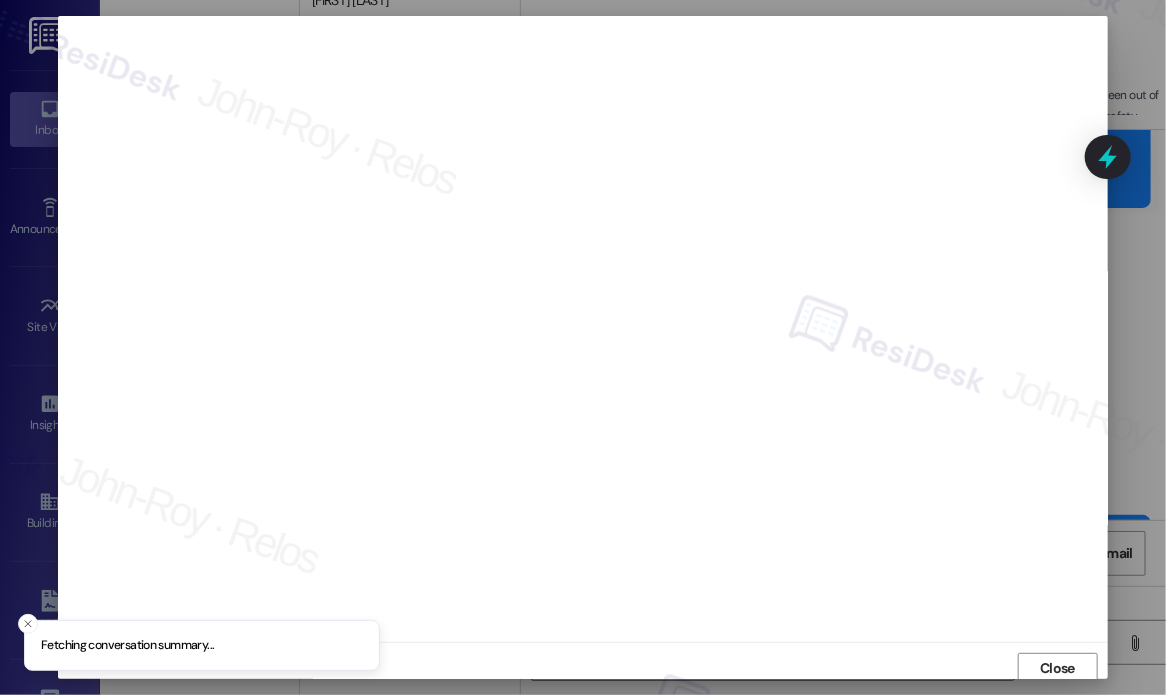 scroll, scrollTop: 5, scrollLeft: 0, axis: vertical 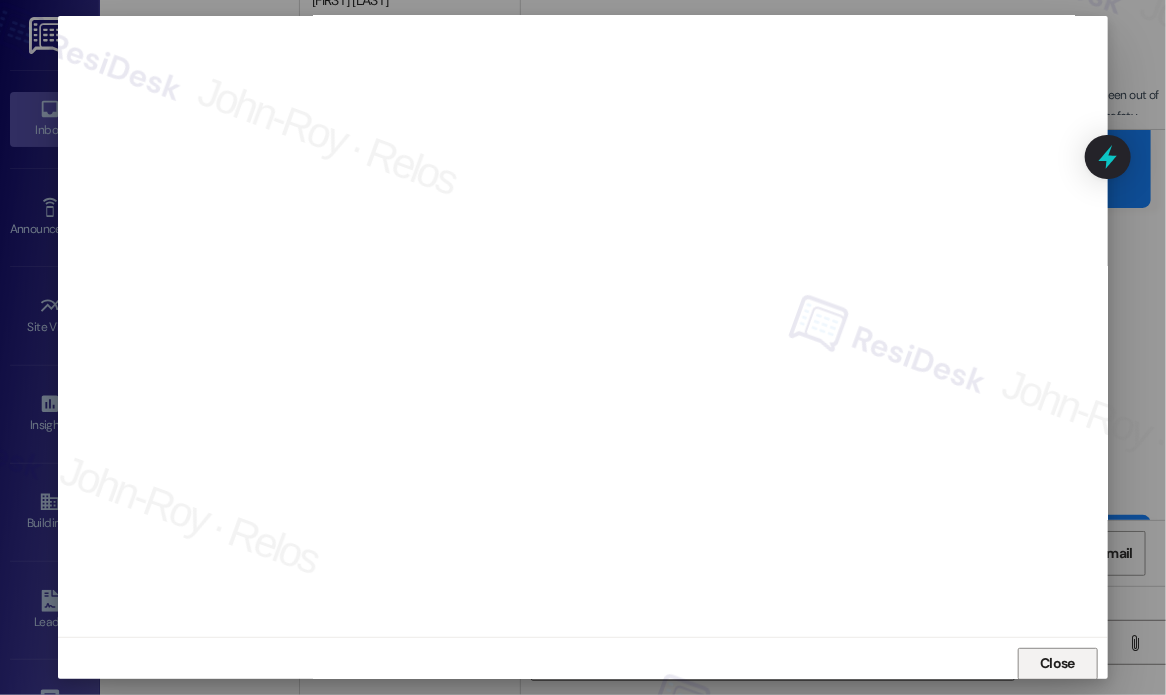 click on "Close" at bounding box center [1057, 663] 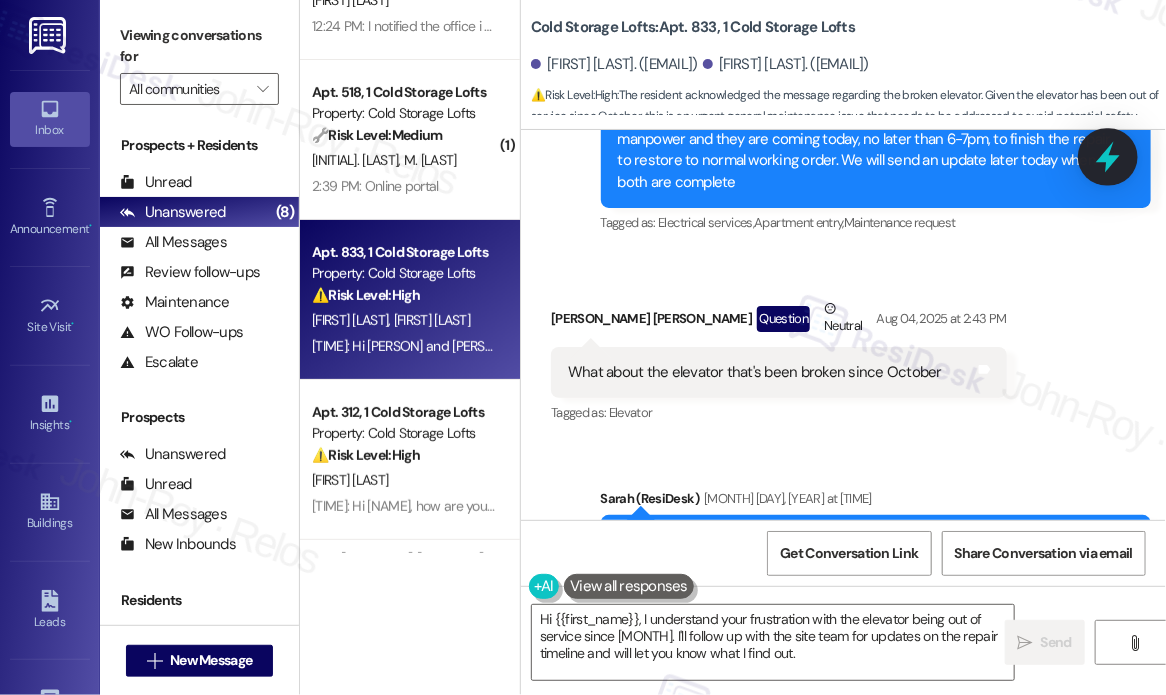 click 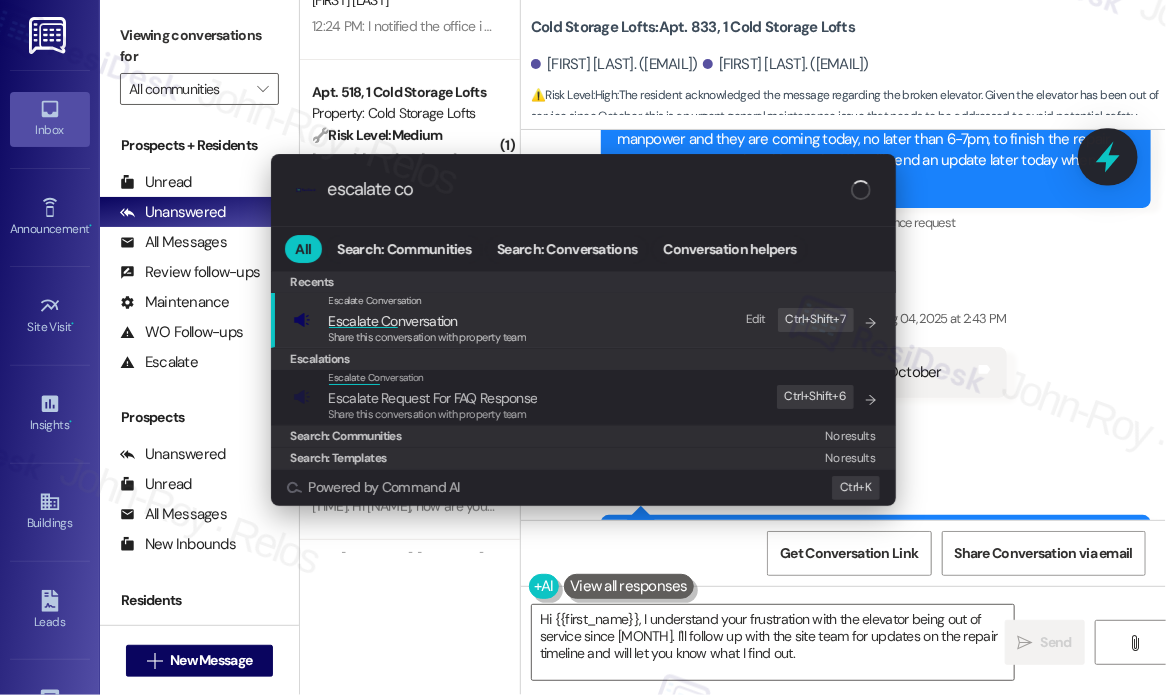 type on "escalate con" 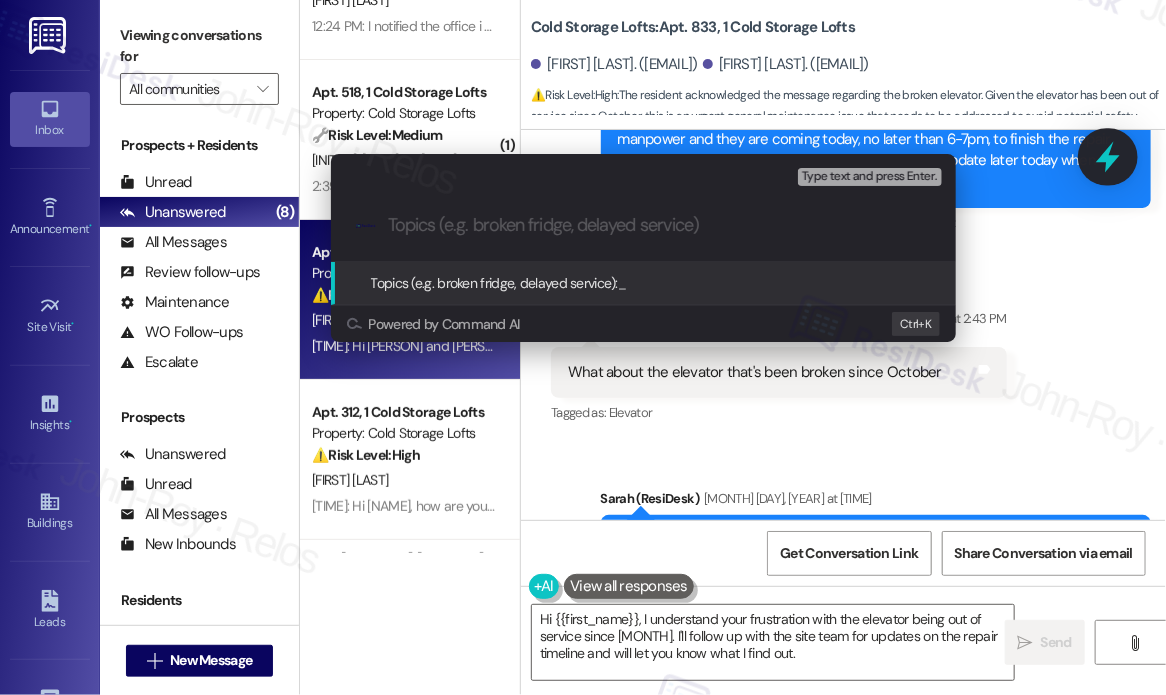 paste on "Elevator Status Update Inquiry" 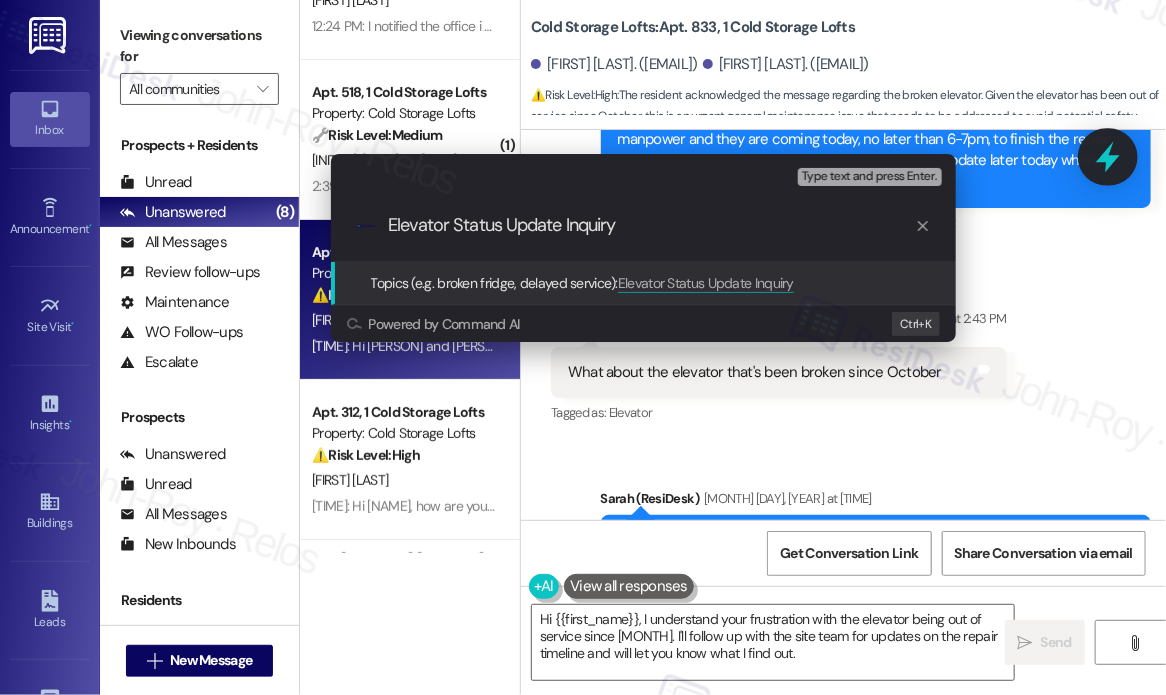 type 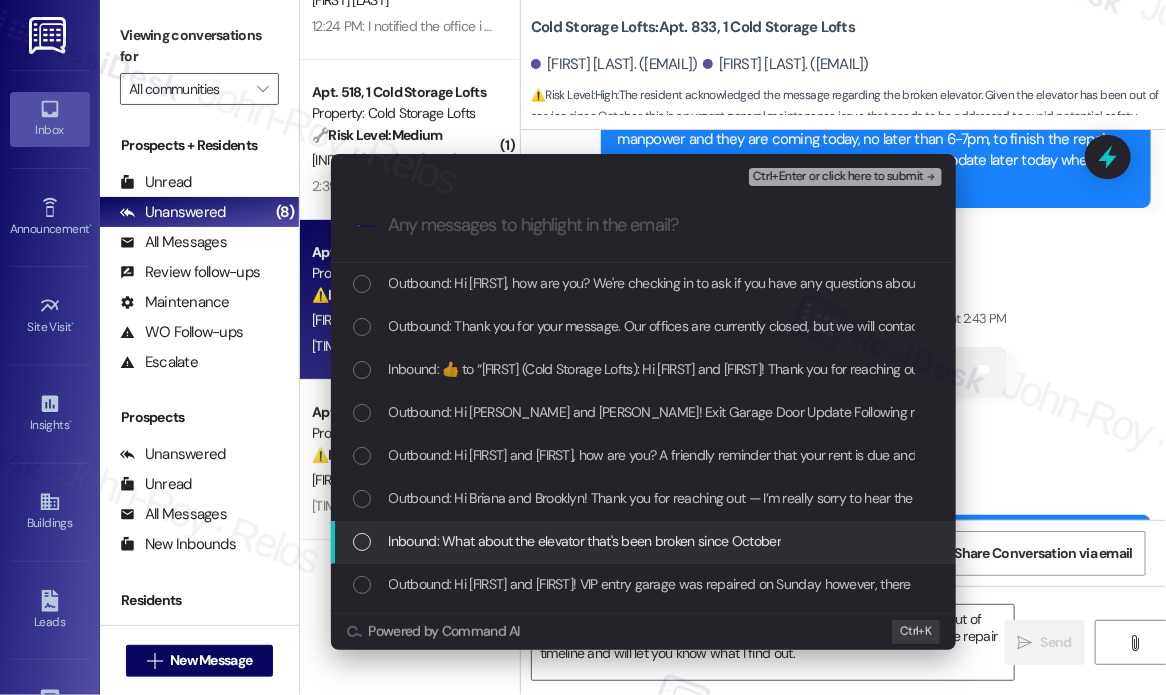 click on "Inbound: What about the elevator that's been broken since October" at bounding box center (585, 541) 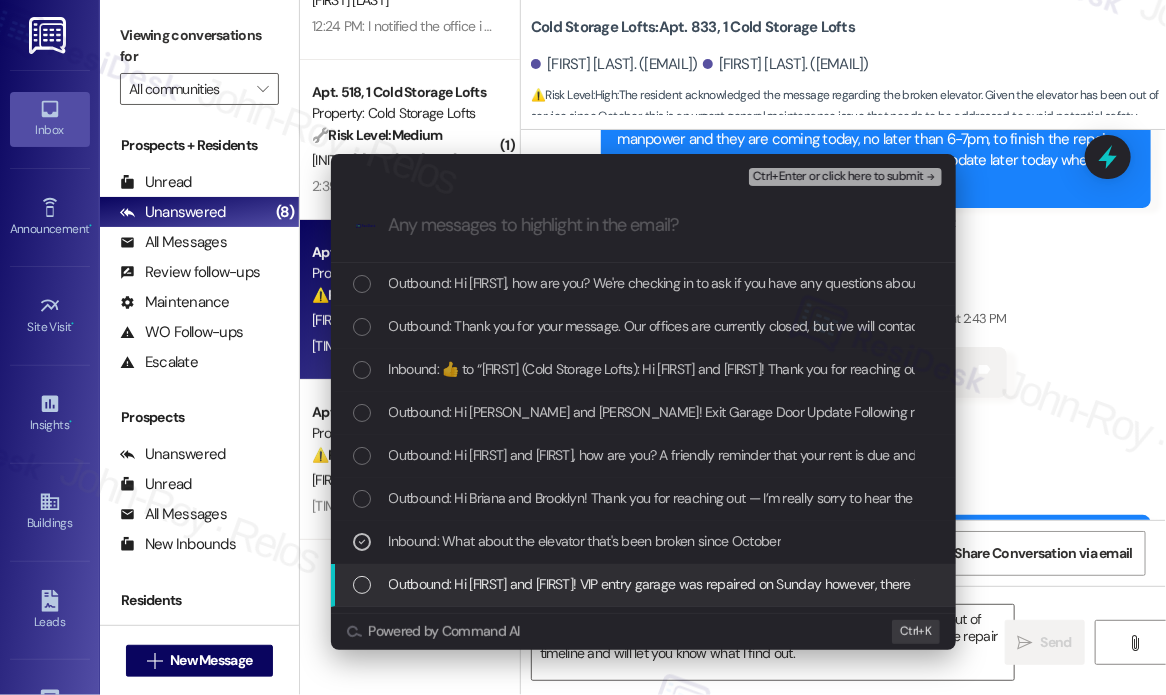 click on "Outbound: Hi [FIRST] and [FIRST]!
VIP entry garage was repaired on Sunday however, there is a wire unplugged for GEOKEY - they are coming out shortly and will be back to normal working order by 5pm today. The exit gate for the 1st floor garage required additional manpower and they are coming today, no later than 6-7pm, to finish the repair to restore to normal working order. We will send an update later today when both are complete" at bounding box center (1663, 584) 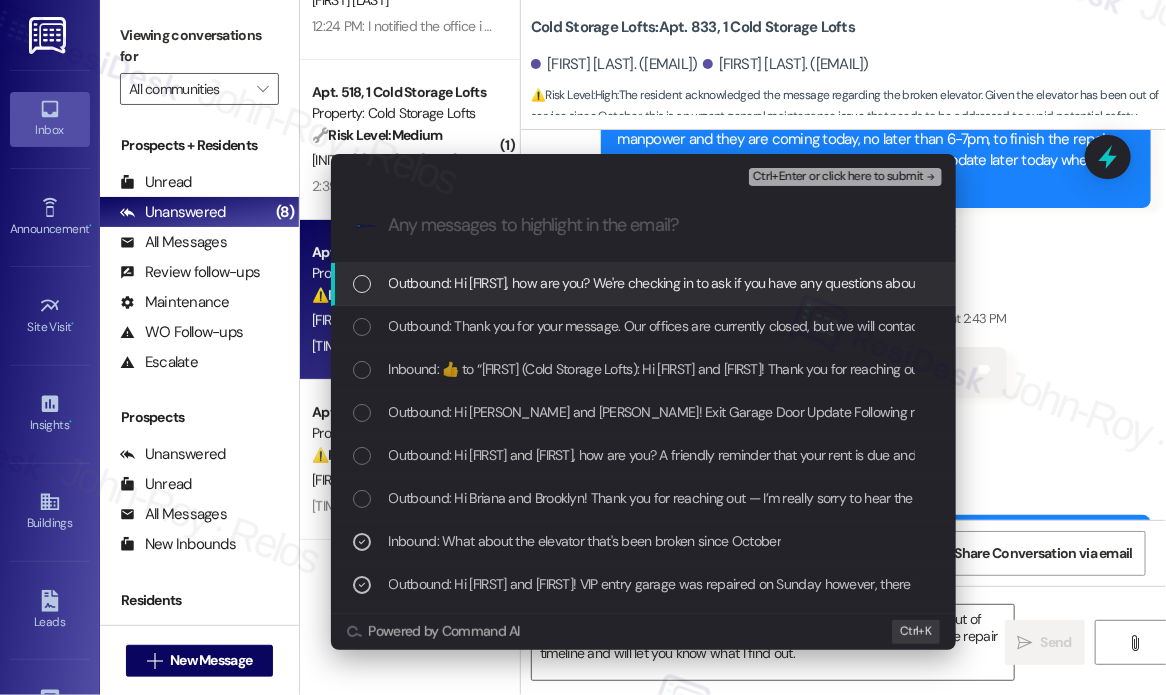 click on "Ctrl+Enter or click here to submit" at bounding box center (838, 177) 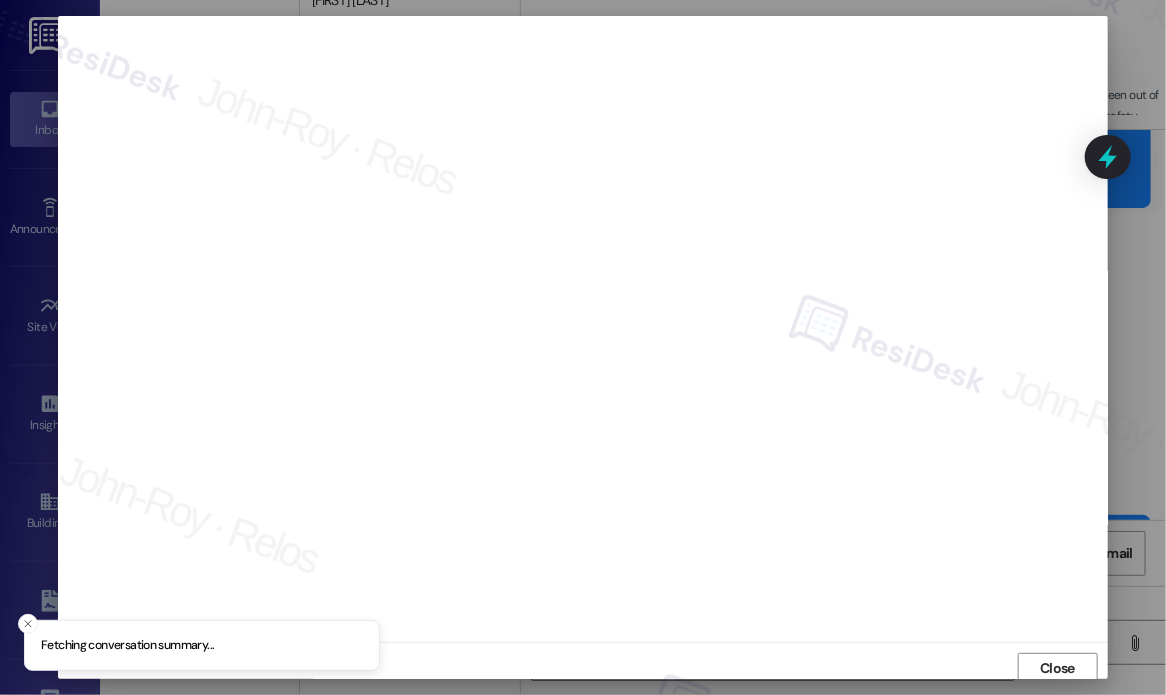 scroll, scrollTop: 5, scrollLeft: 0, axis: vertical 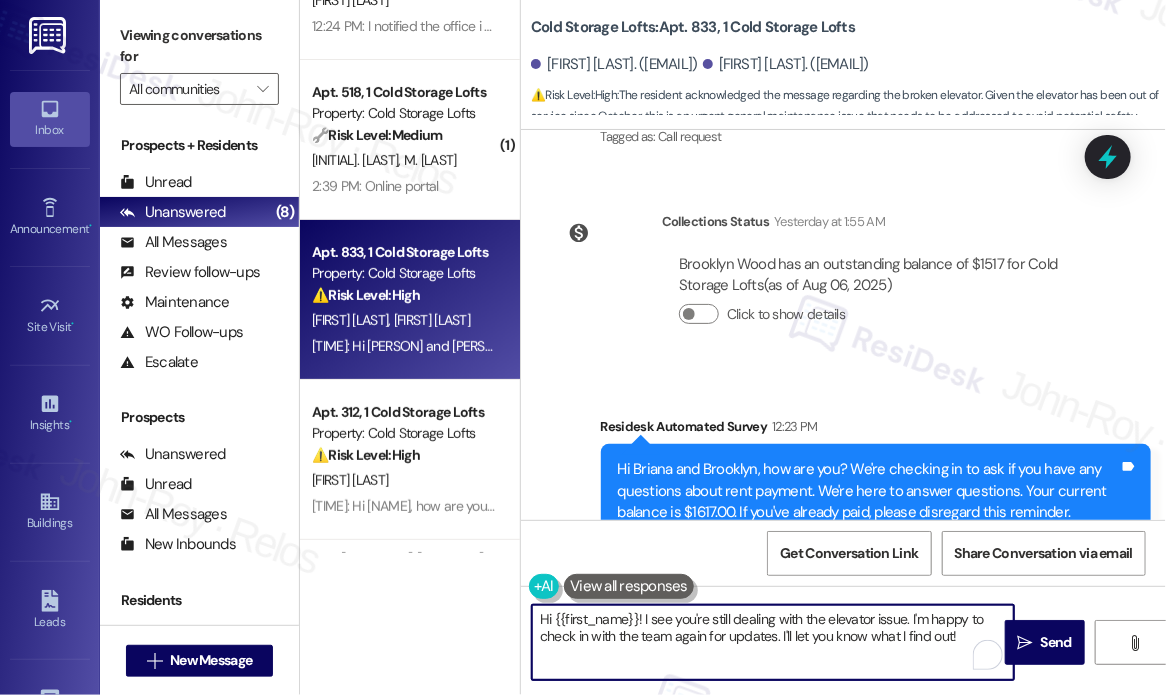 drag, startPoint x: 964, startPoint y: 635, endPoint x: 646, endPoint y: 604, distance: 319.50745 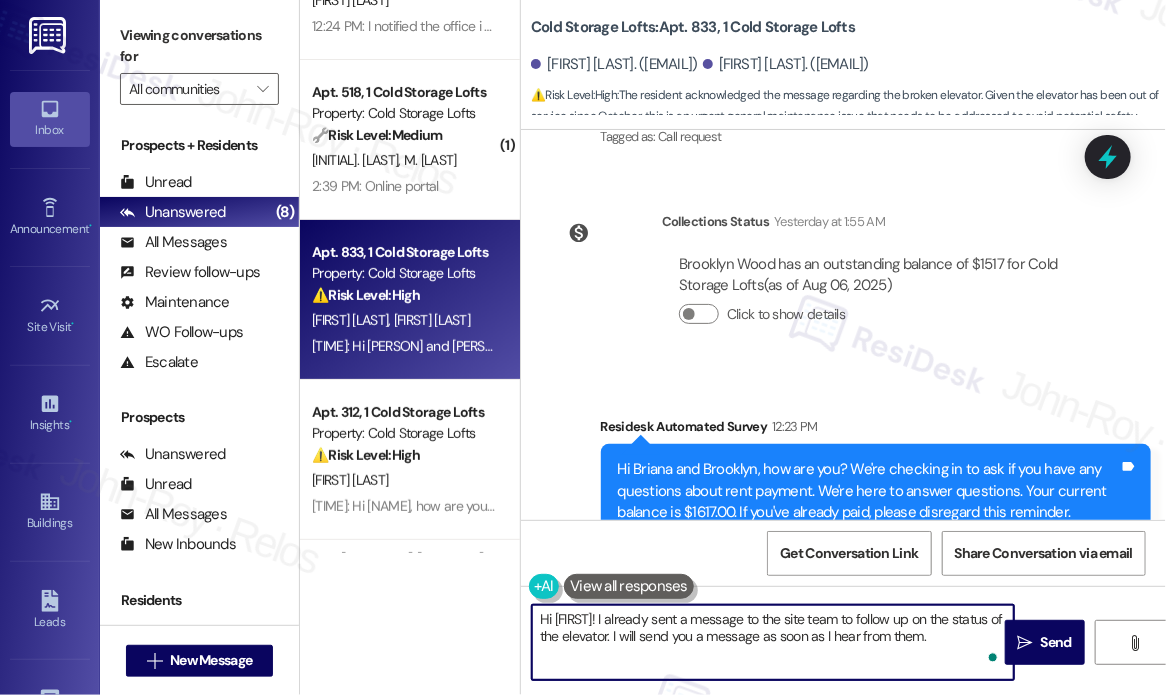 type on "Hi [FIRST]! I already sent a message to the site team to follow up on the status of the elevator. I will send you a message as soon as I hear from them." 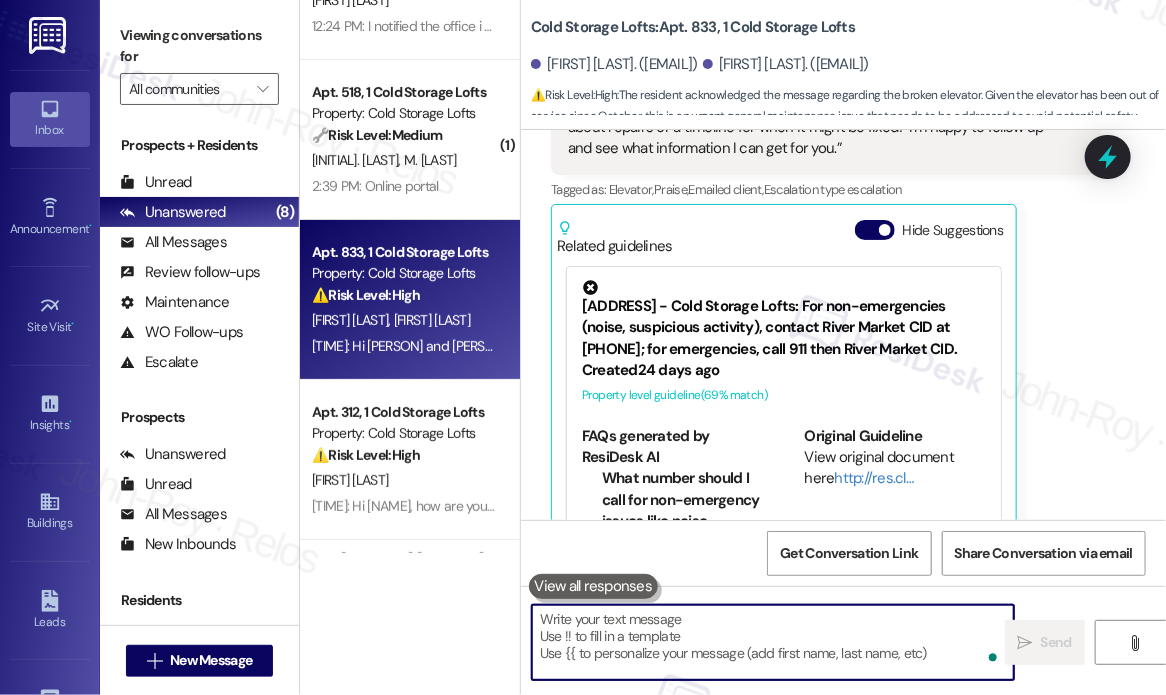 scroll, scrollTop: 22569, scrollLeft: 0, axis: vertical 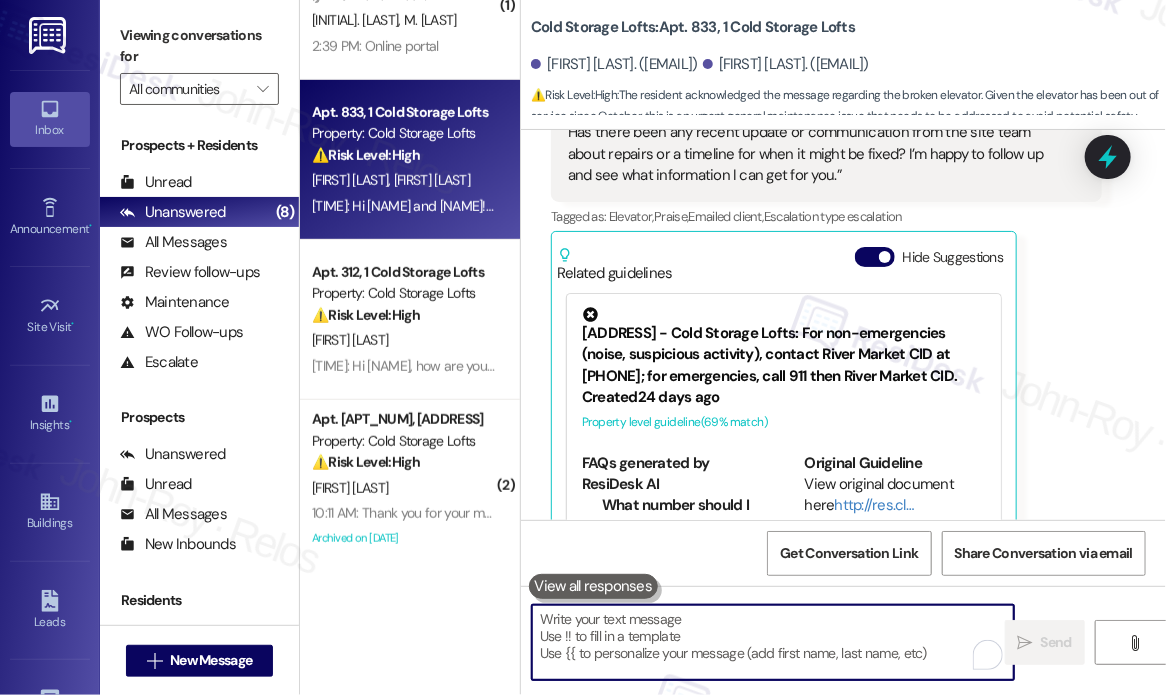 type 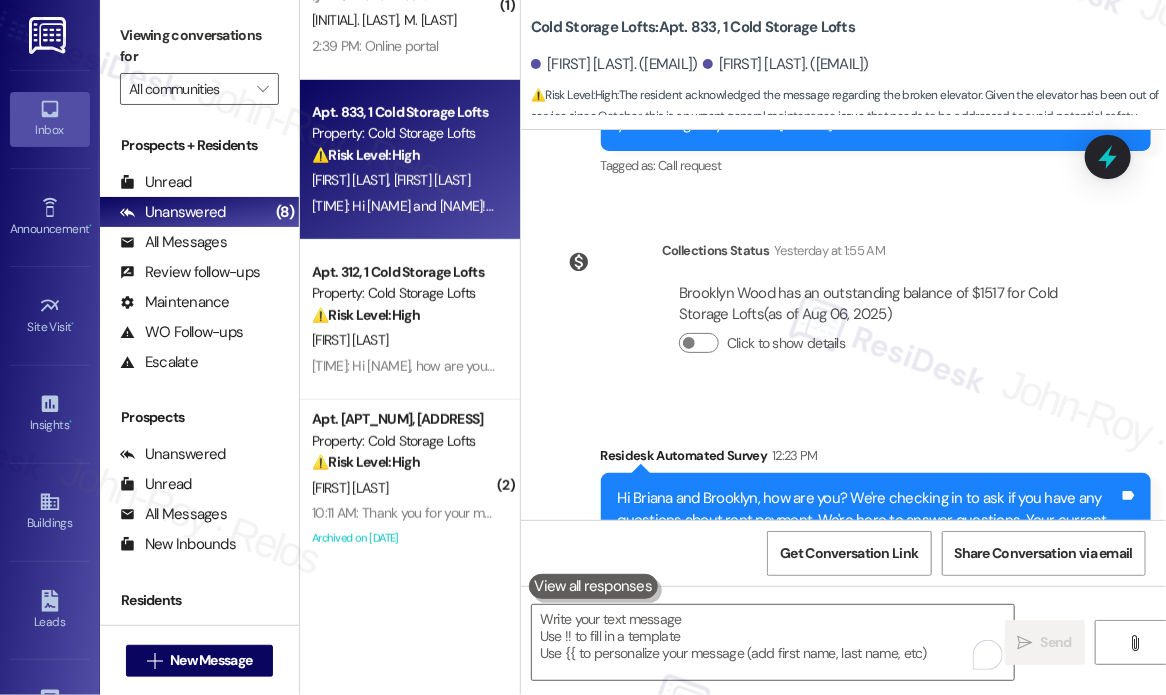 scroll, scrollTop: 23359, scrollLeft: 0, axis: vertical 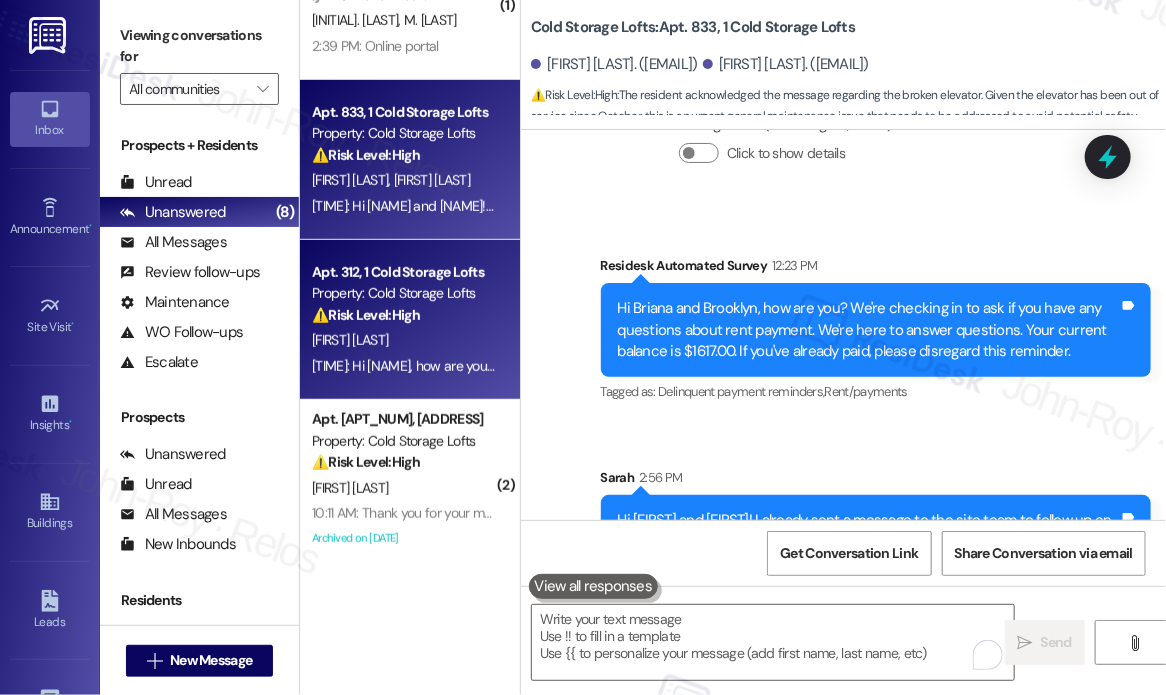 click on "[TIME]: Hi [FIRST], how are you? This is a friendly reminder that your rent is due. Please let us know if you have any questions! [ If you have already made a payment, please ignore this message ] [TIME]: Hi [FIRST], how are you? This is a friendly reminder that your rent is due. Please let us know if you have any questions! [ If you have already made a payment, please ignore this message ]" at bounding box center [869, 366] 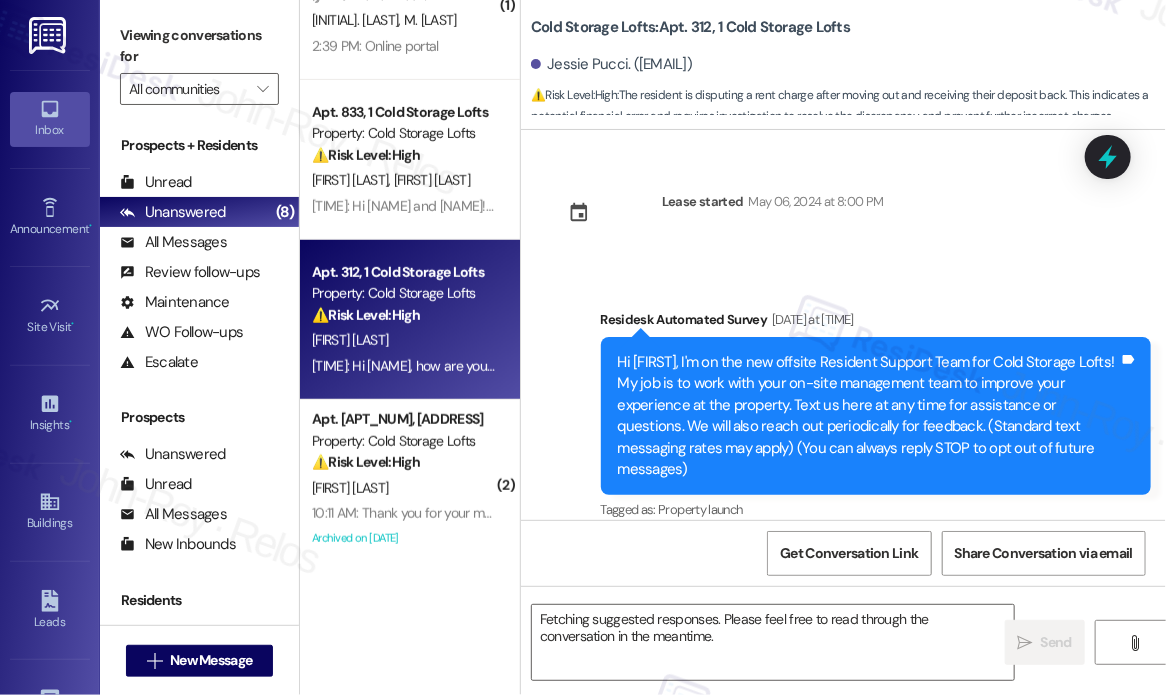 scroll, scrollTop: 26240, scrollLeft: 0, axis: vertical 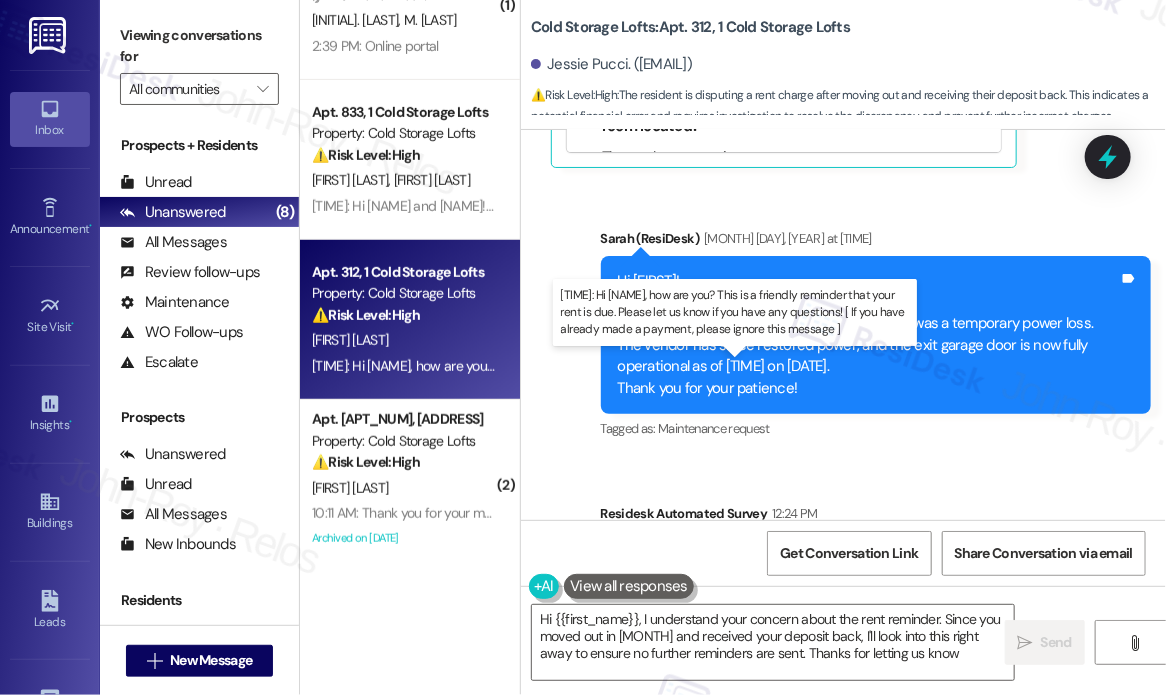 type on "Hi [NAME], I understand your concern about the rent reminder. Since you moved out in May and received your deposit back, I'll look into this right away to ensure no further reminders are sent. Thanks for letting us know!" 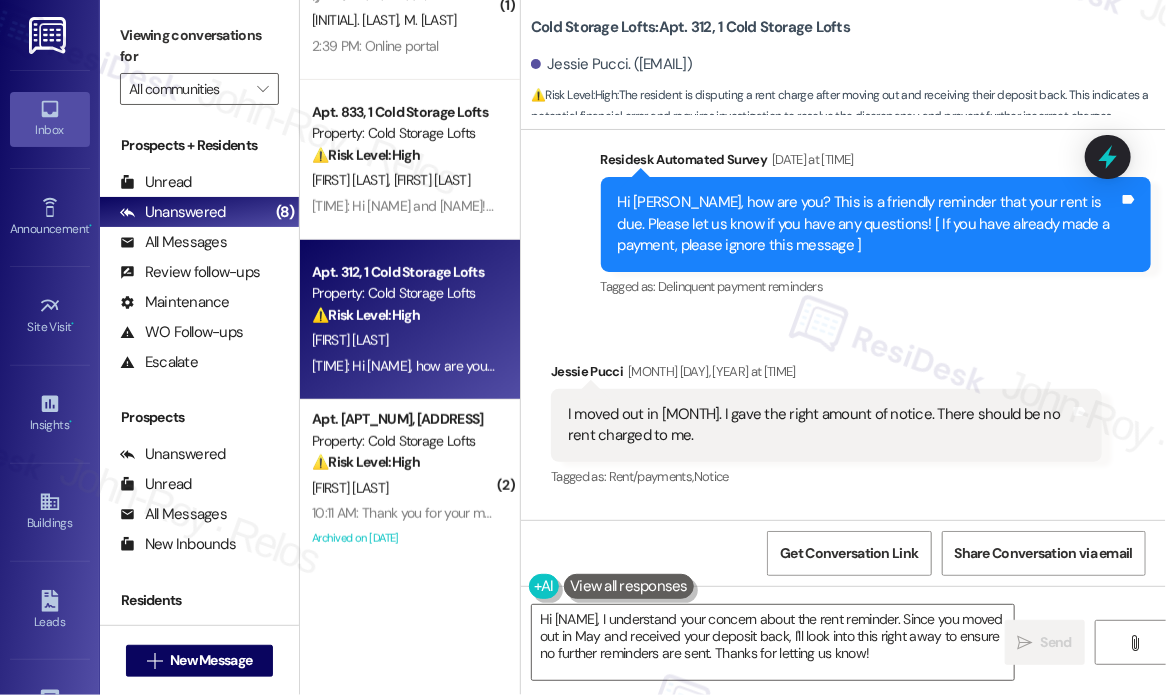 scroll, scrollTop: 25140, scrollLeft: 0, axis: vertical 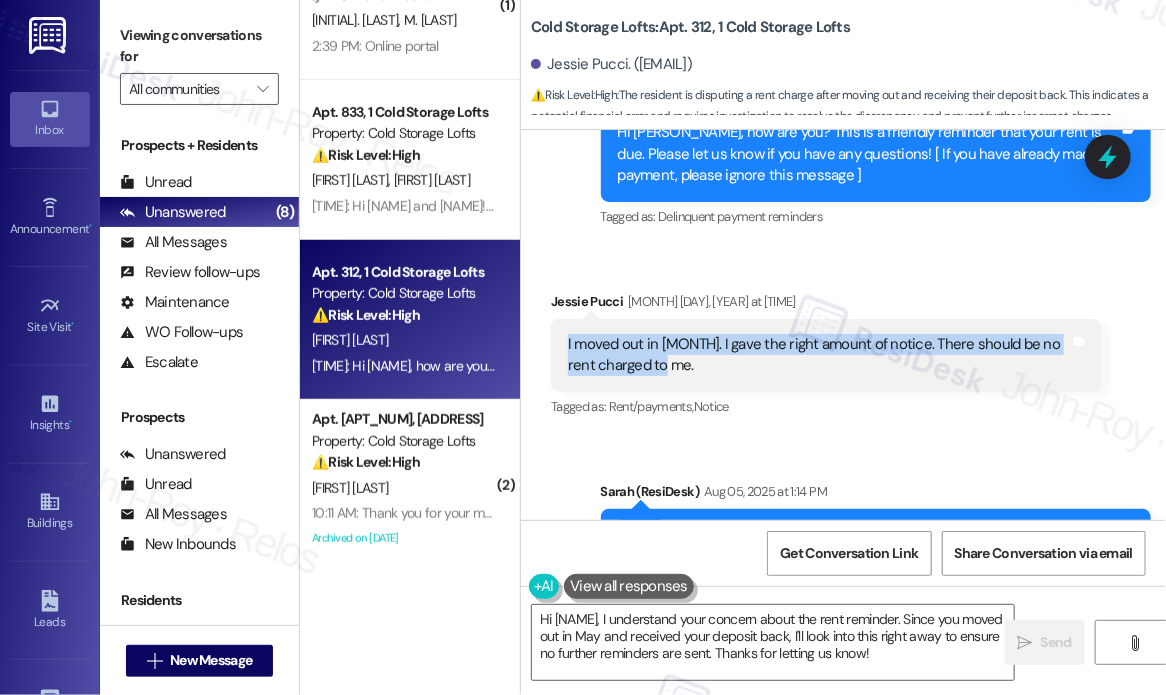 drag, startPoint x: 720, startPoint y: 219, endPoint x: 558, endPoint y: 190, distance: 164.57521 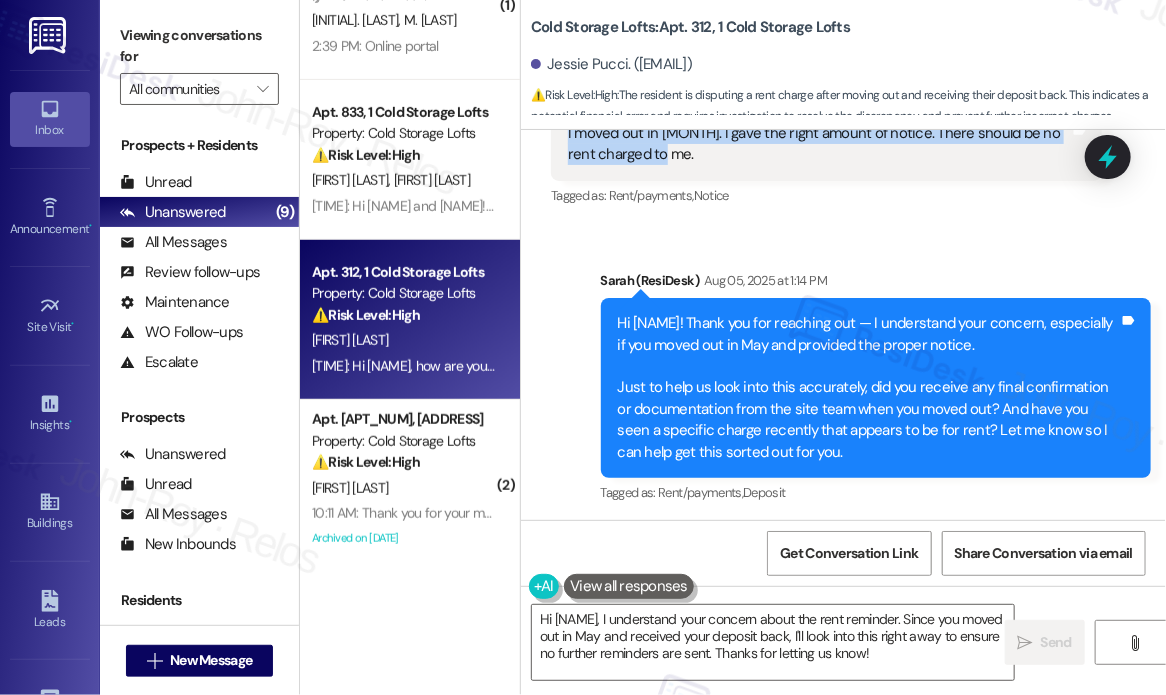 scroll, scrollTop: 25440, scrollLeft: 0, axis: vertical 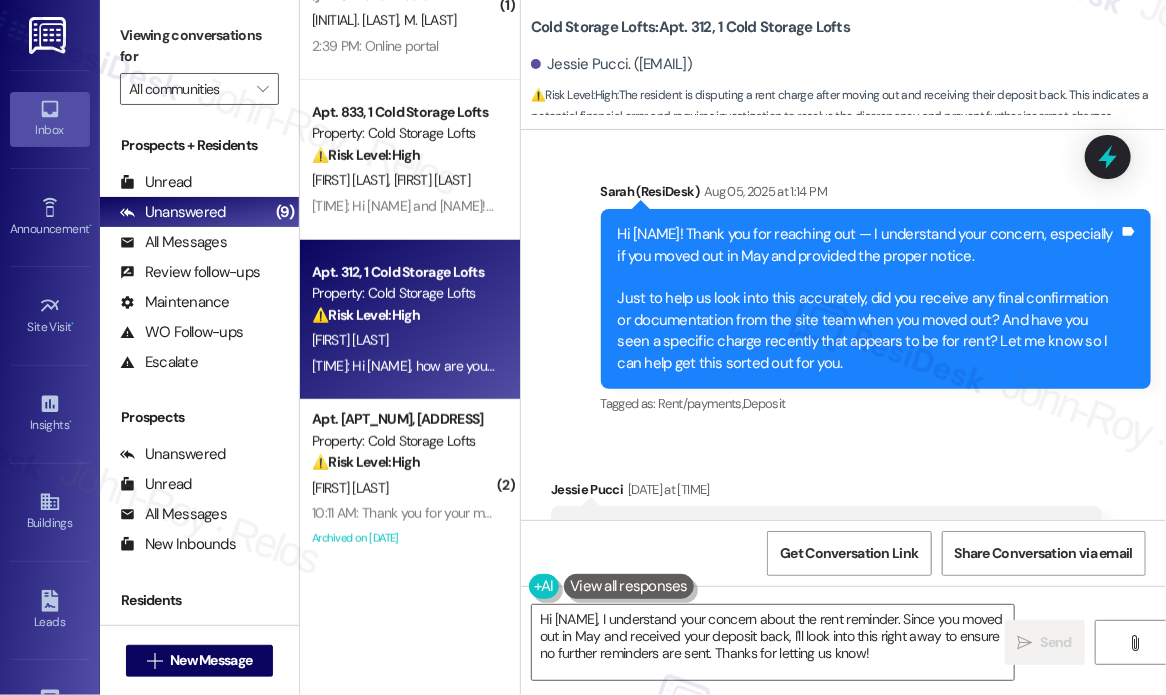 drag, startPoint x: 856, startPoint y: 427, endPoint x: 563, endPoint y: 371, distance: 298.30353 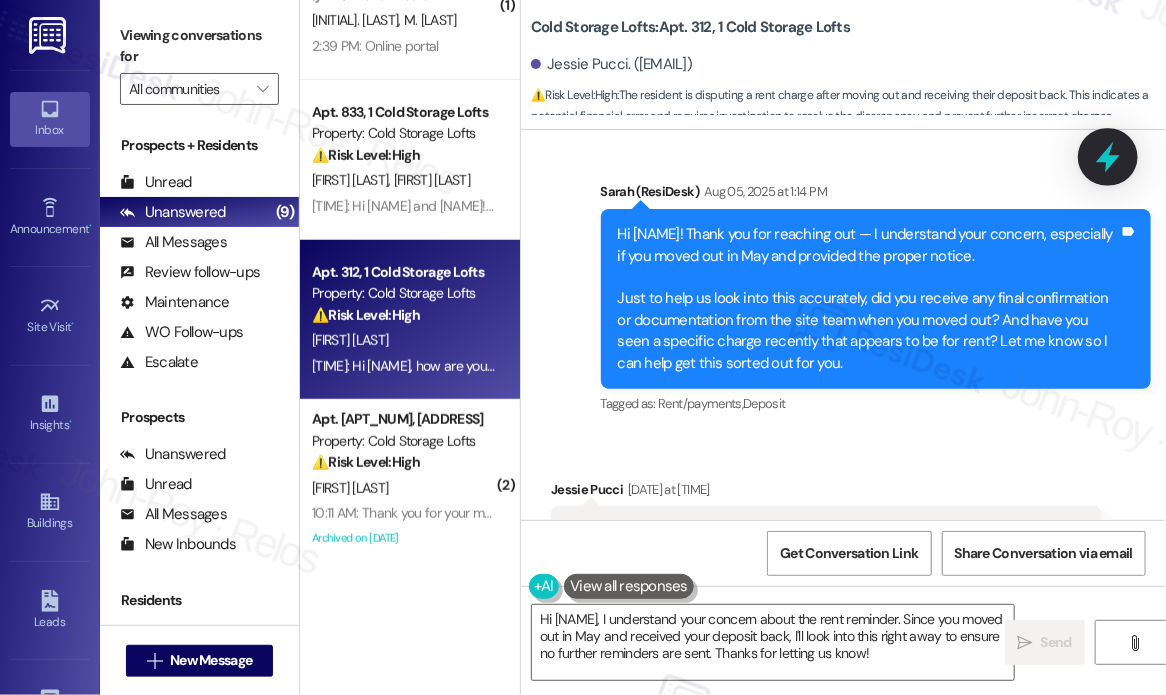 click 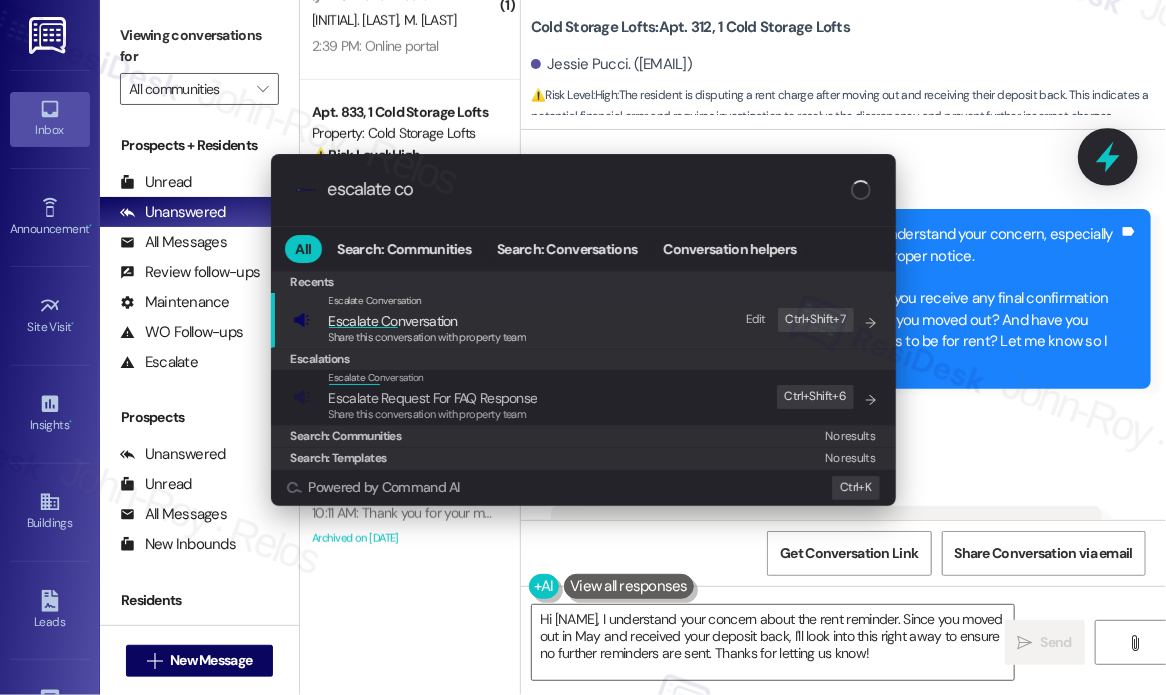 type on "escalate con" 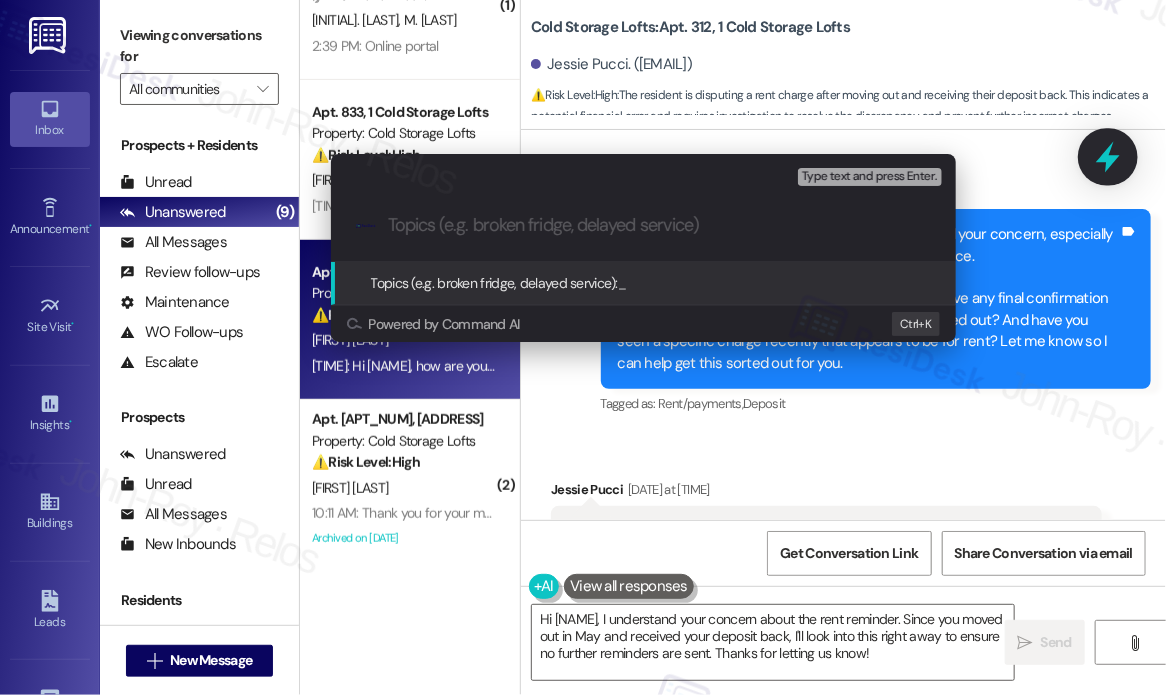 paste on "Moved Out in May — Rent Charges in Error After Proper Notice and Deposit Refund" 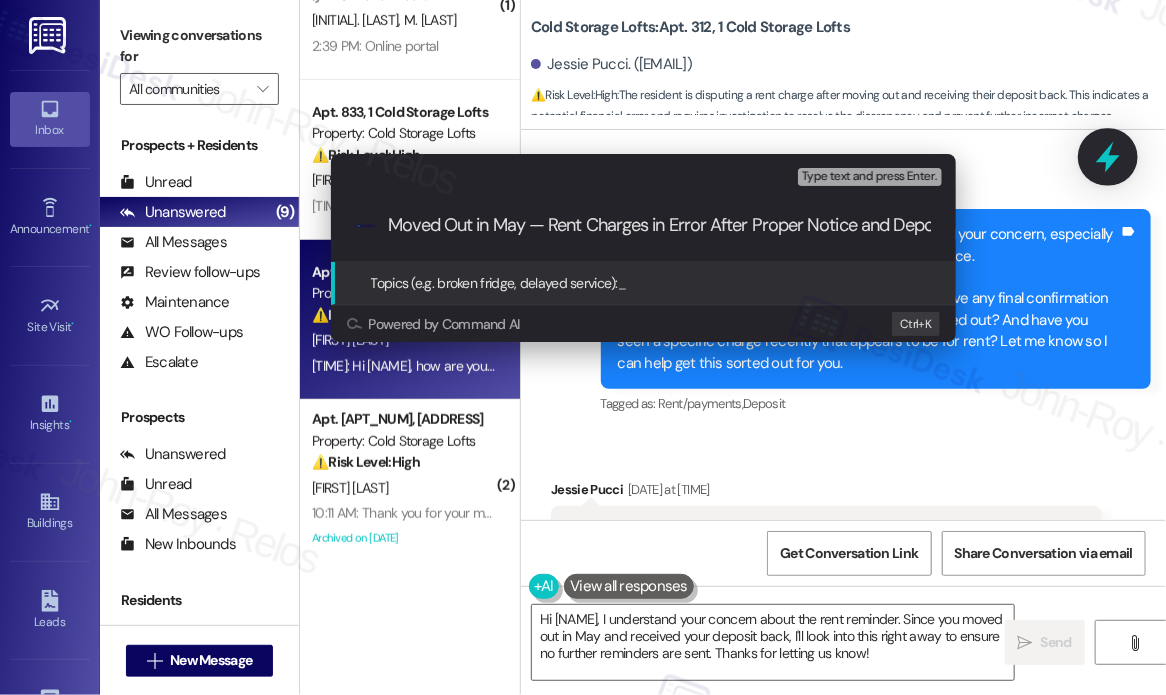 scroll, scrollTop: 0, scrollLeft: 96, axis: horizontal 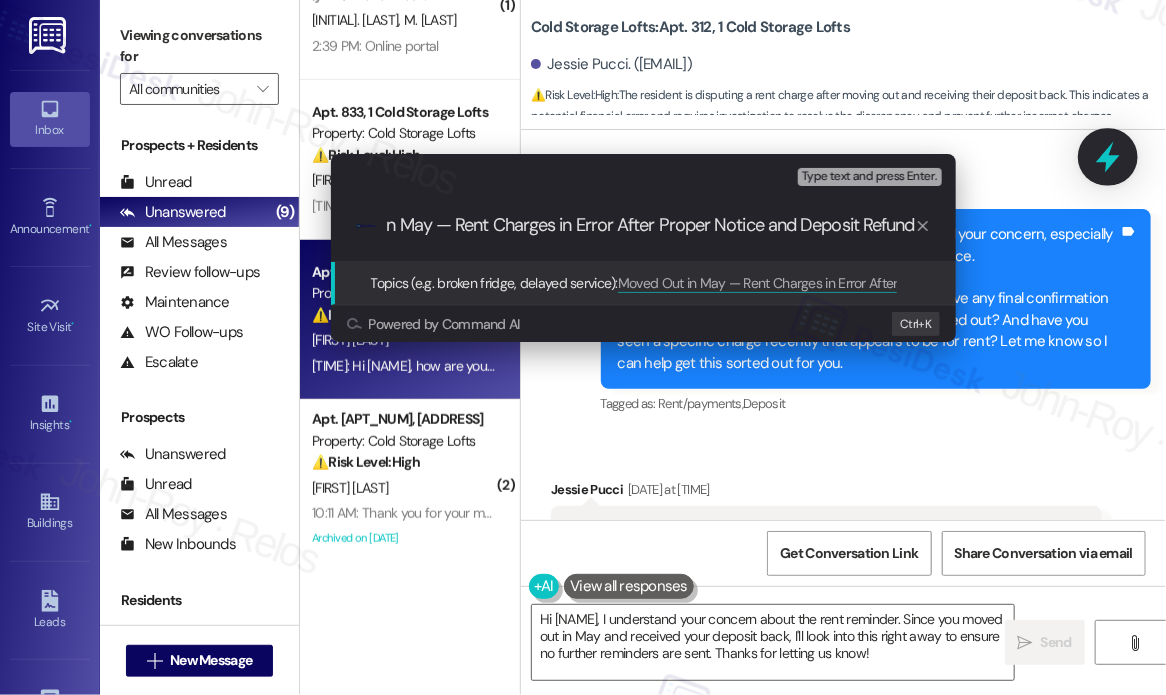 type 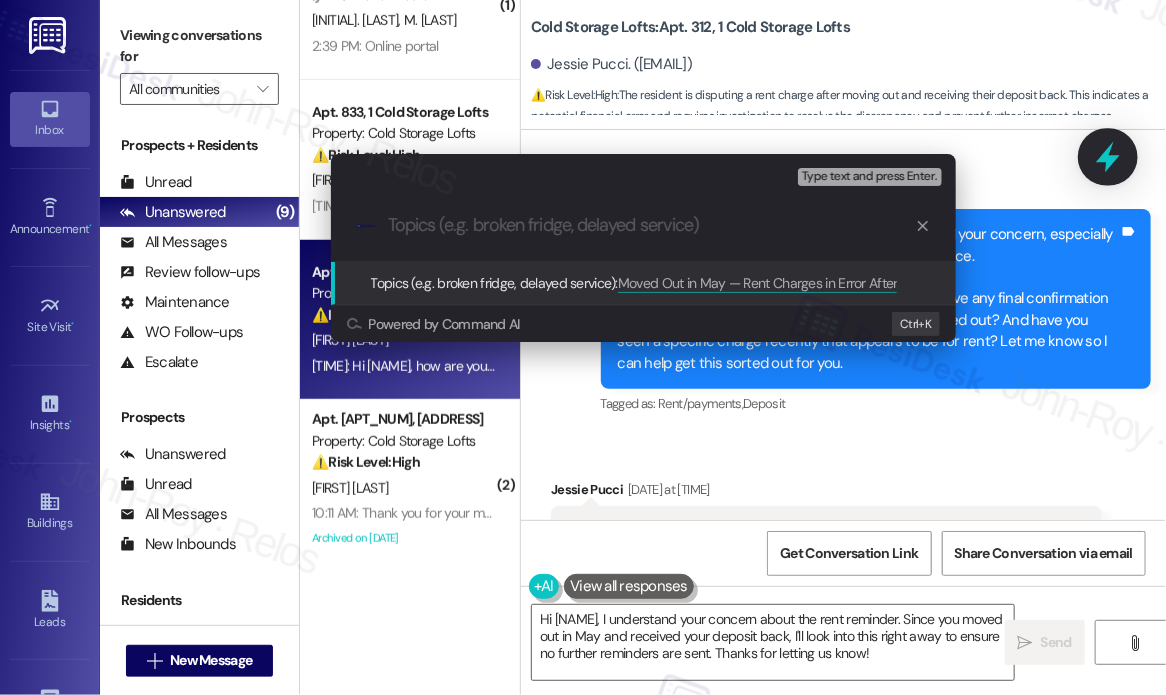 scroll, scrollTop: 0, scrollLeft: 0, axis: both 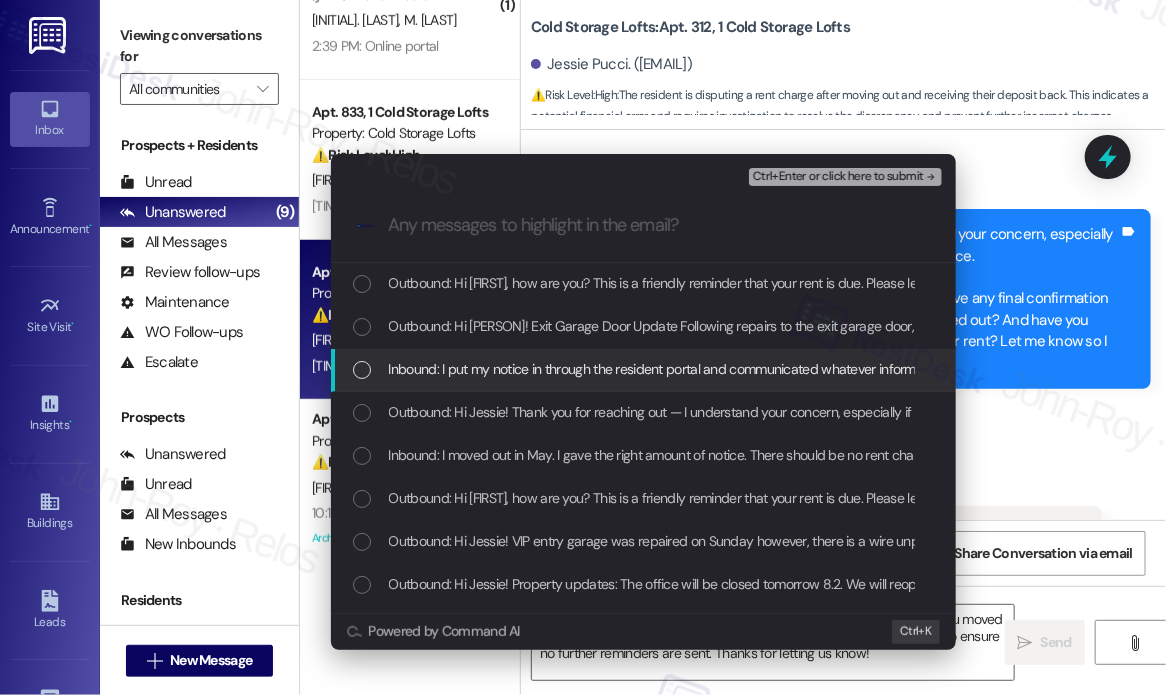 click on "Inbound: I put my notice in through the resident portal and communicated whatever information the asked for. I have received my deposit back After they did the walkthrough of my apartment after I left." at bounding box center [974, 369] 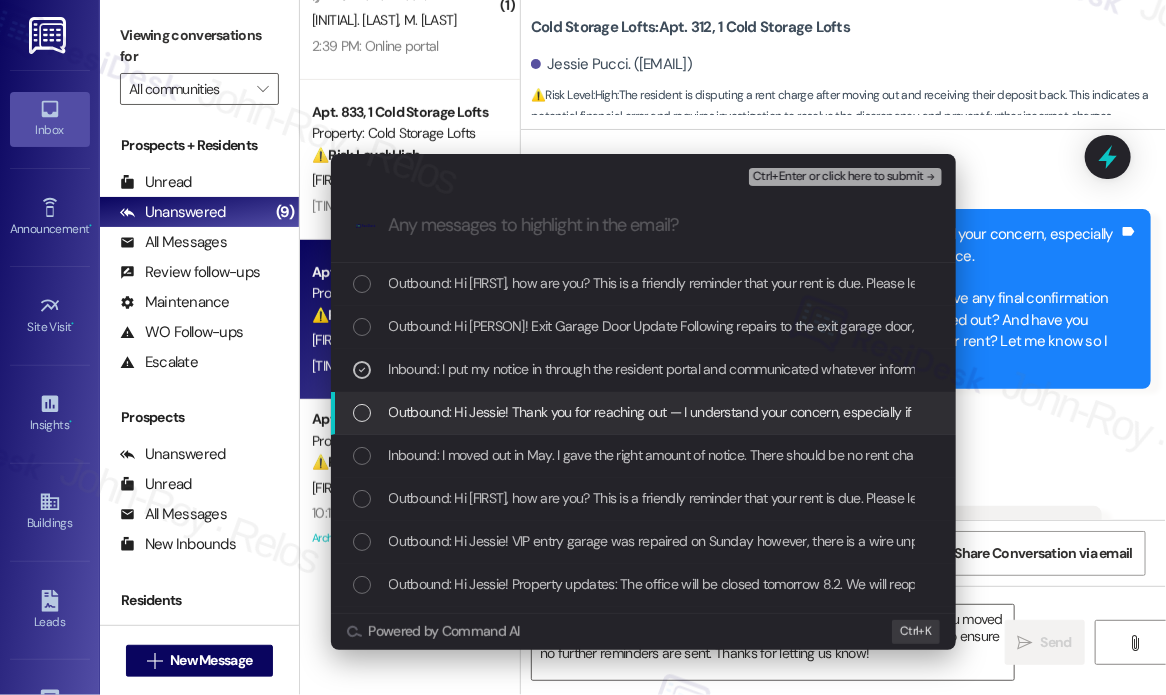 click on "Outbound: Hi Jessie! Thank you for reaching out — I understand your concern, especially if you moved out in May and provided the proper notice.
Just to help us look into this accurately, did you receive any final confirmation or documentation from the site team when you moved out? And have you seen a specific charge recently that appears to be for rent? Let me know so I can help get this sorted out for you." at bounding box center [1580, 412] 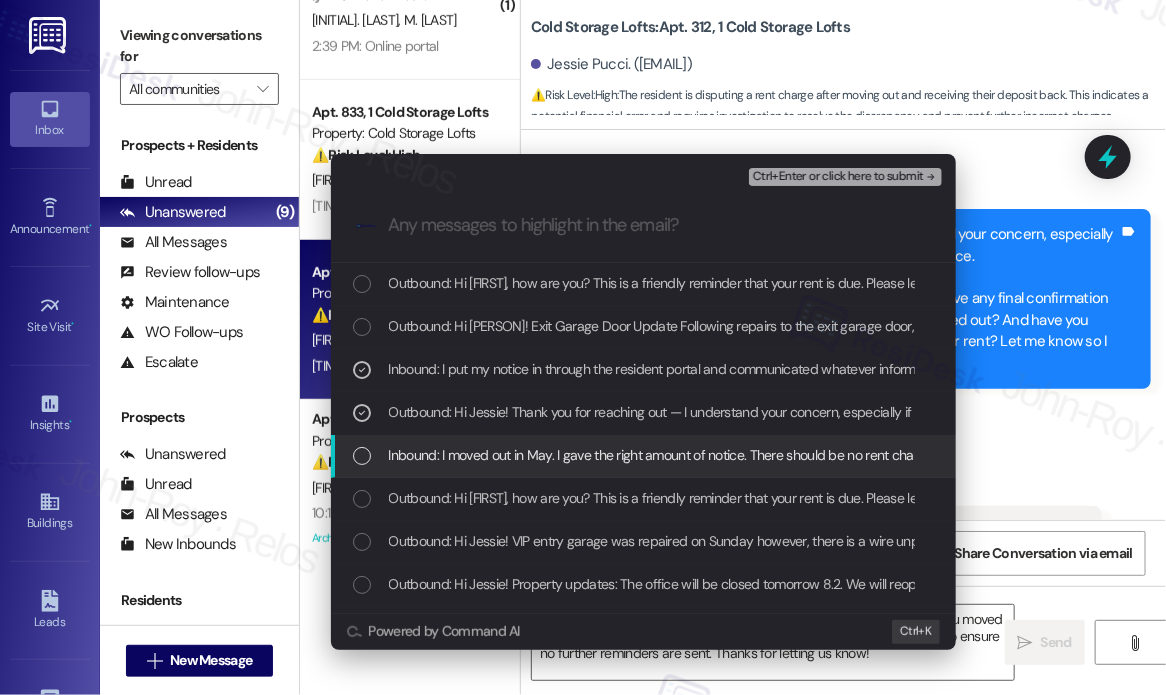 click on "Inbound: I moved out in May. I gave the right amount of notice. There should be no rent charged to me." at bounding box center (685, 455) 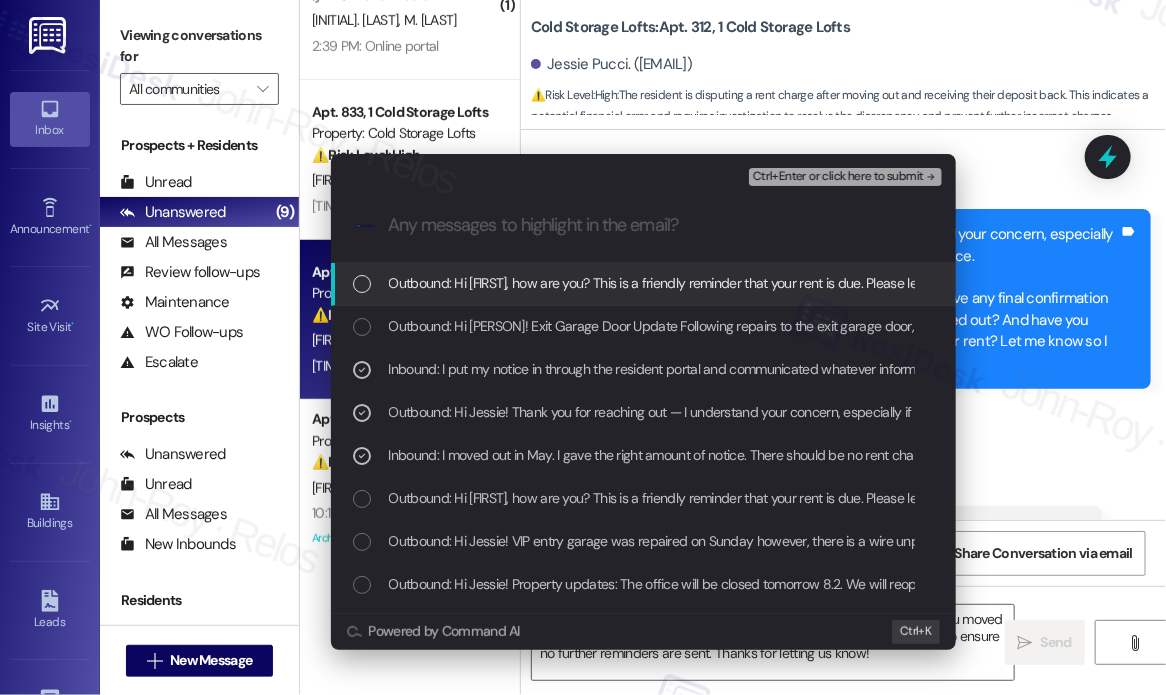 click on "Ctrl+Enter or click here to submit" at bounding box center [838, 177] 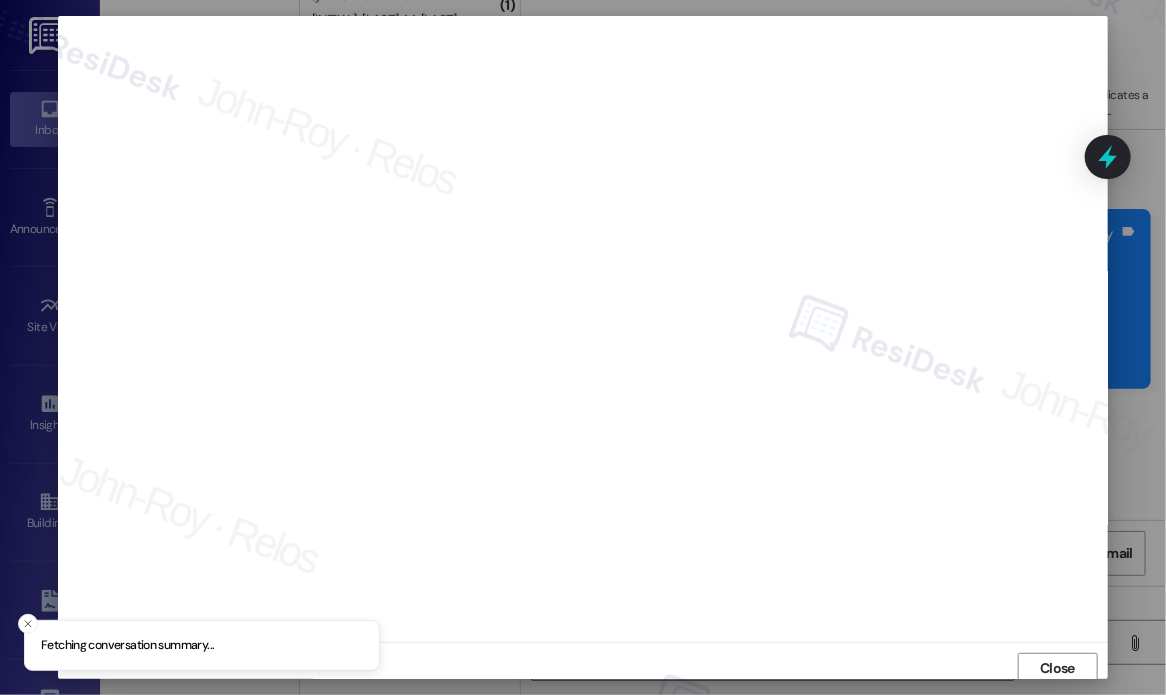 scroll, scrollTop: 5, scrollLeft: 0, axis: vertical 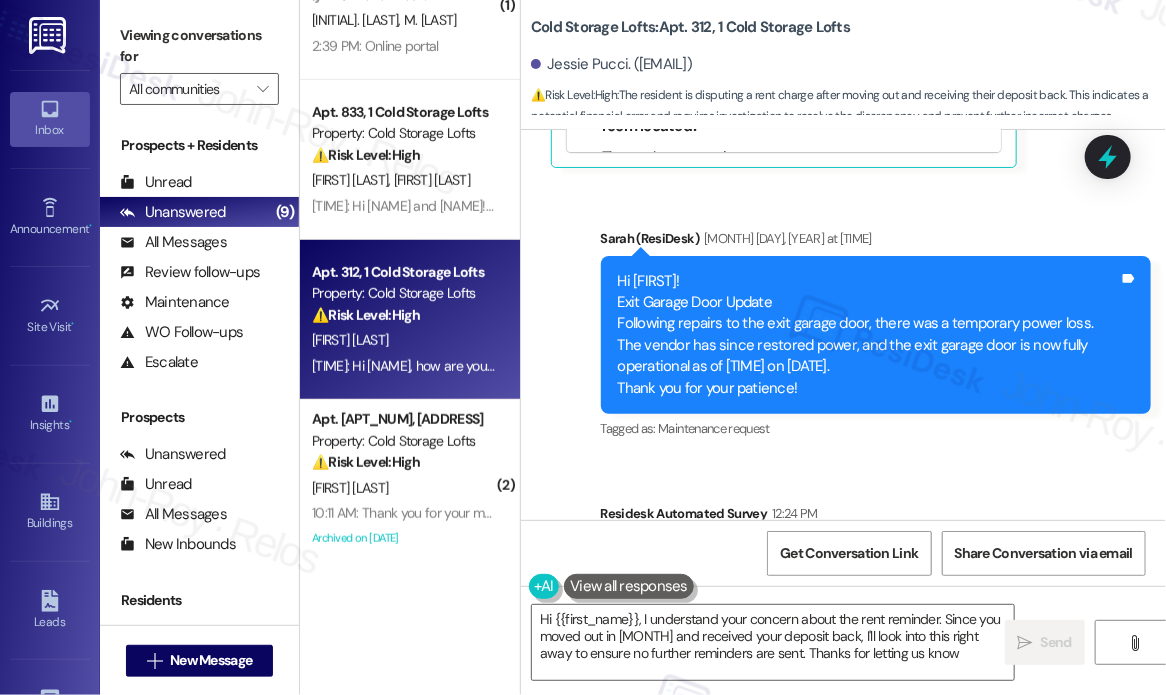 type on "Hi [NAME], I understand your concern about the rent reminder. Since you moved out in May and received your deposit back, I'll look into this right away to ensure no further reminders are sent. Thanks for letting us know!" 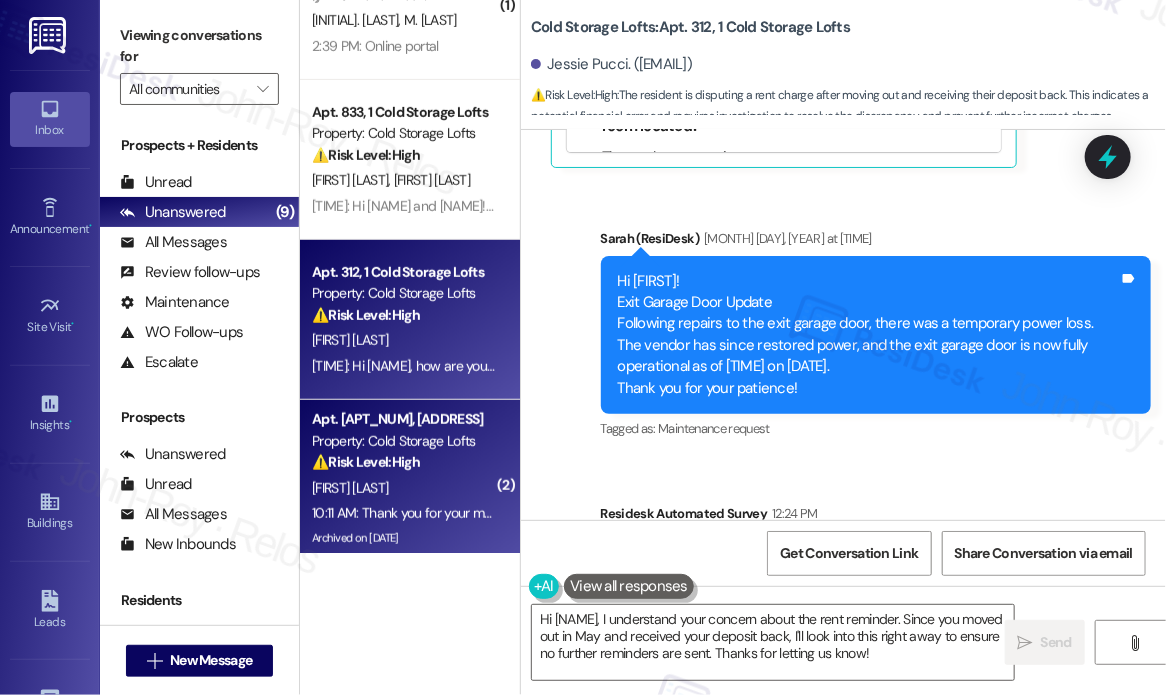 click on "Apt. [APT_NUM], [ADDRESS]" at bounding box center [404, 419] 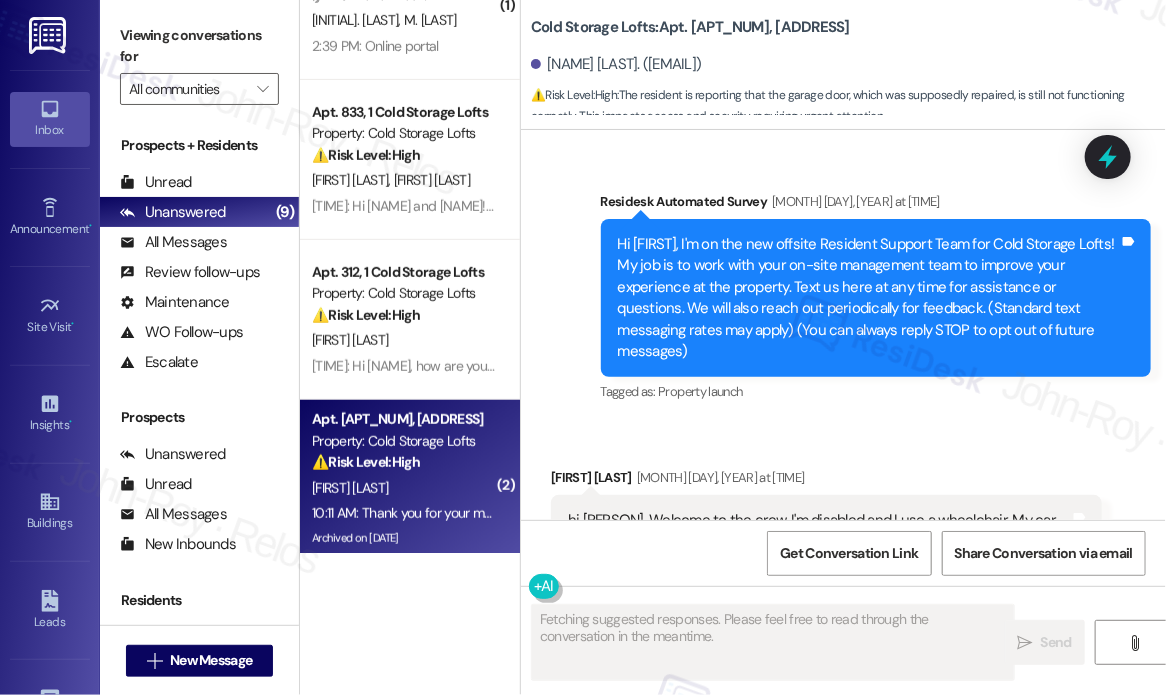scroll, scrollTop: 66507, scrollLeft: 0, axis: vertical 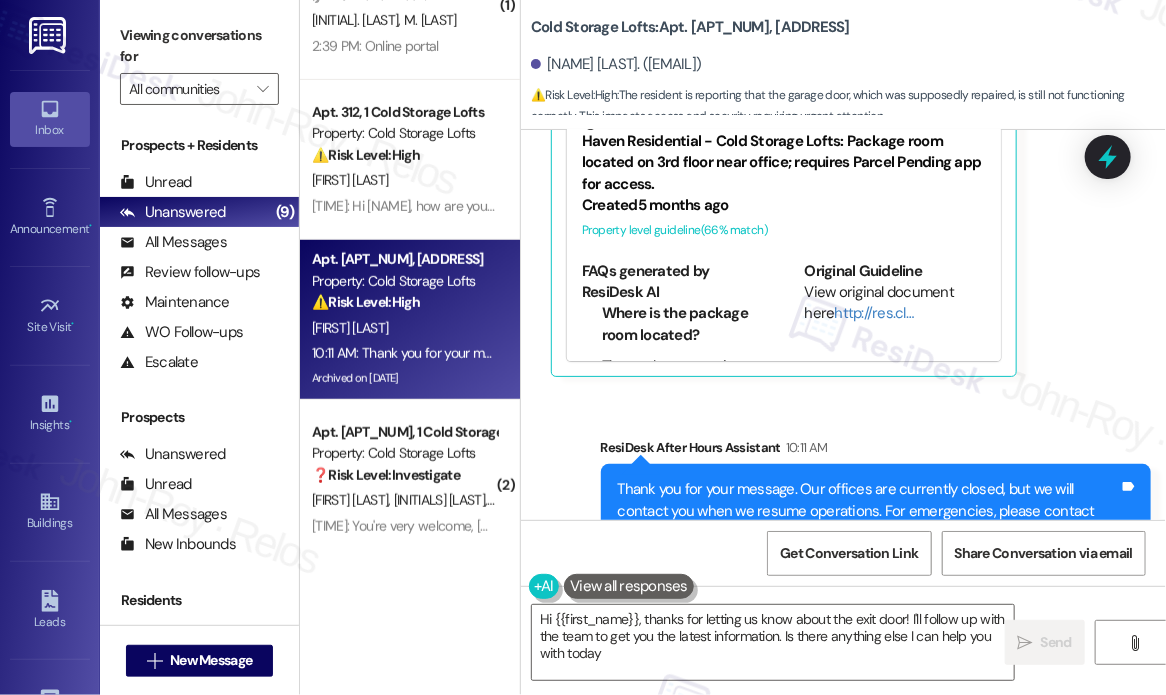 type on "Hi {{first_name}}, thanks for letting us know about the exit door! I'll follow up with the team to get you the latest information. Is there anything else I can help you with today?" 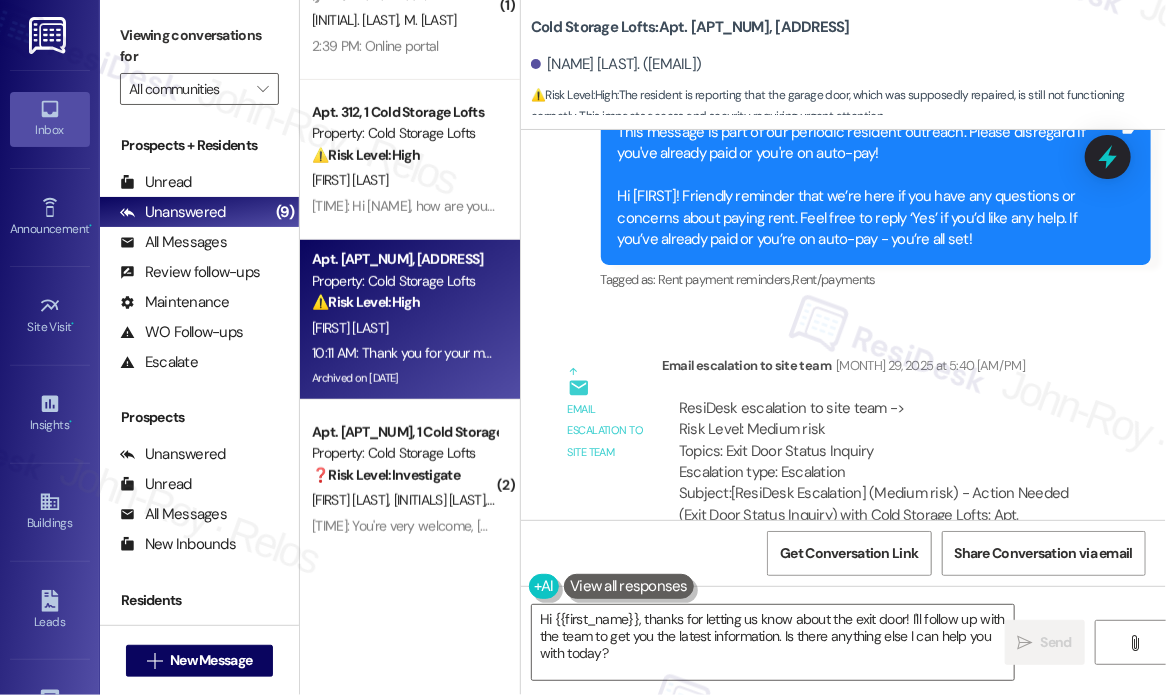scroll, scrollTop: 64407, scrollLeft: 0, axis: vertical 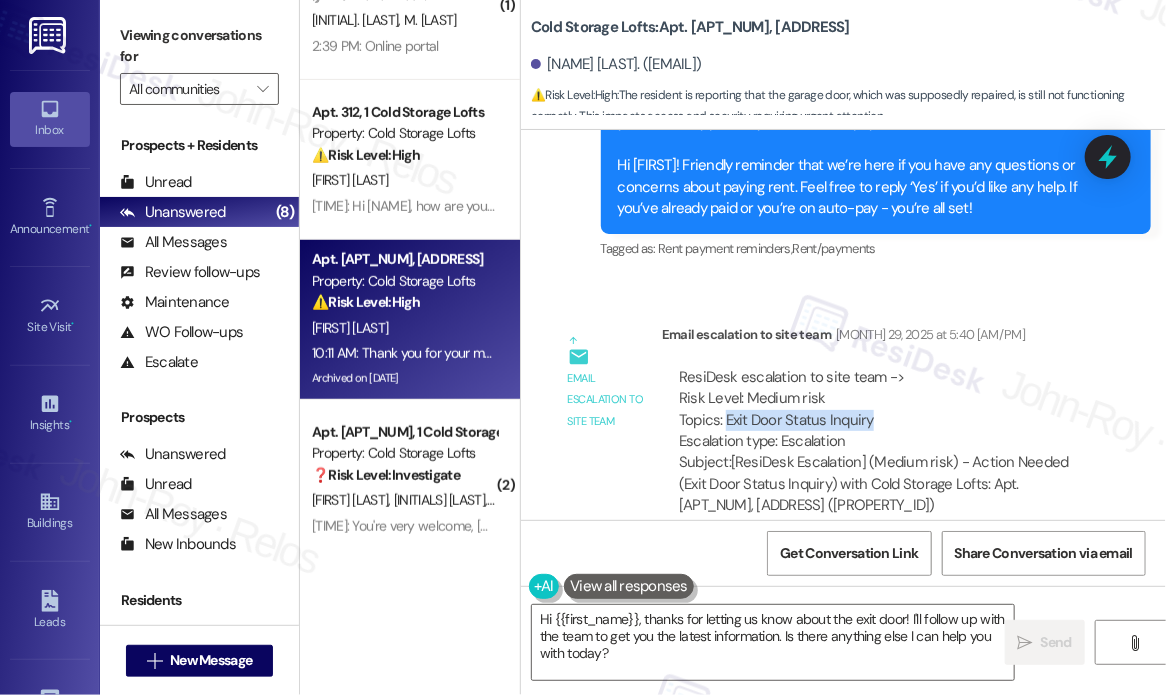 drag, startPoint x: 870, startPoint y: 331, endPoint x: 723, endPoint y: 342, distance: 147.411 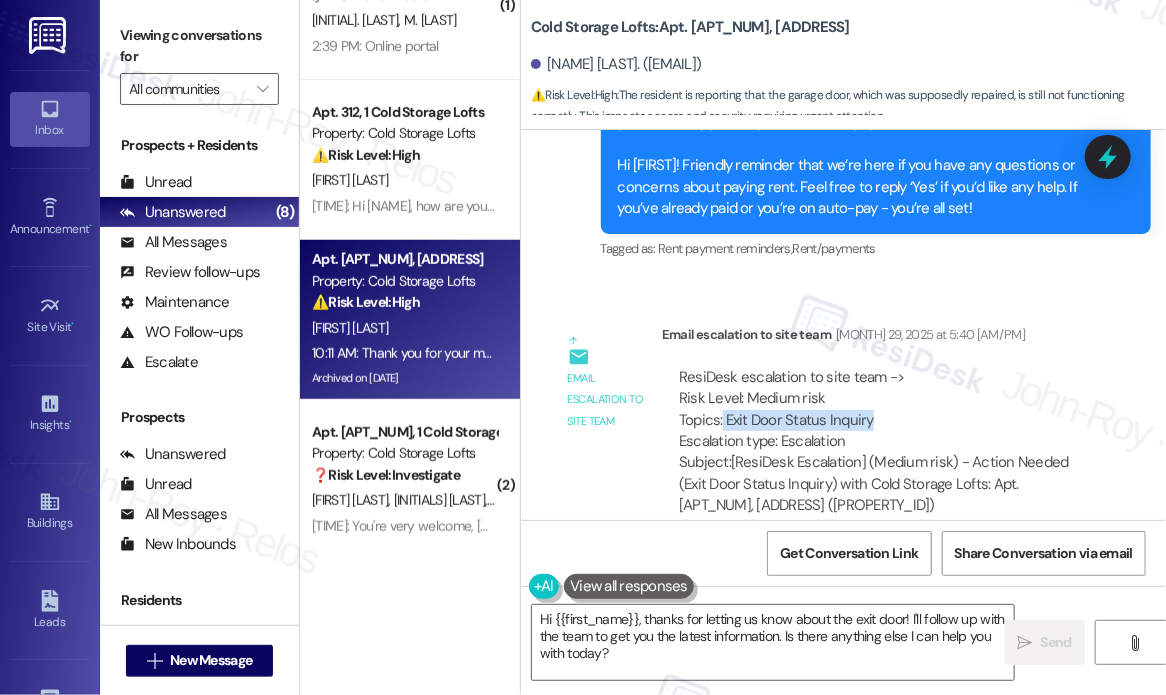 copy on "Exit Door Status Inquiry" 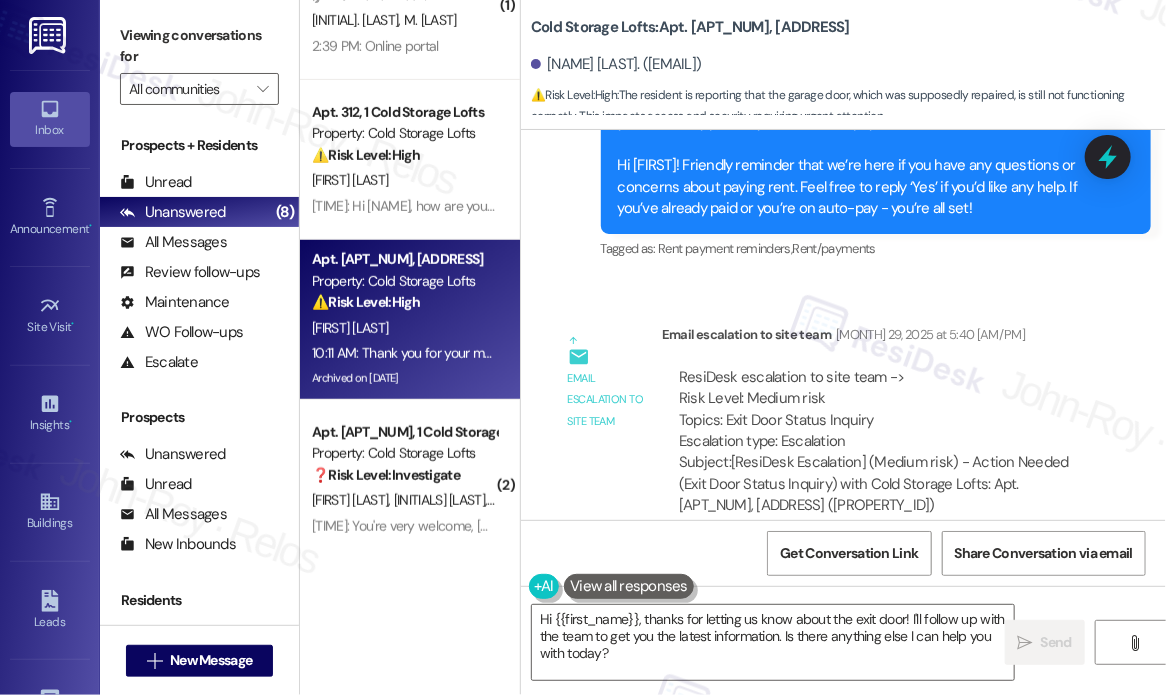 click on "ResiDesk escalation to site team ->
Risk Level: Medium risk
Topics: Exit Door Status Inquiry
Escalation type: Escalation" at bounding box center (882, 410) 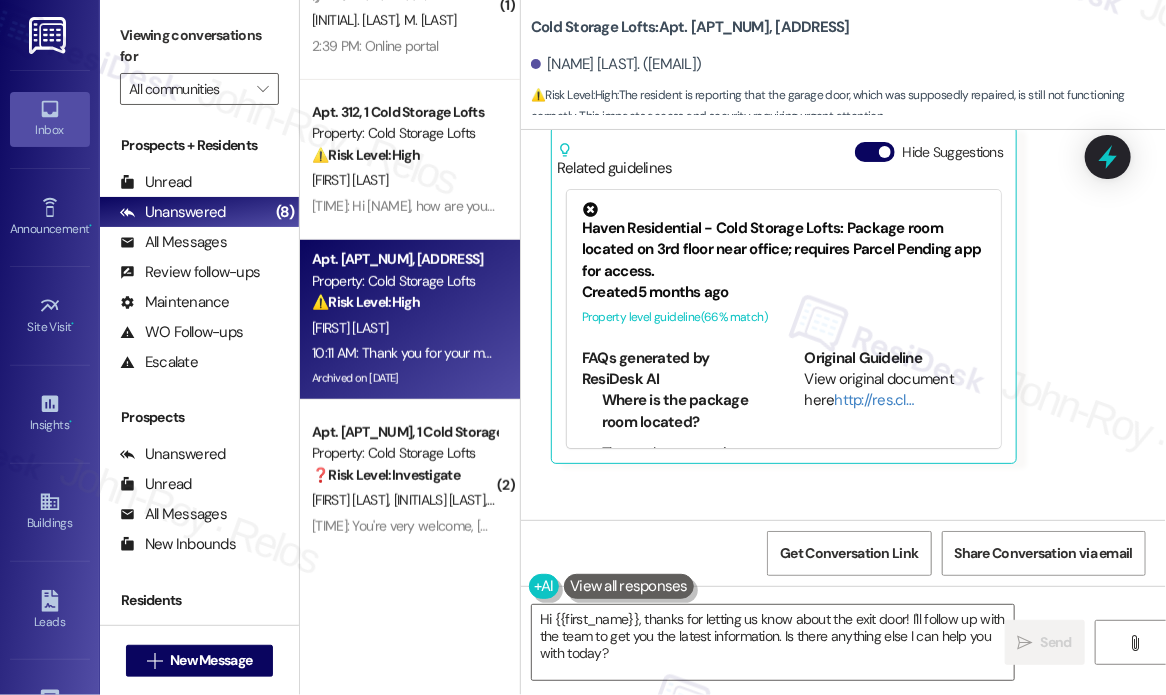 scroll, scrollTop: 66507, scrollLeft: 0, axis: vertical 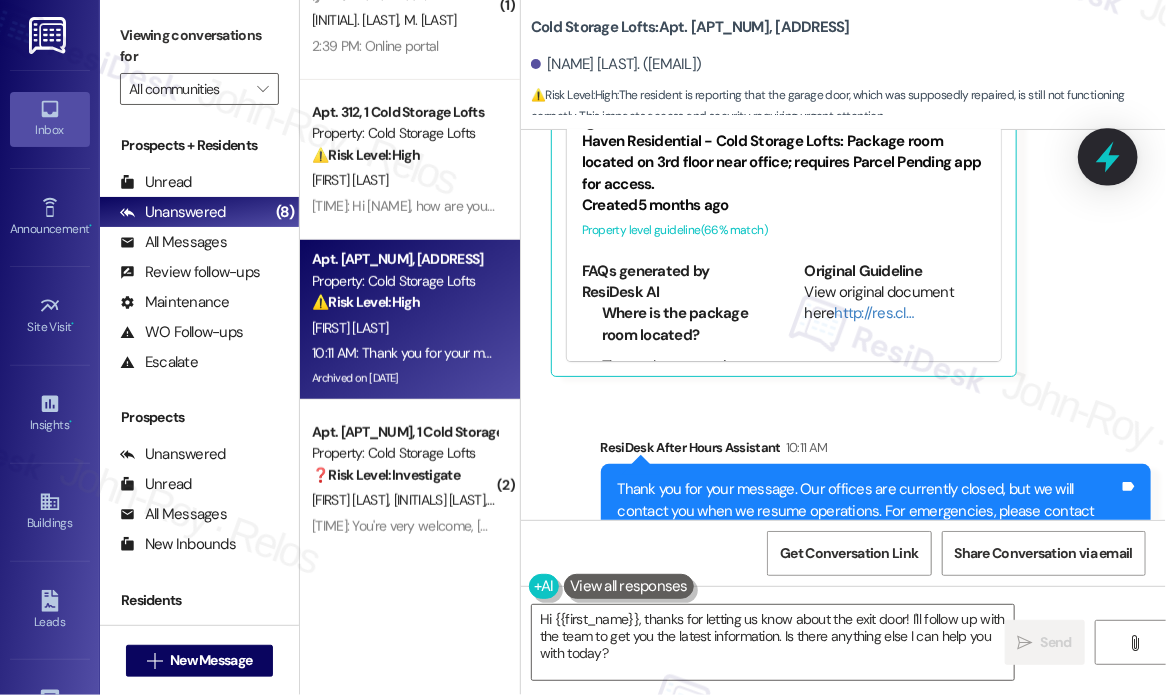 click 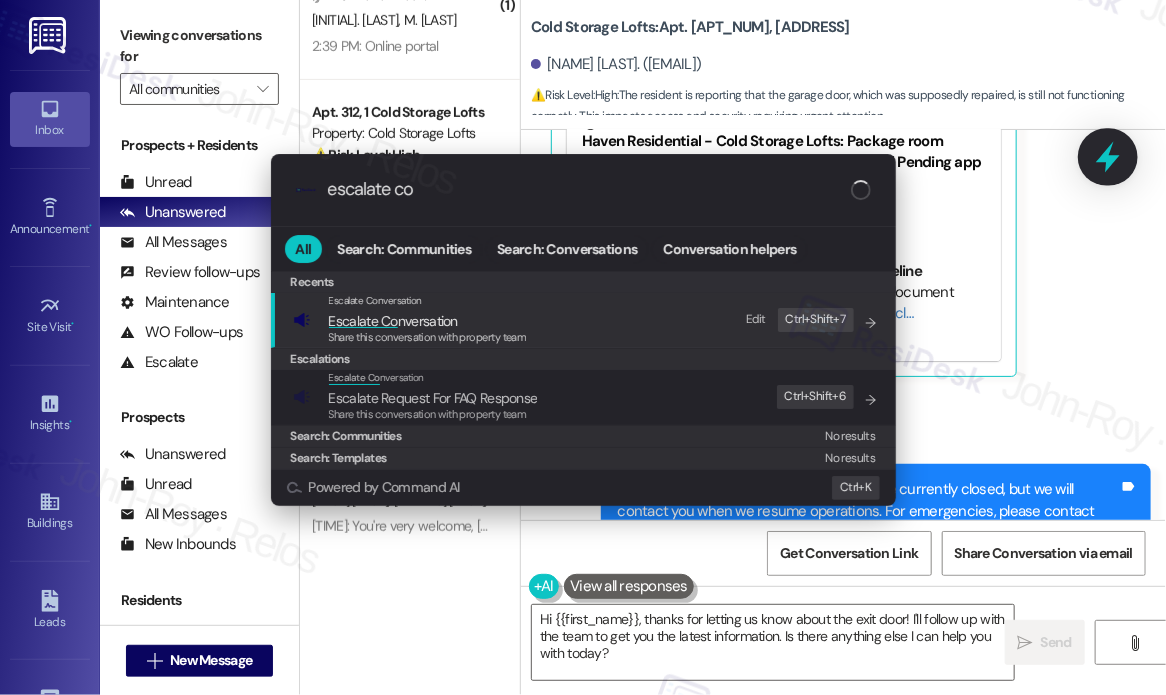 type on "escalate con" 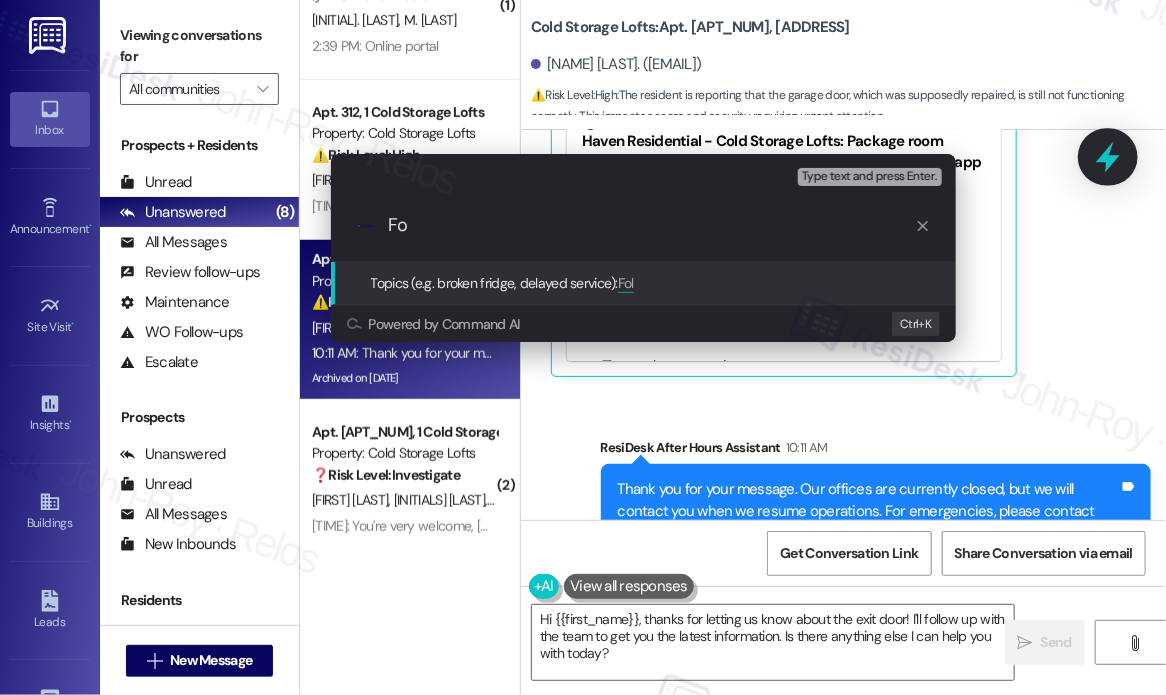 type on "F" 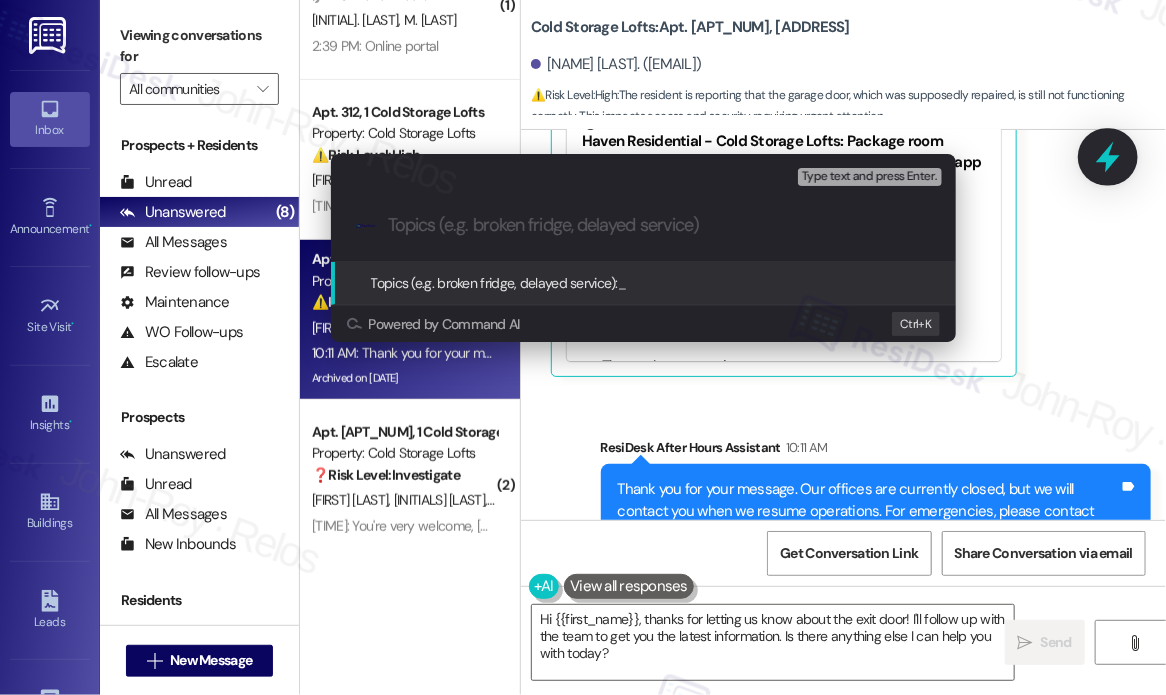 paste on "Exit Door Status Inquiry" 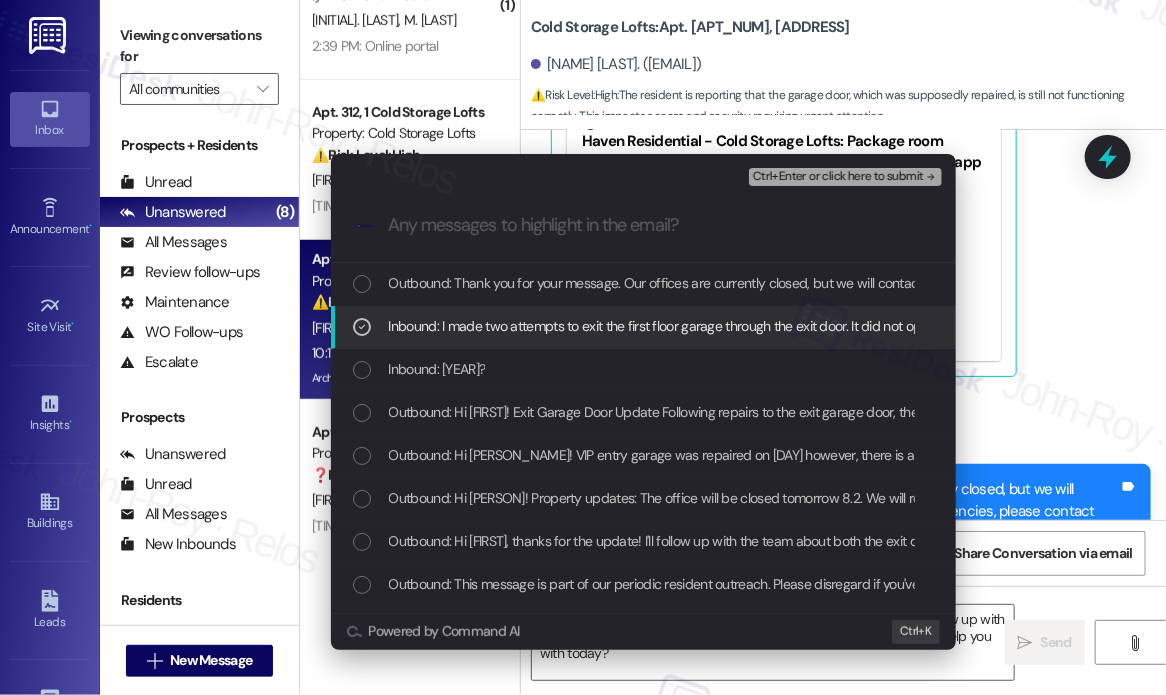 click on "Ctrl+Enter or click here to submit" at bounding box center [838, 177] 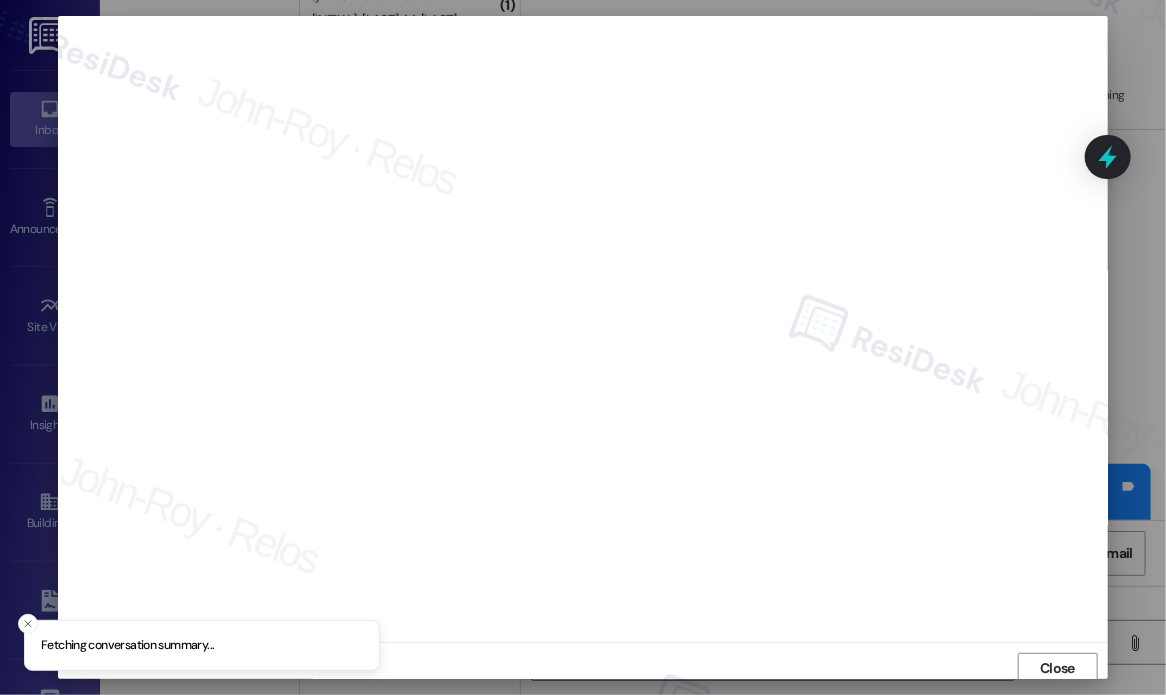 scroll, scrollTop: 5, scrollLeft: 0, axis: vertical 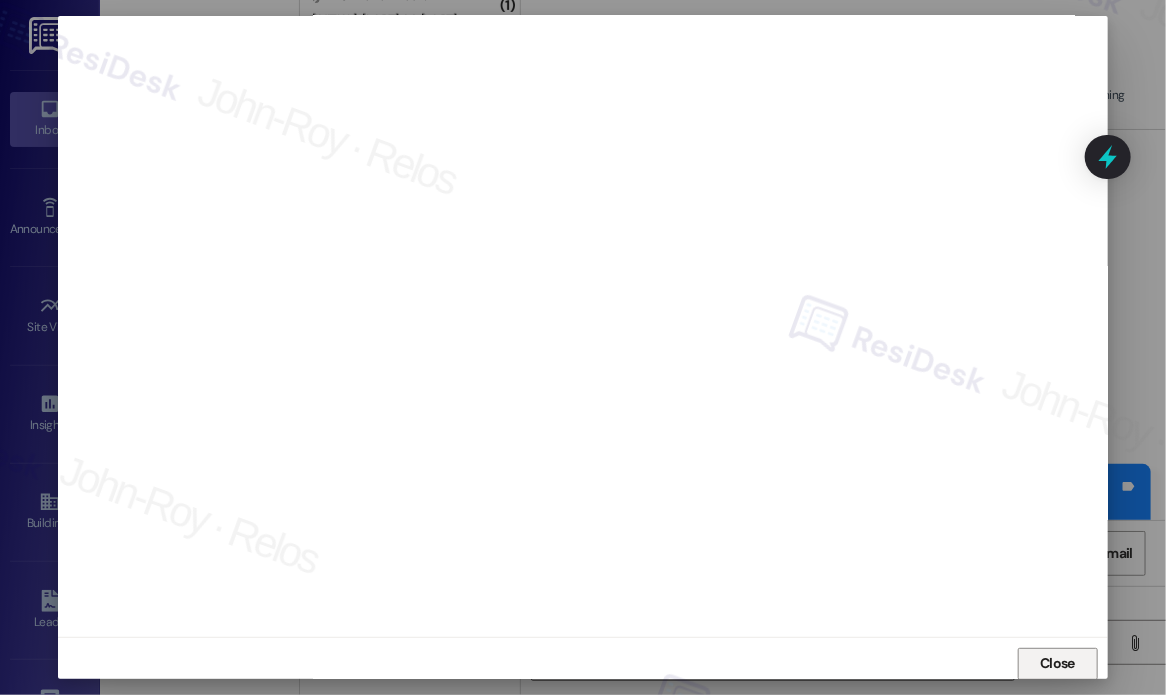 click on "Close" at bounding box center [1057, 663] 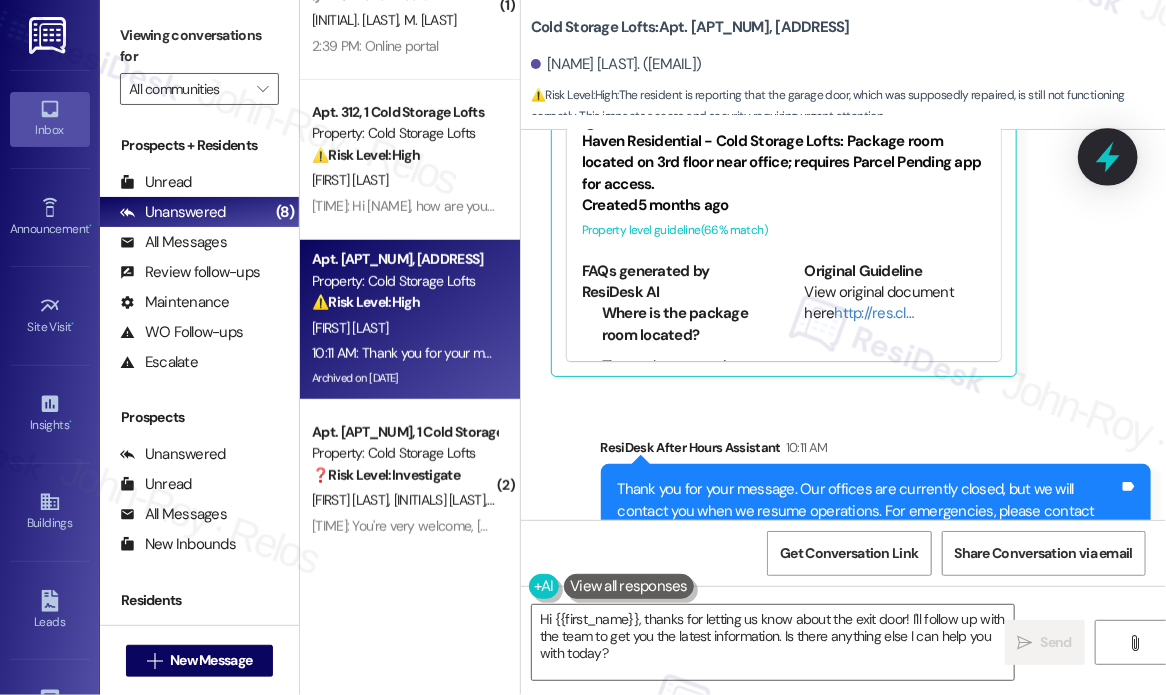 click 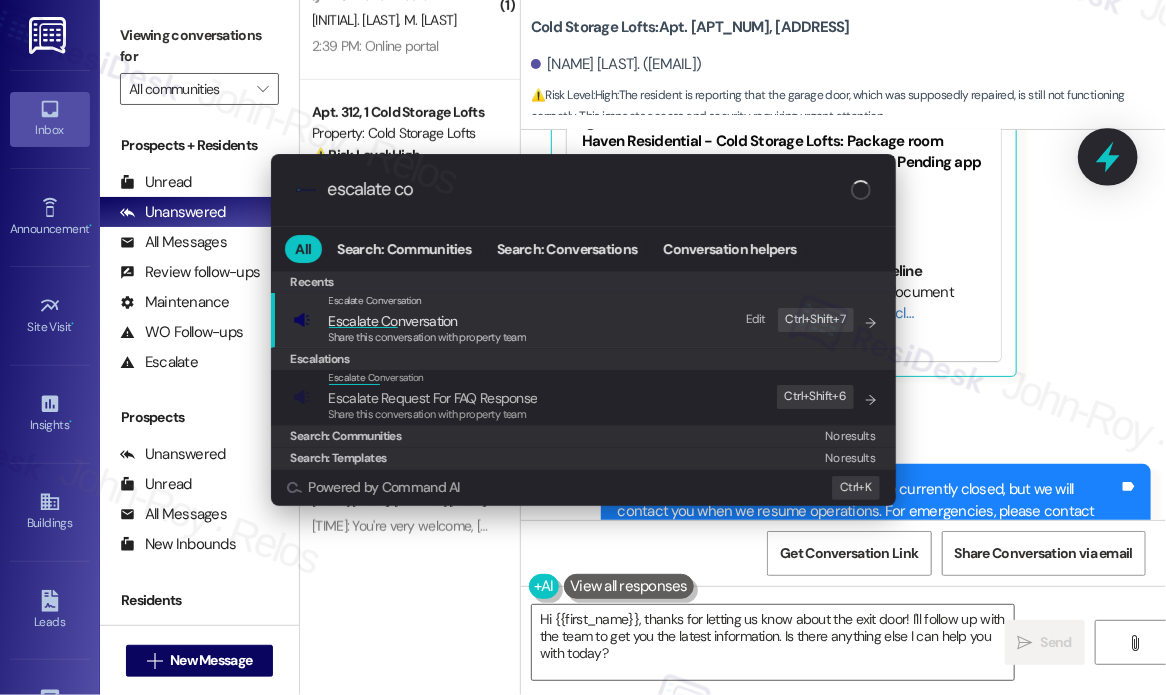 type on "escalate con" 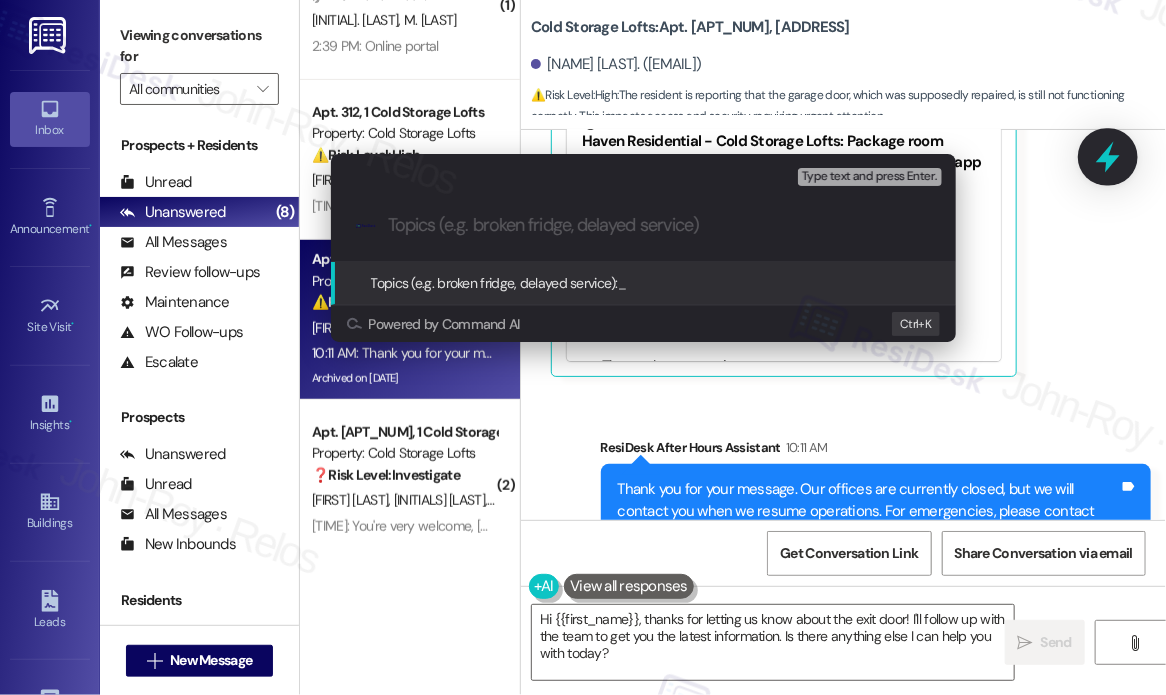 paste on "Exit Door Status Inquiry" 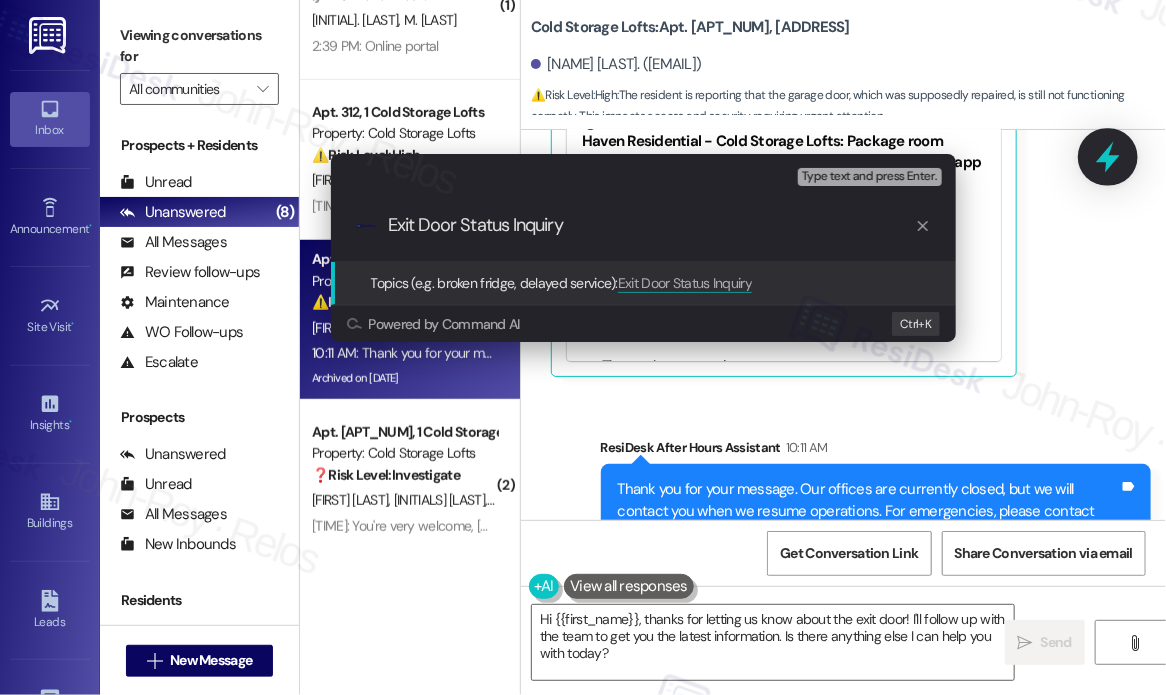 type 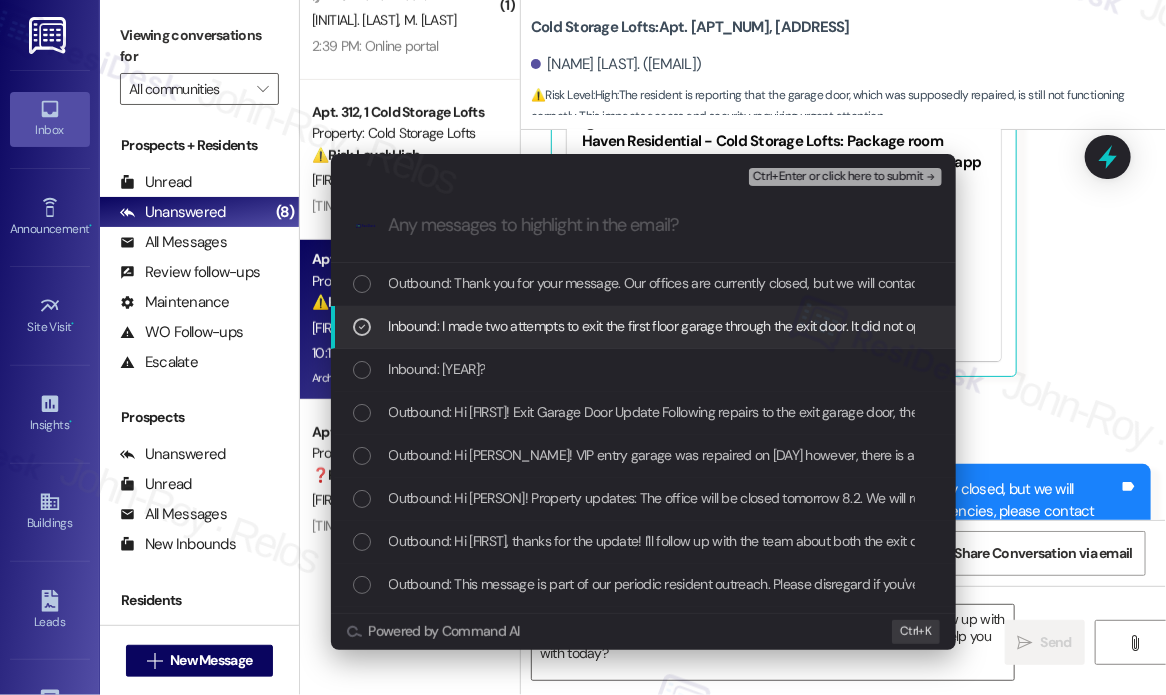 click on "Ctrl+Enter or click here to submit" at bounding box center [838, 177] 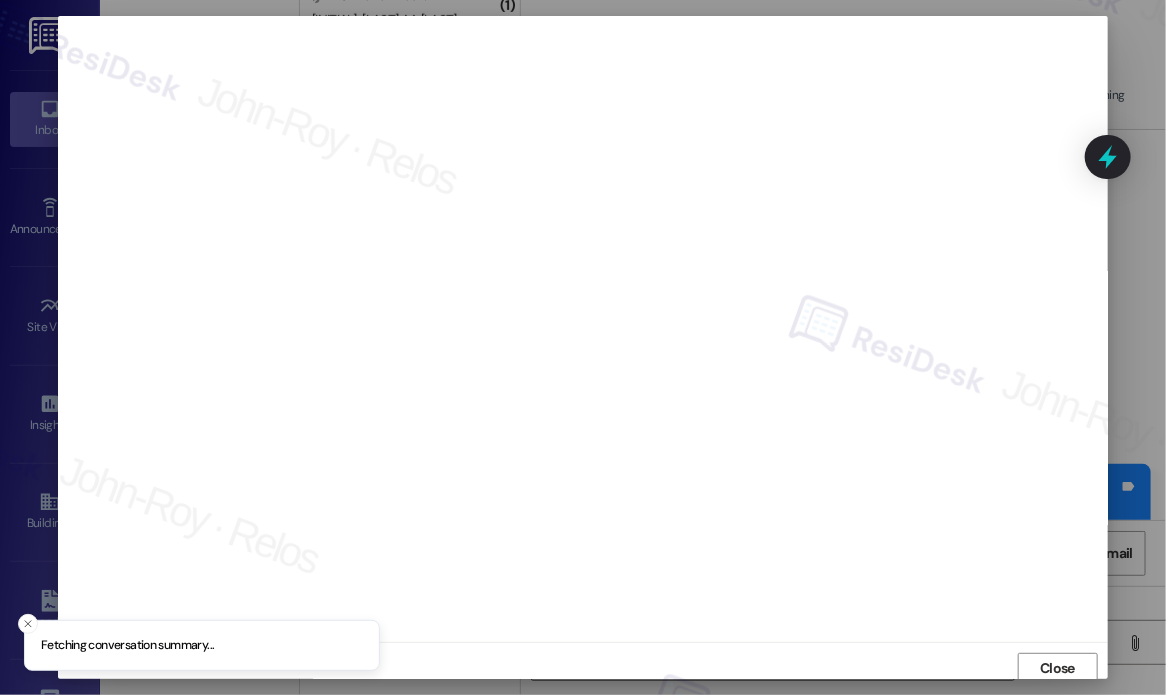scroll, scrollTop: 5, scrollLeft: 0, axis: vertical 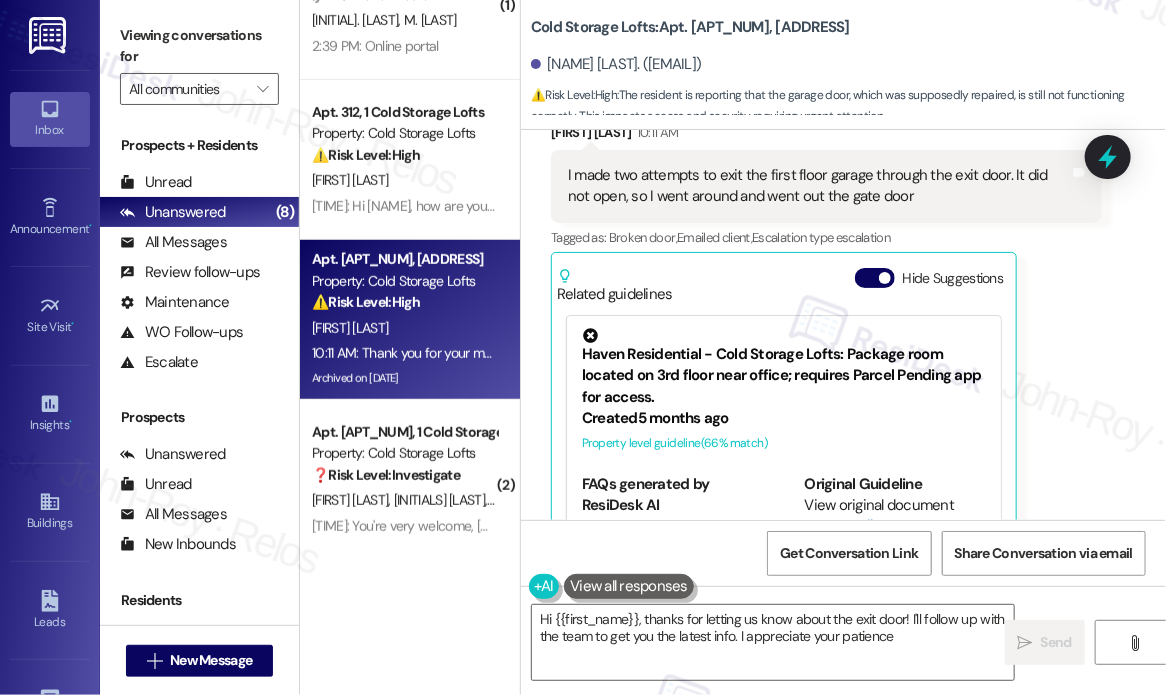 type on "Hi {{first_name}}, thanks for letting us know about the exit door! I'll follow up with the team to get you the latest info. I appreciate your patience!" 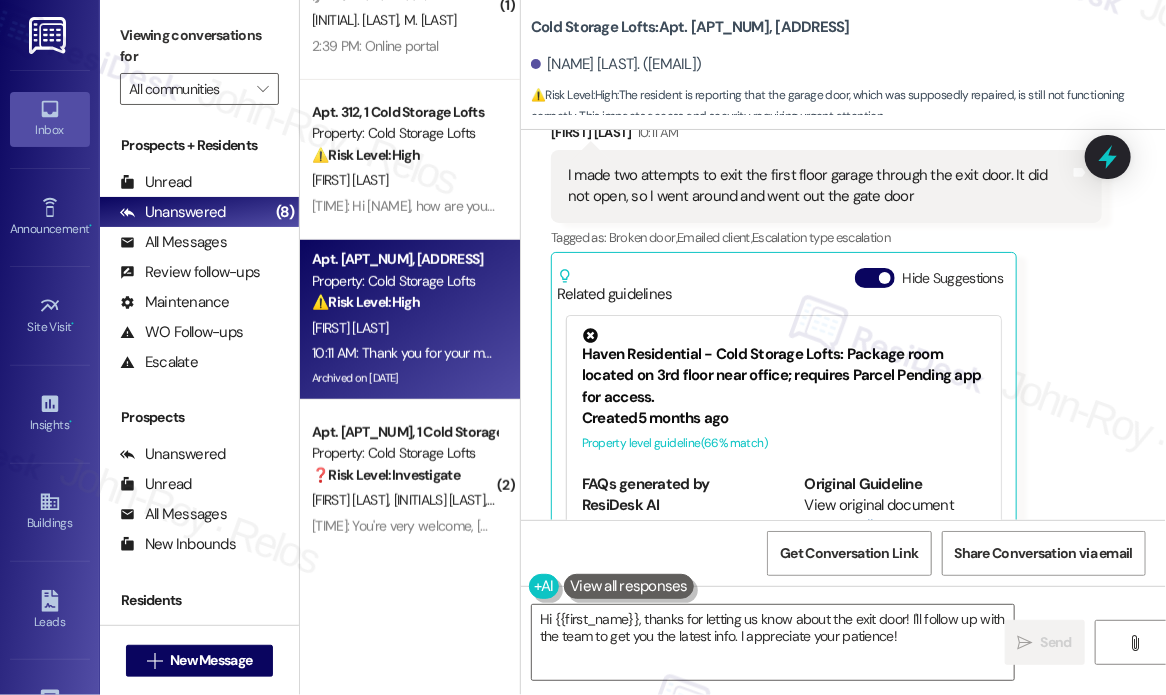 click on "[FIRST] [LAST] [TIME] I made two attempts to exit the first floor garage through the exit door. It did not open, so I went around and went out the gate door Tags and notes Tagged as: Broken door , Click to highlight conversations about Broken door Emailed client , Click to highlight conversations about Emailed client Escalation type escalation Click to highlight conversations about Escalation type escalation Related guidelines Hide Suggestions Haven Residential - Cold Storage Lofts: Package room located on 3rd floor near office; requires Parcel Pending app for access.
Created 5 months ago Property level guideline ( 66 % match) FAQs generated by ResiDesk AI Where is the package room located? The package room is located on the 3rd floor by the office. What app do I need to access the package room? You need to have the Parcel Pending Plus app to access the package room. How do I download the Parcel Pending Plus app? Are there specific hours for accessing the package room? Is the package room secure? ( 65" at bounding box center (826, 356) 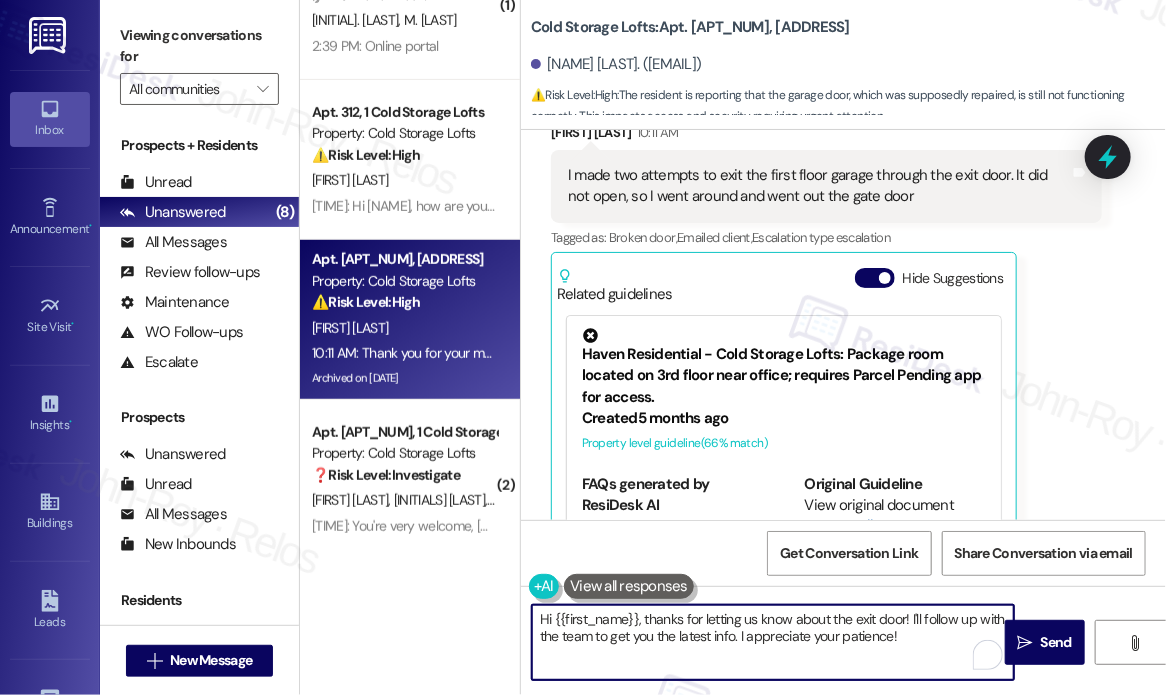 click on "Hi {{first_name}}, thanks for letting us know about the exit door! I'll follow up with the team to get you the latest info. I appreciate your patience!" at bounding box center [773, 642] 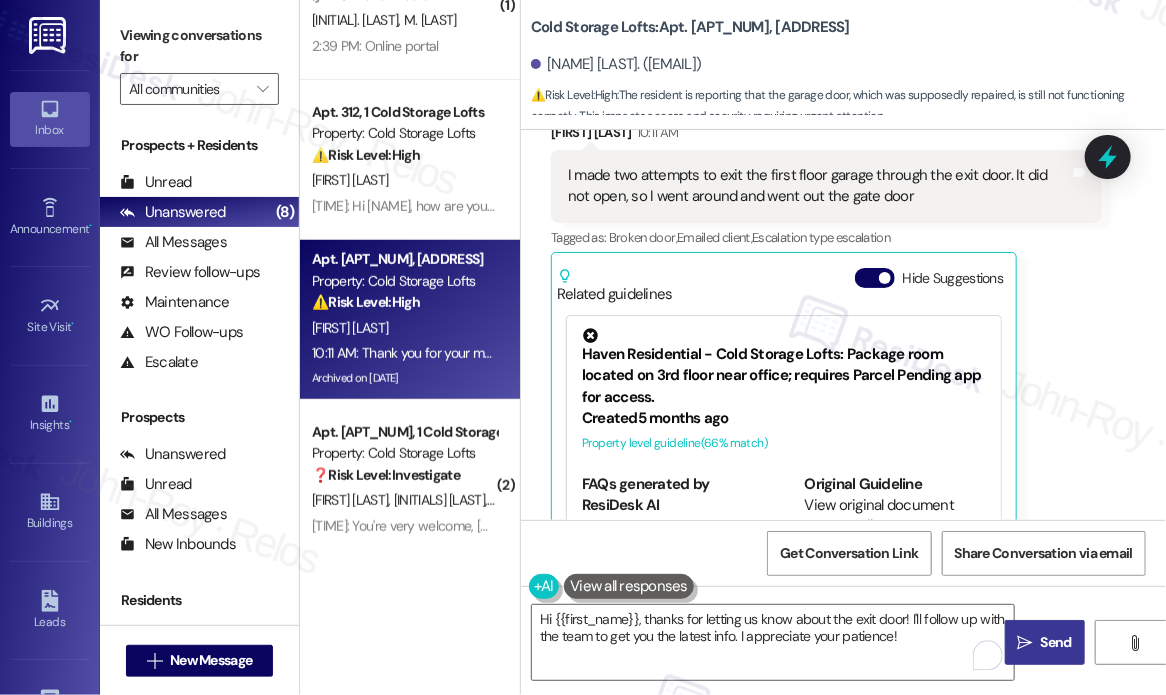 click on "" at bounding box center [1025, 643] 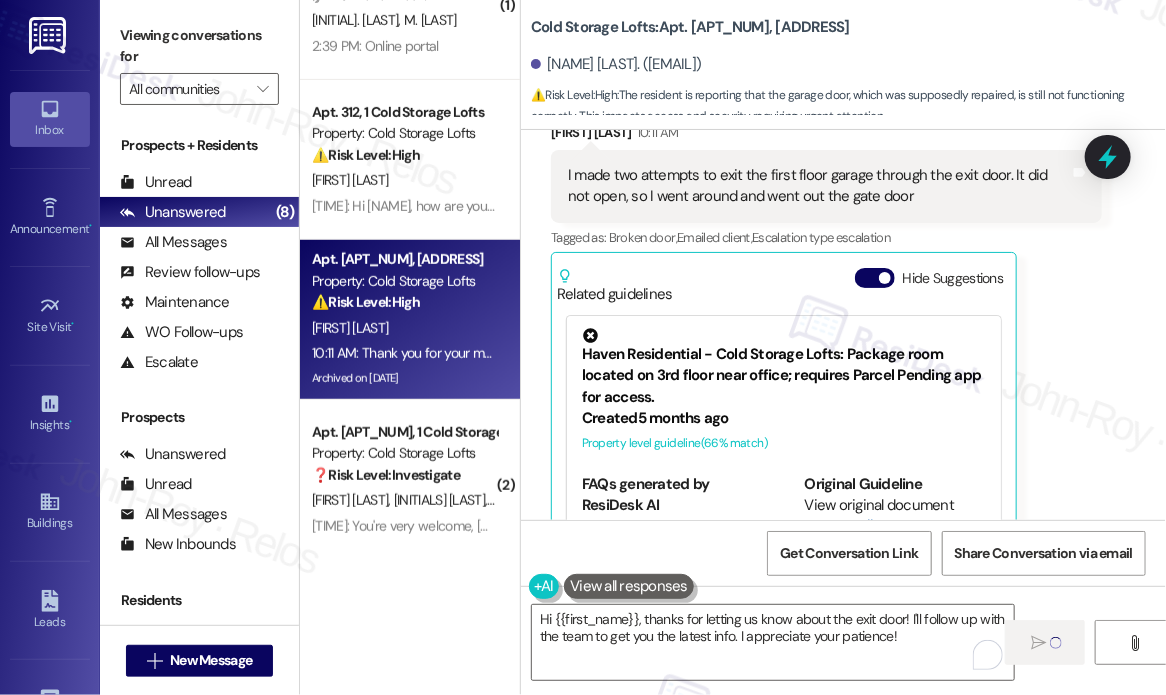 type 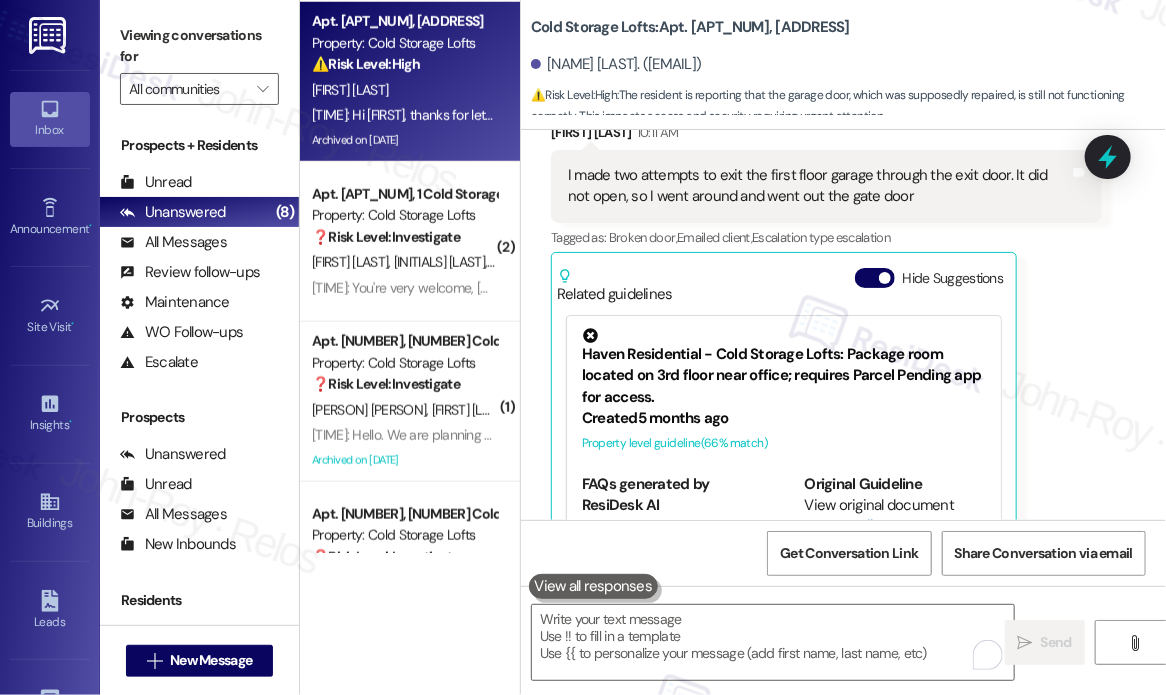 scroll, scrollTop: 660, scrollLeft: 0, axis: vertical 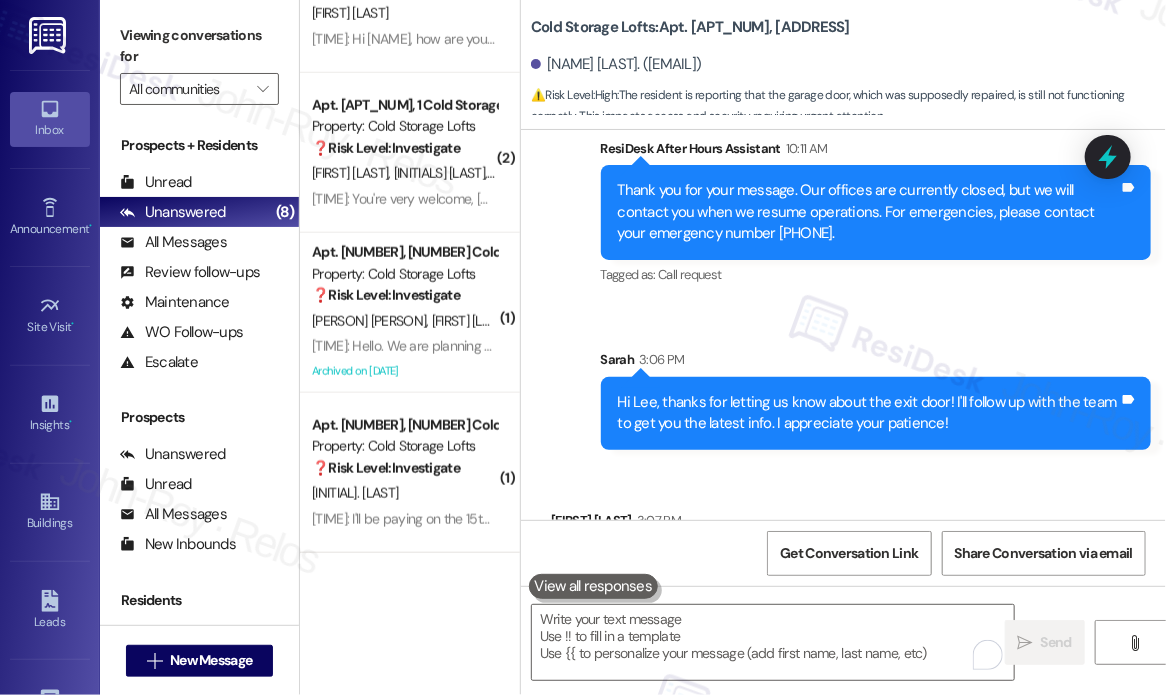 click on "Received via SMS Lee Newman [TIME] impatience, I found out, is detrimental to my well-being. Tags and notes" at bounding box center [843, 534] 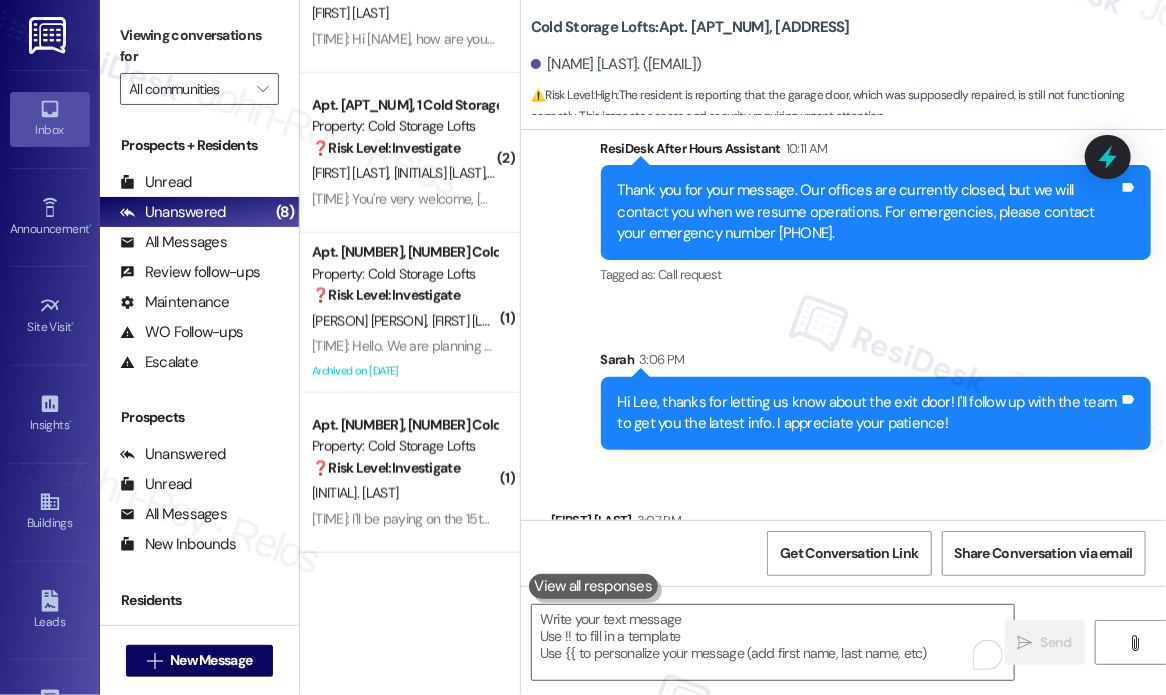 click on "Received via SMS Lee Newman [TIME] impatience, I found out, is detrimental to my well-being. Tags and notes" at bounding box center [843, 534] 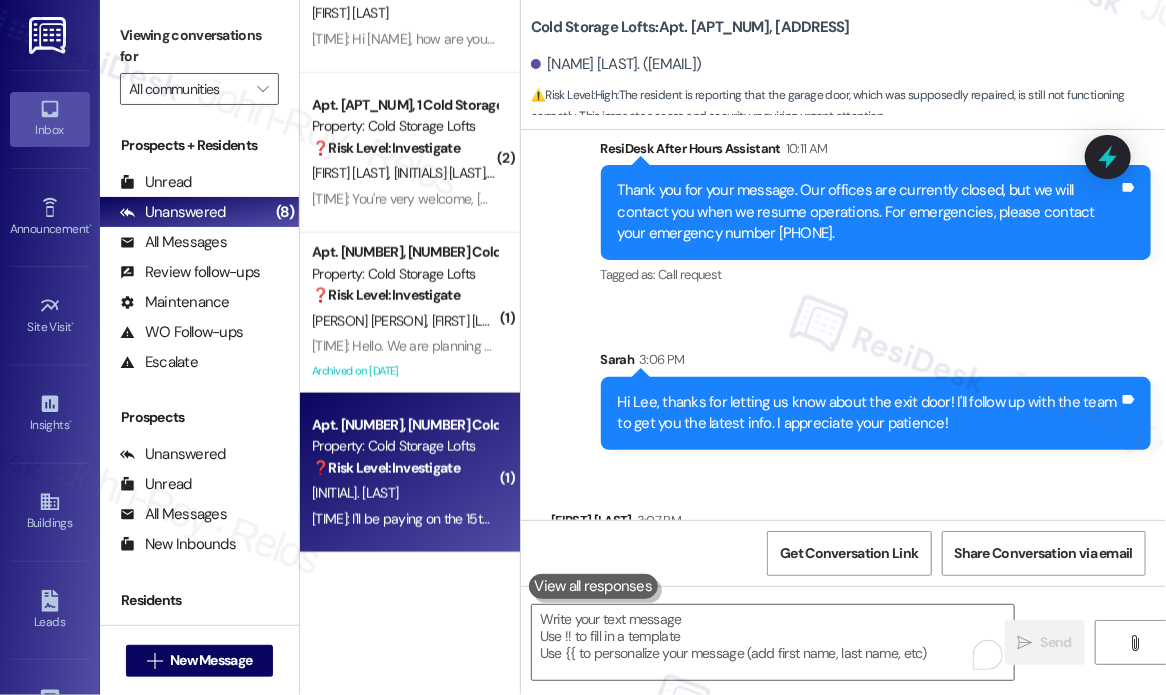 click on "Property: Cold Storage Lofts" at bounding box center [404, 446] 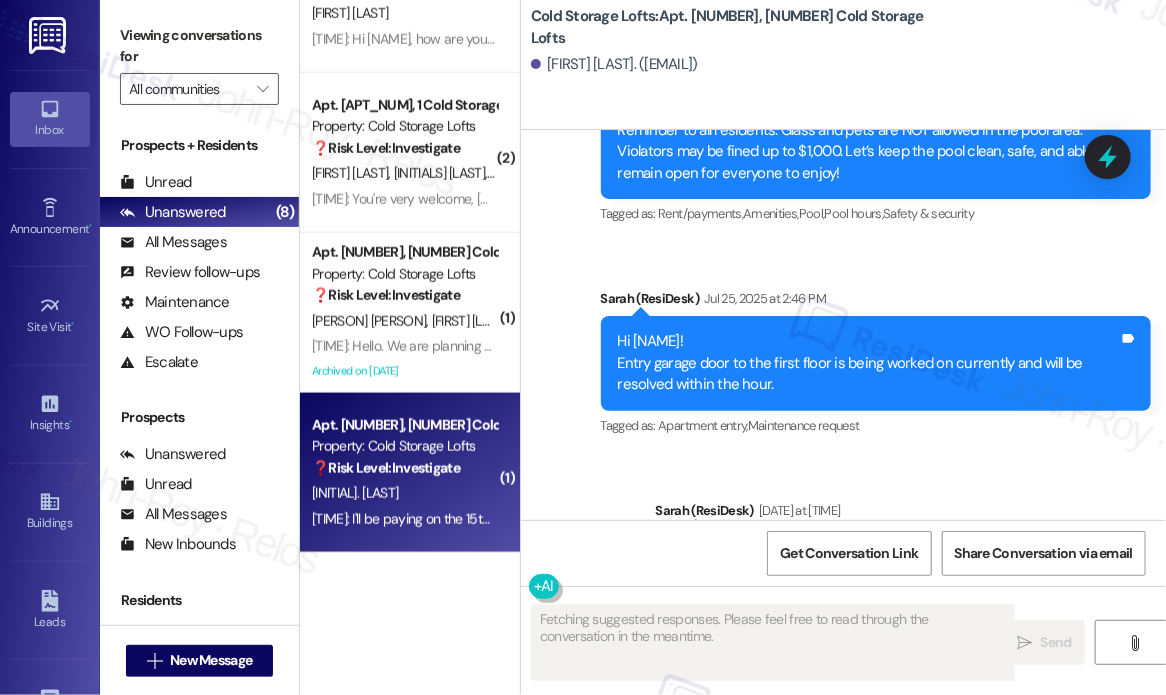 scroll, scrollTop: 29882, scrollLeft: 0, axis: vertical 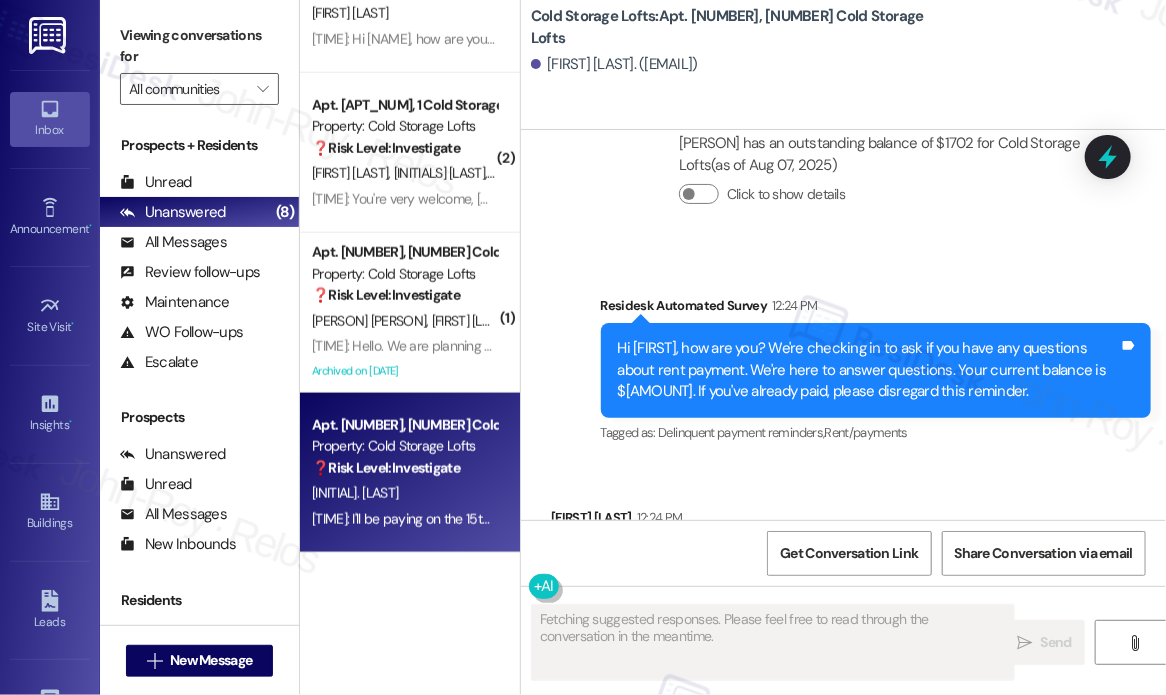 click on "[MONTH] [DAY], [YEAR] at [TIME] I'll be paying on the 15th thank you! Tags and notes Tagged as: Rent/payments Click to highlight conversations about Rent/payments" at bounding box center (843, 546) 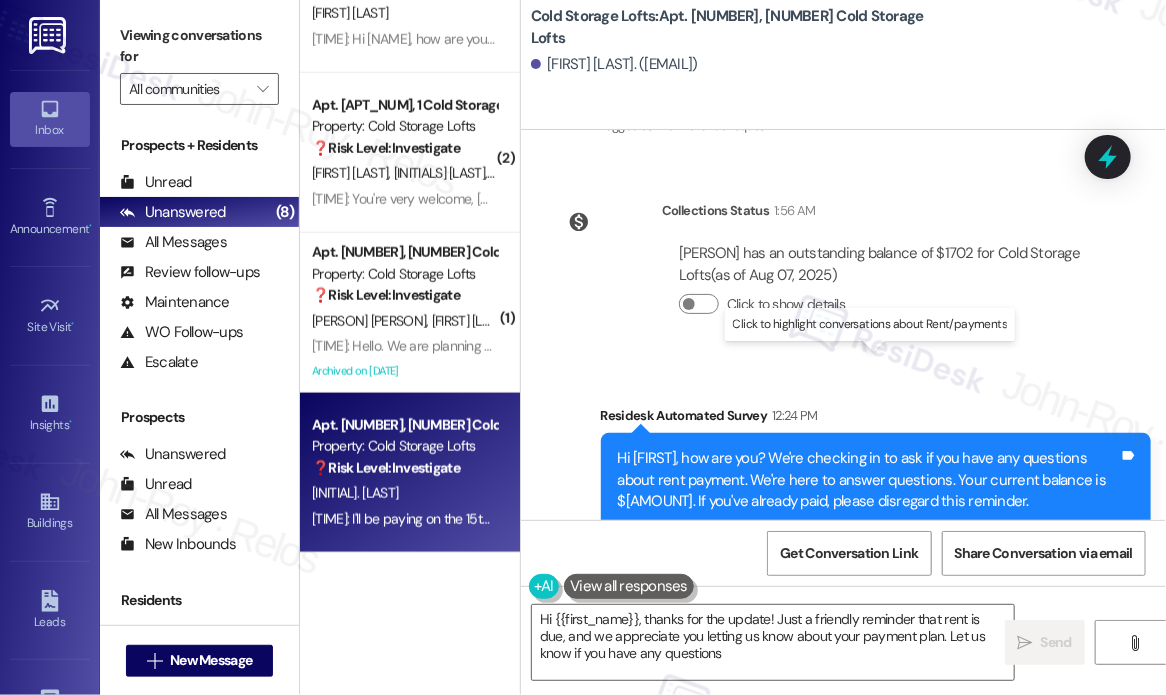 type on "Hi [NAME], thanks for the update! Just a friendly reminder that rent is due, and we appreciate you letting us know about your payment plan. Let us know if you have any questions!" 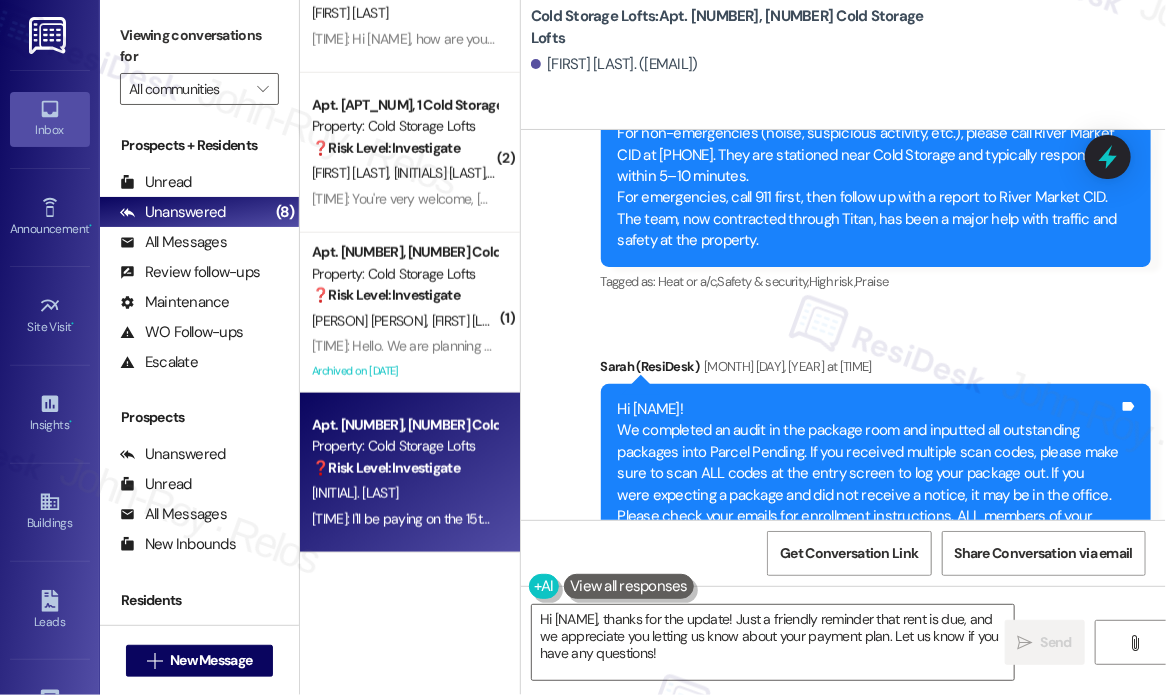 scroll, scrollTop: 27562, scrollLeft: 0, axis: vertical 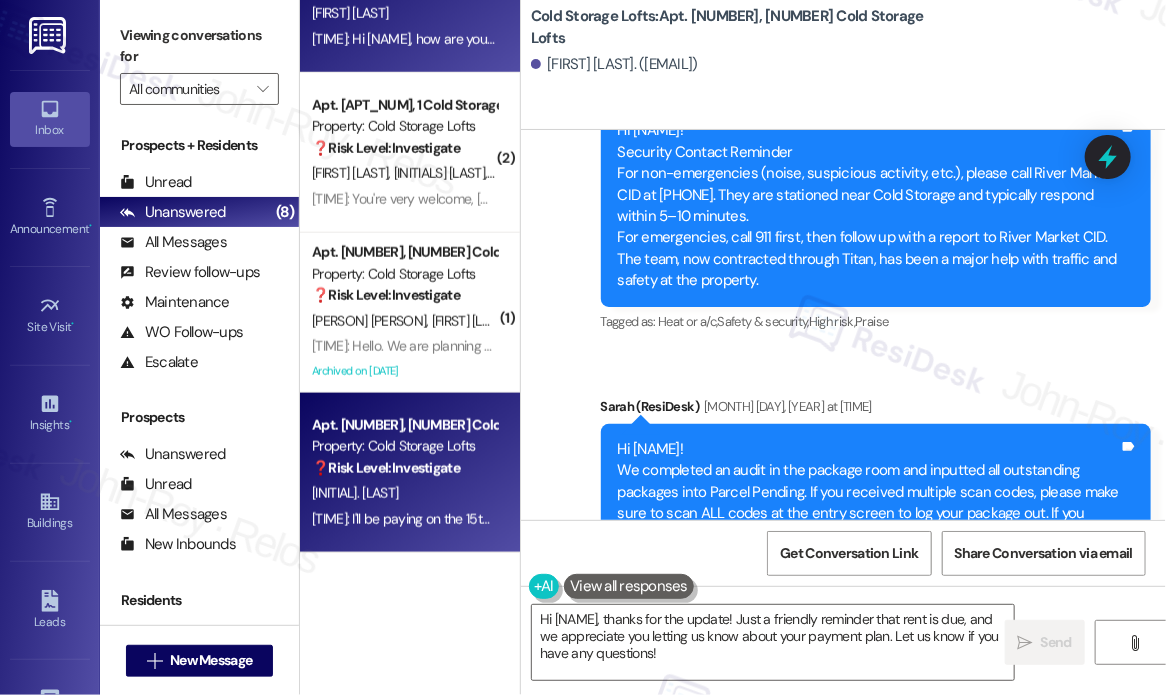 click on "[TIME]: Hi [FIRST], how are you? This is a friendly reminder that your rent is due. Please let us know if you have any questions! [ If you have already made a payment, please ignore this message ] [TIME]: Hi [FIRST], how are you? This is a friendly reminder that your rent is due. Please let us know if you have any questions! [ If you have already made a payment, please ignore this message ]" at bounding box center [404, 39] 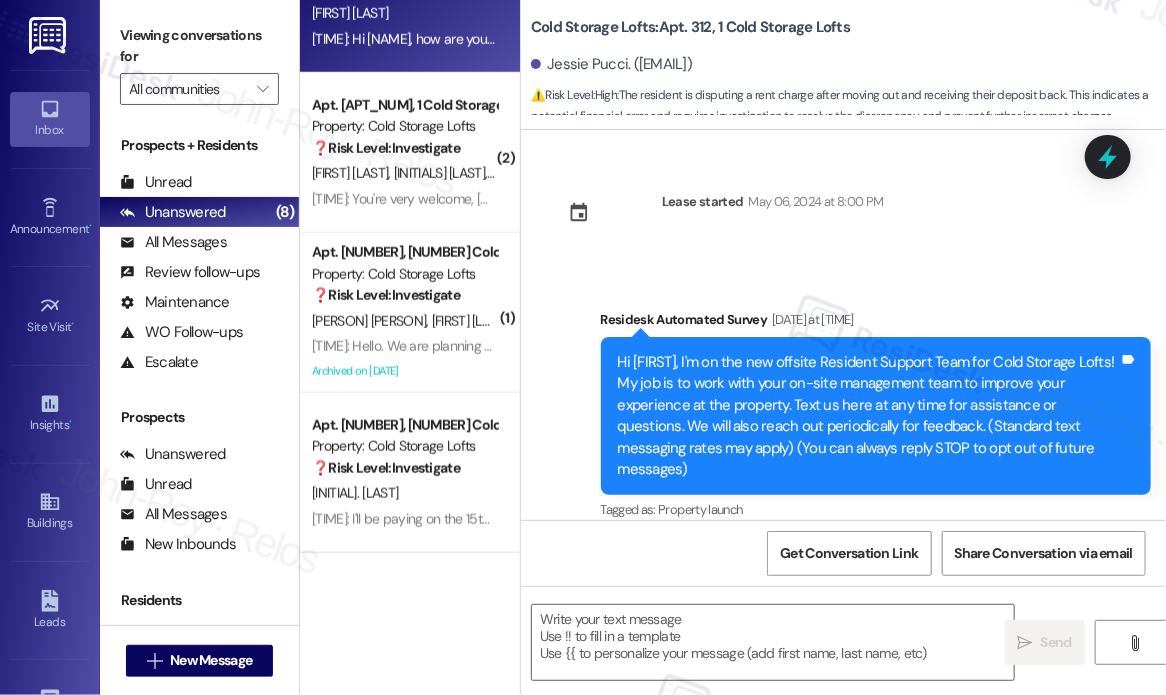 scroll, scrollTop: 26550, scrollLeft: 0, axis: vertical 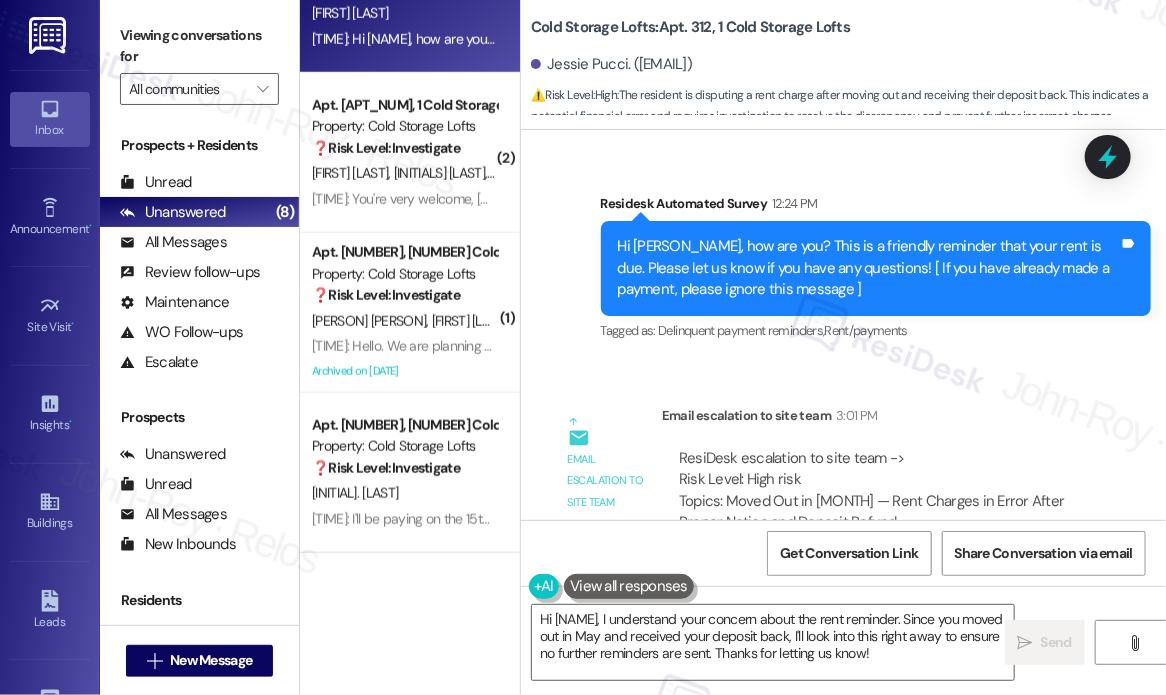 click on "Email escalation to site team Email escalation to site team 3:01 PM ResiDesk escalation to site team ->
Risk Level: High risk
Topics: Moved Out in May — Rent Charges in Error After Proper Notice and Deposit Refund
Escalation type: Escalation Subject:  [ResiDesk Escalation] (High risk) - Action Needed (Moved Out in May — Rent Charges in Error After Proper Notice and Deposit Refund) with Cold Storage Lofts: Apt. 312, 1 Cold Storage Lofts (1307268)" at bounding box center (826, 530) 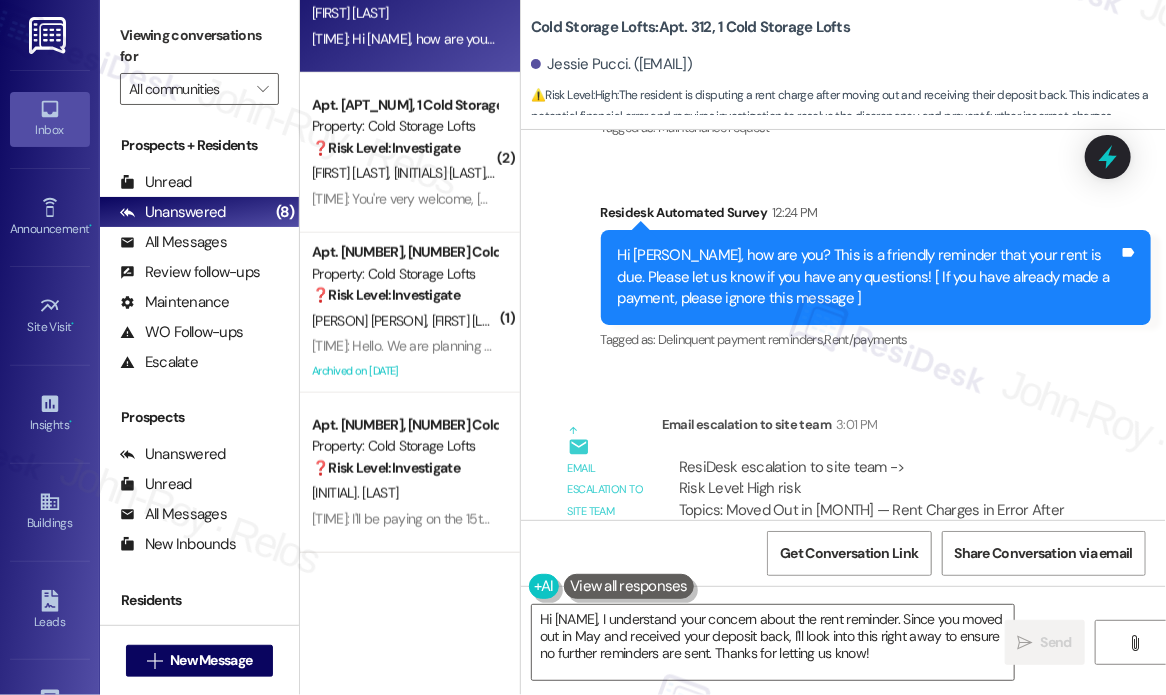 scroll, scrollTop: 26550, scrollLeft: 0, axis: vertical 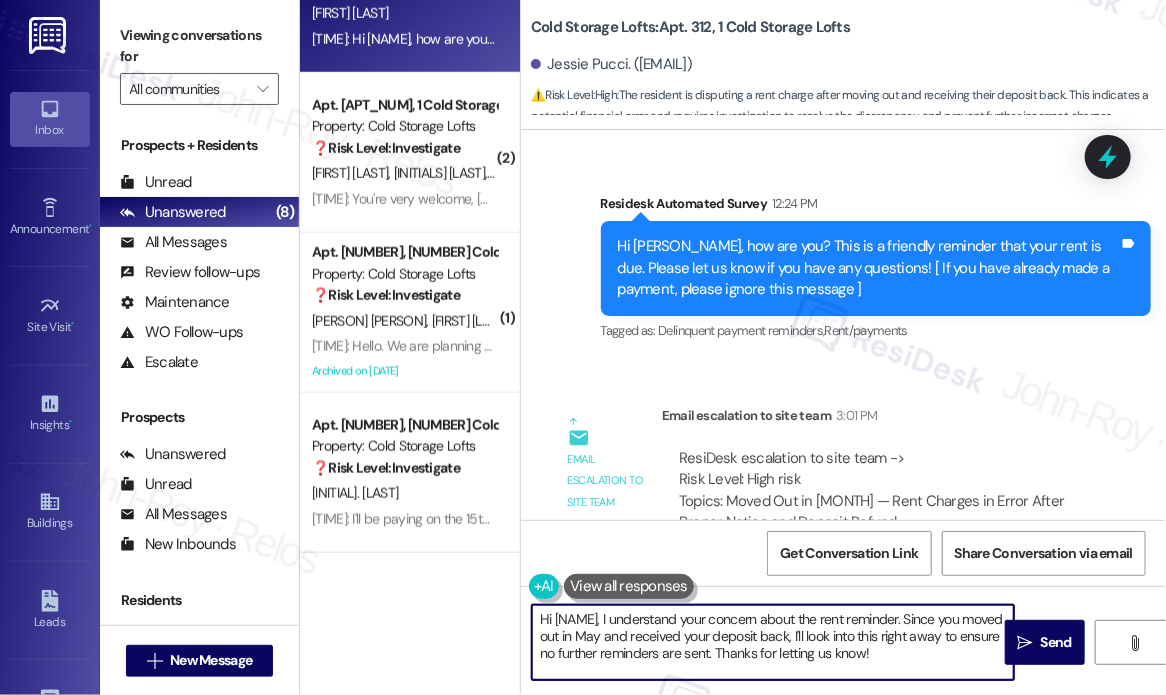 click on "Hi [NAME], I understand your concern about the rent reminder. Since you moved out in May and received your deposit back, I'll look into this right away to ensure no further reminders are sent. Thanks for letting us know!" at bounding box center [773, 642] 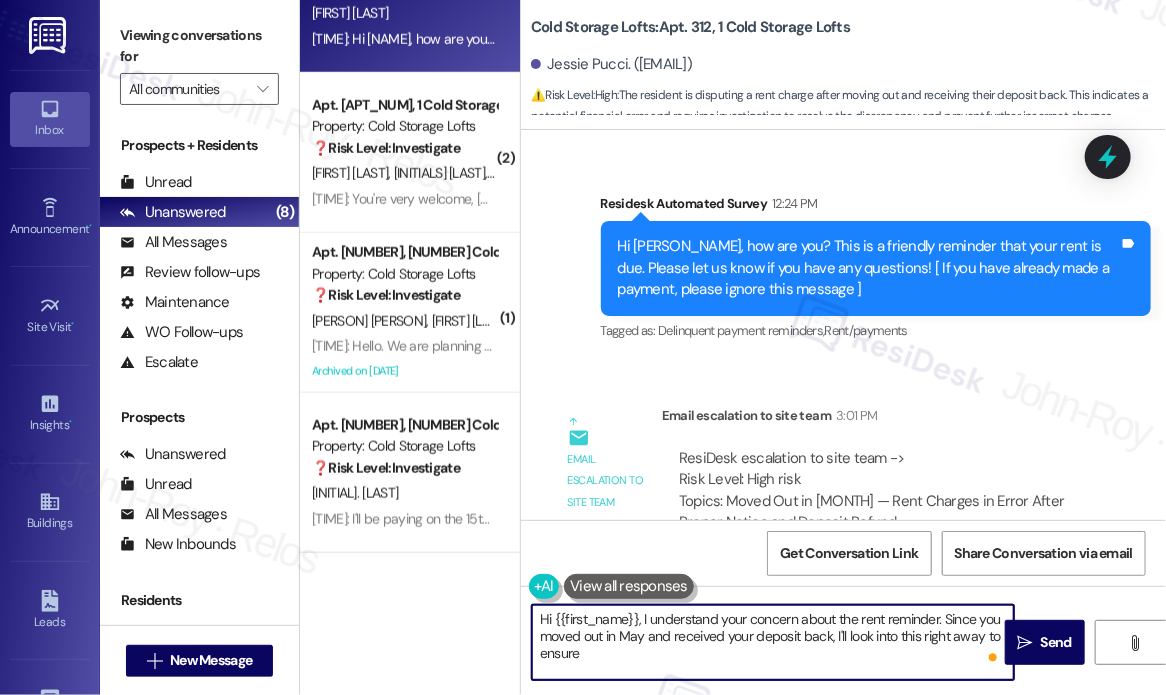 type on "Hi {{first_name}}, I understand your concern about the rent reminder. Since you moved out in May and received your deposit back, I'll look into this right away to ensur" 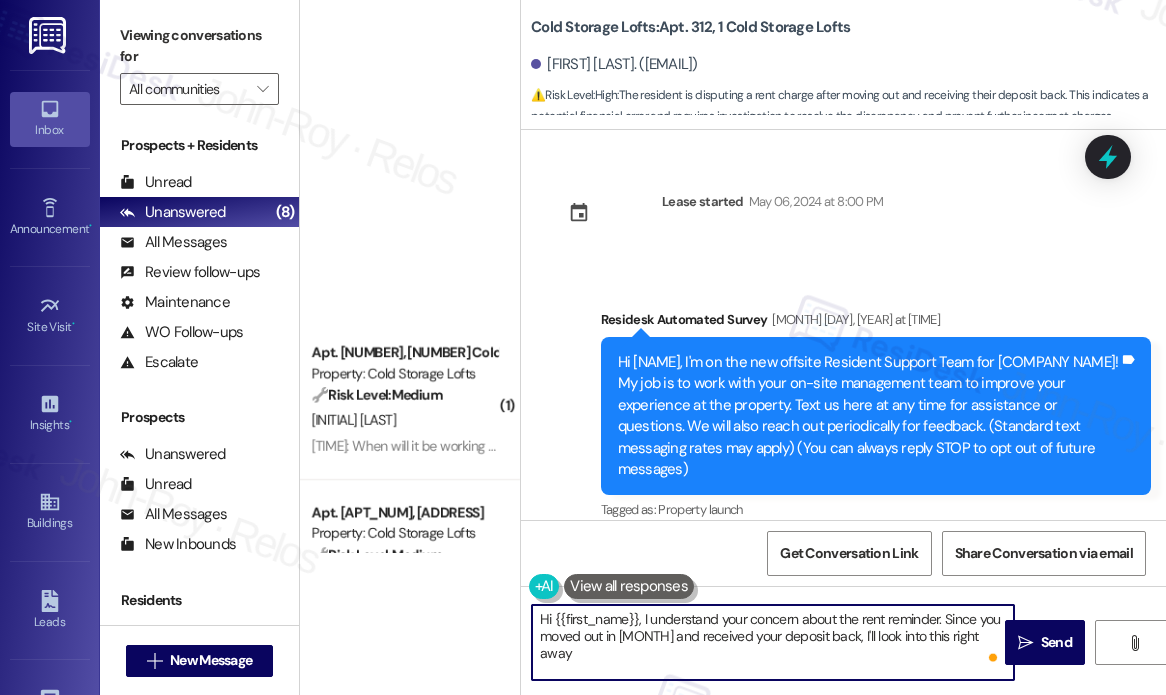 scroll, scrollTop: 0, scrollLeft: 0, axis: both 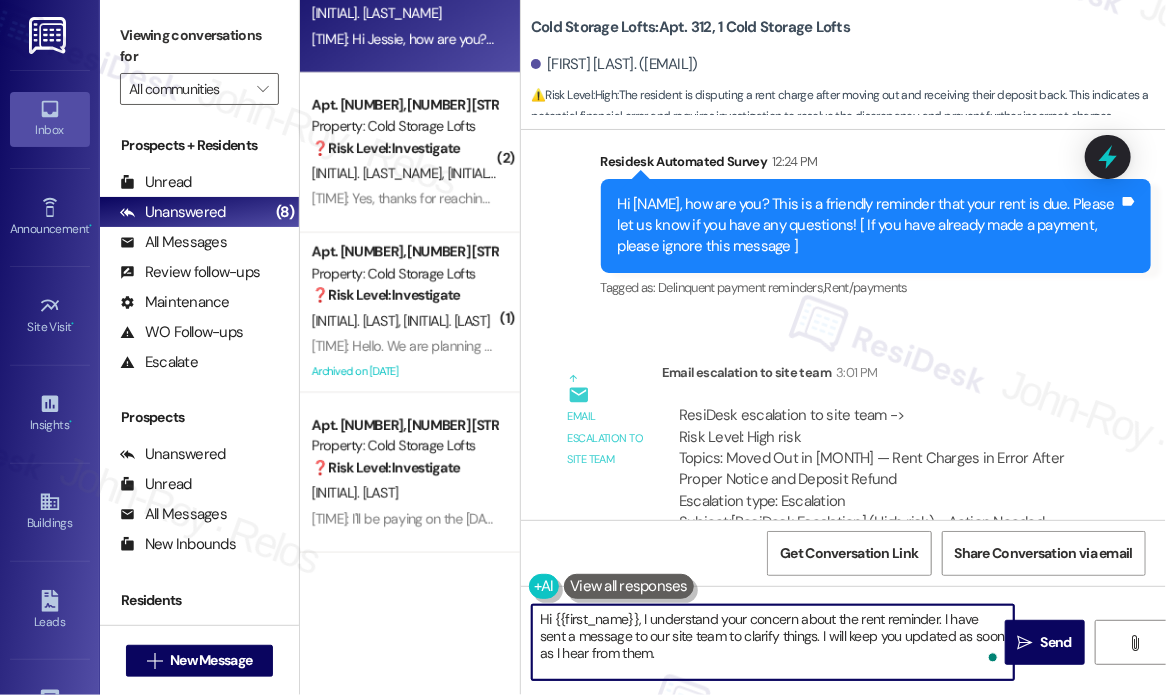 type on "Hi {{first_name}}, I understand your concern about the rent reminder. I have sent a message to our site team to clarify things. I will keep you updated as soon as I hear from them." 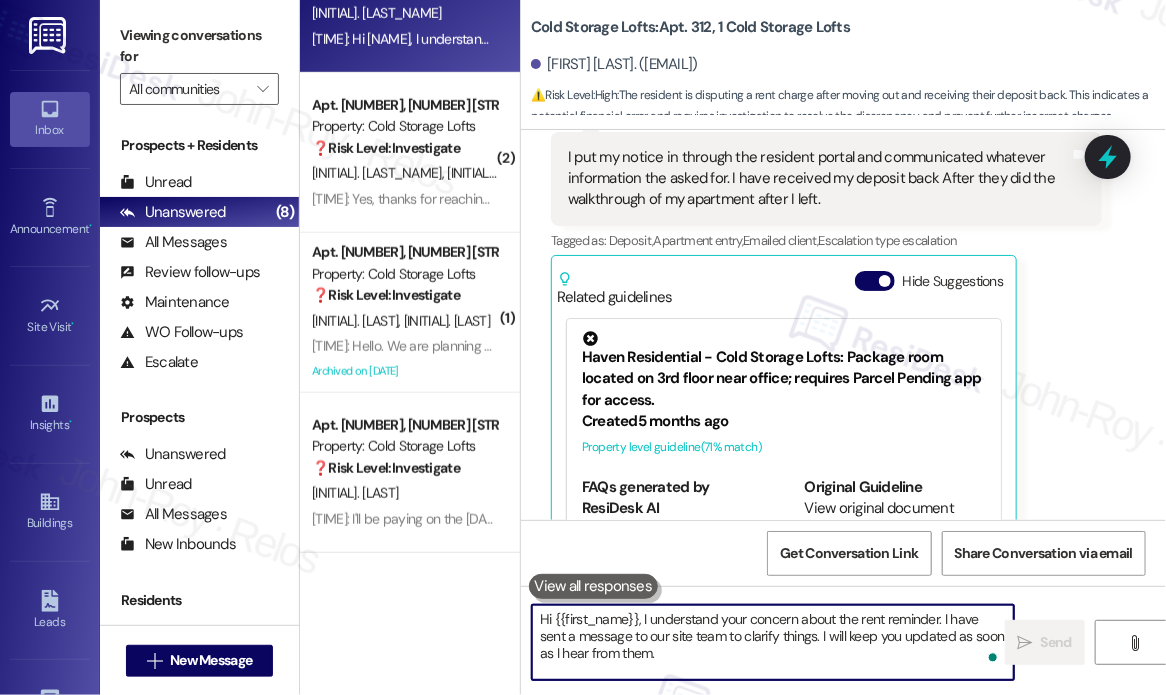 scroll, scrollTop: 25751, scrollLeft: 0, axis: vertical 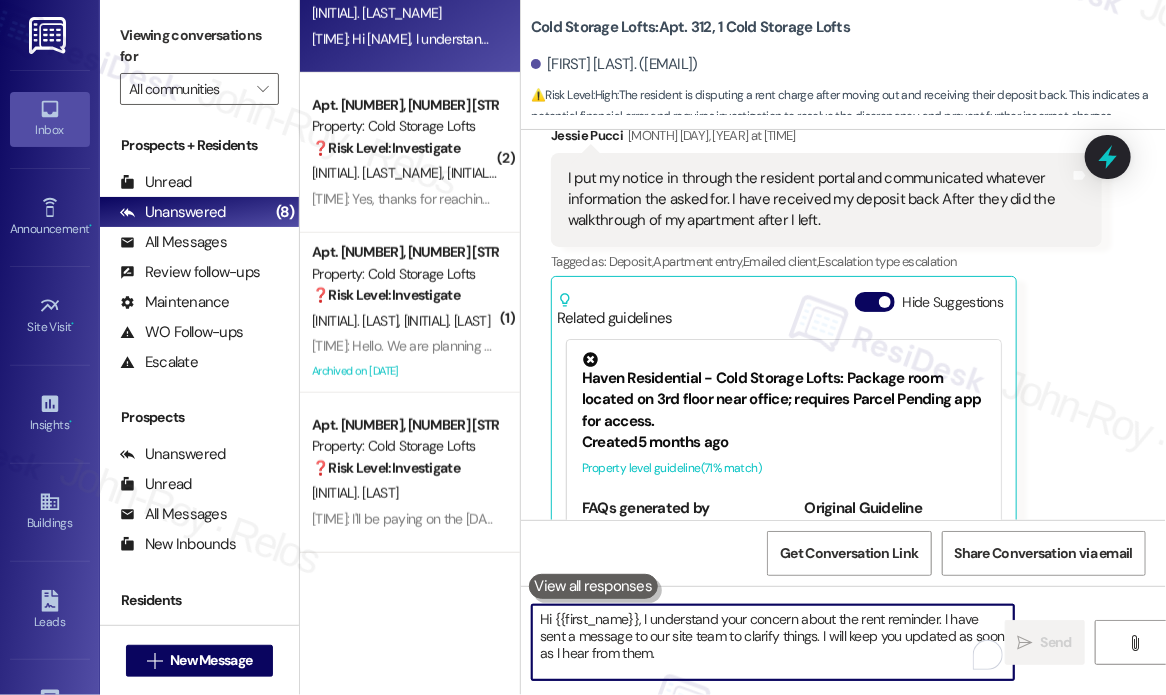type 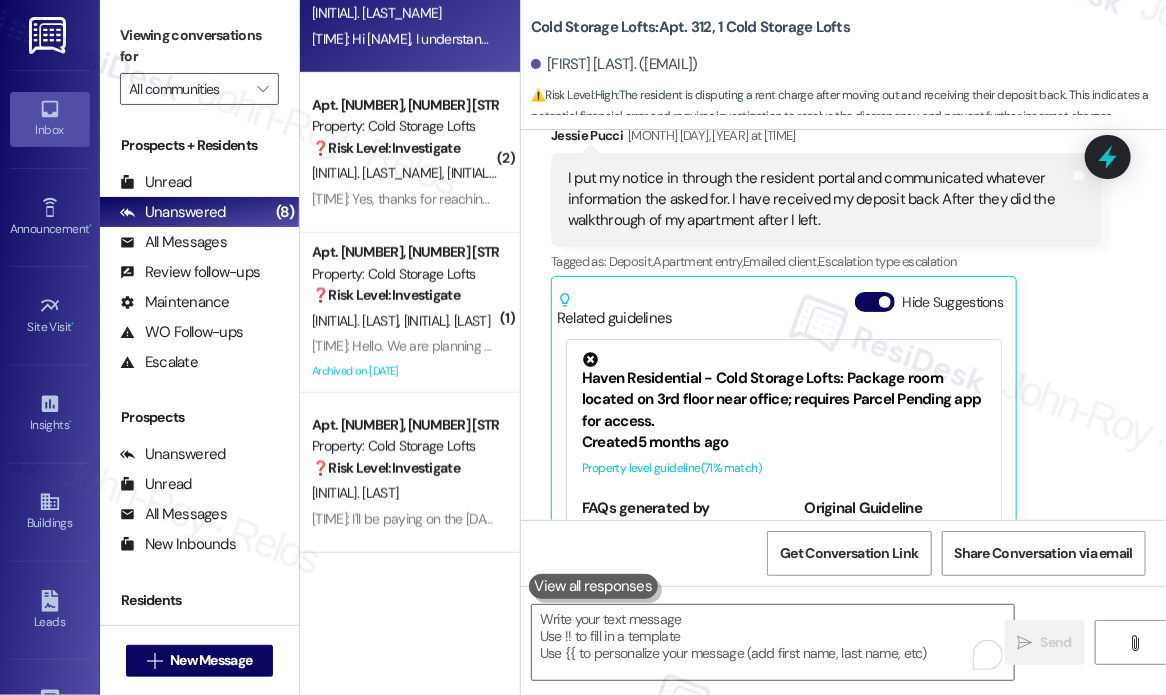 click on "Received via SMS [NAME] [LAST_NAME] [MONTH] [DAY], [YEAR] at [TIME] I put my notice in through the resident portal and communicated whatever information the asked for. I have received my deposit back After they did the walkthrough of my apartment after I left.  Tags and notes Tagged as:   Deposit ,  Click to highlight conversations about Deposit Apartment entry ,  Click to highlight conversations about Apartment entry Emailed client ,  Click to highlight conversations about Emailed client Escalation type escalation Click to highlight conversations about Escalation type escalation  Related guidelines Hide Suggestions Haven Residential - Cold Storage Lofts: Package room located on [NUMBER]rd floor near office; requires Parcel Pending app for access.
Created  [NUMBER] months ago Property level guideline  ( [NUMBER] % match) FAQs generated by ResiDesk AI Where is the package room located? The package room is located on the [NUMBER]rd floor by the office. What app do I need to access the package room? How do I download the Parcel Pending Plus app?  (" at bounding box center (826, 369) 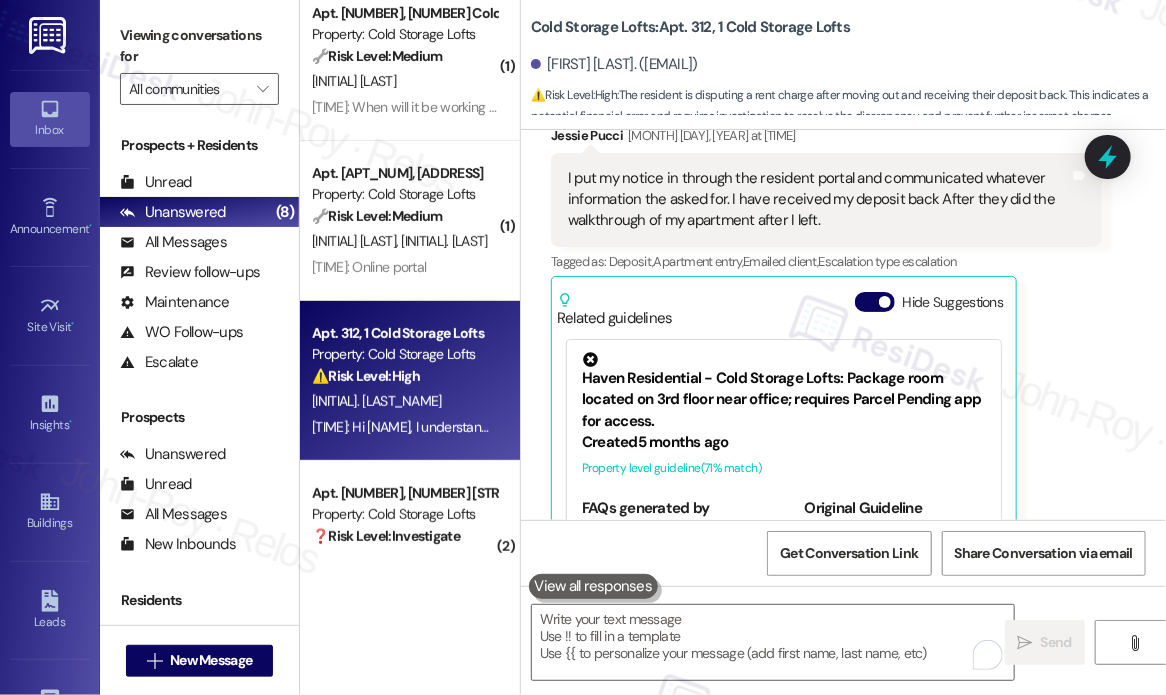 scroll, scrollTop: 175, scrollLeft: 0, axis: vertical 